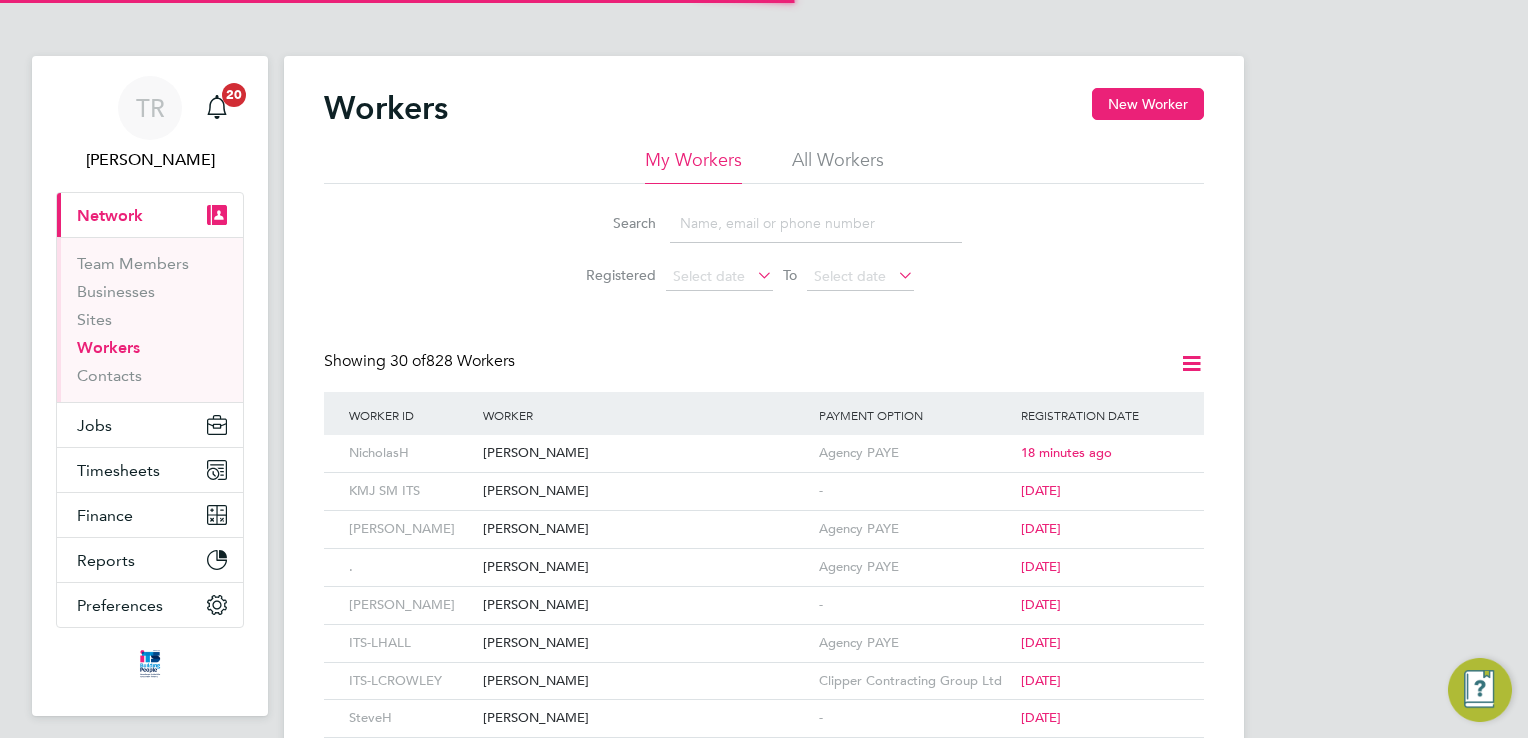 scroll, scrollTop: 0, scrollLeft: 0, axis: both 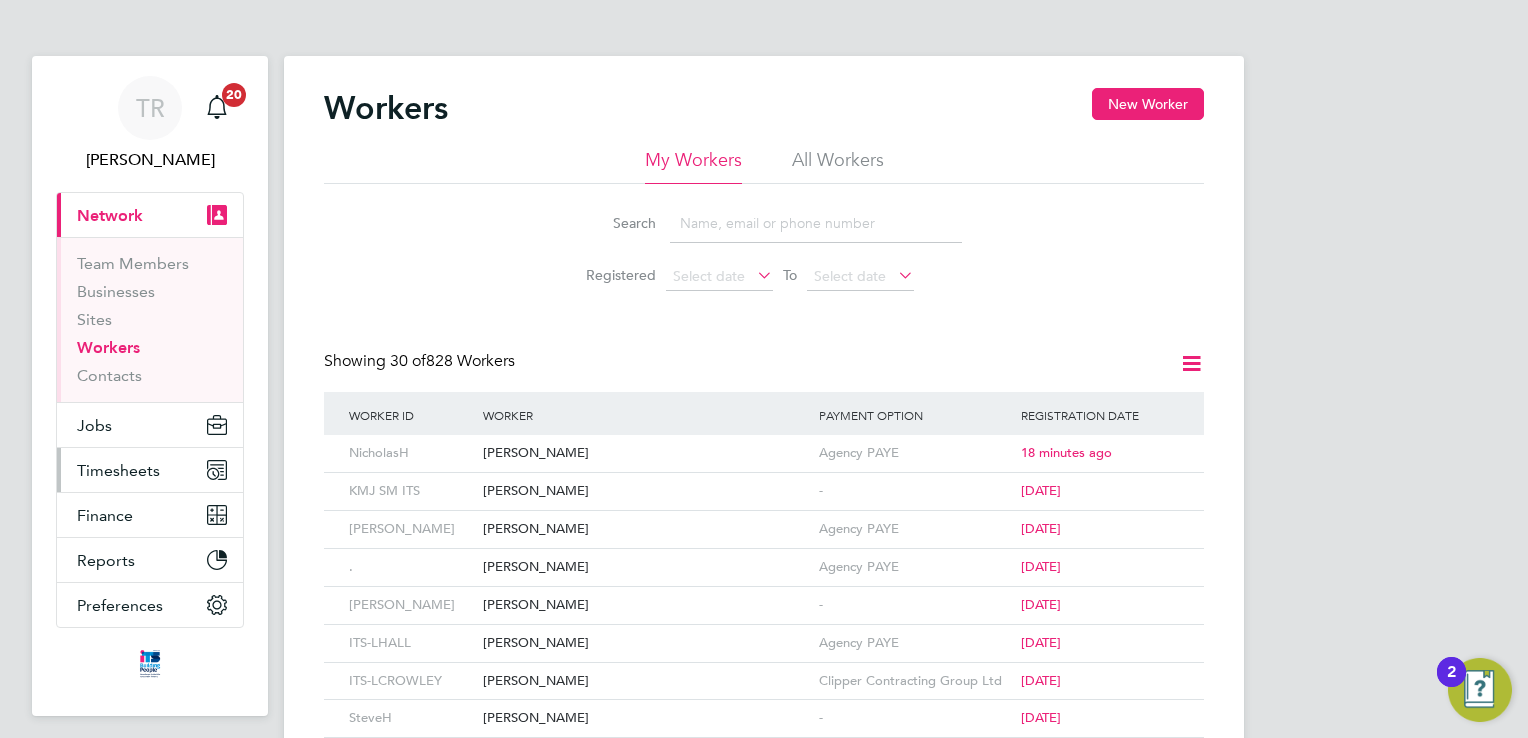click on "Timesheets" at bounding box center [118, 470] 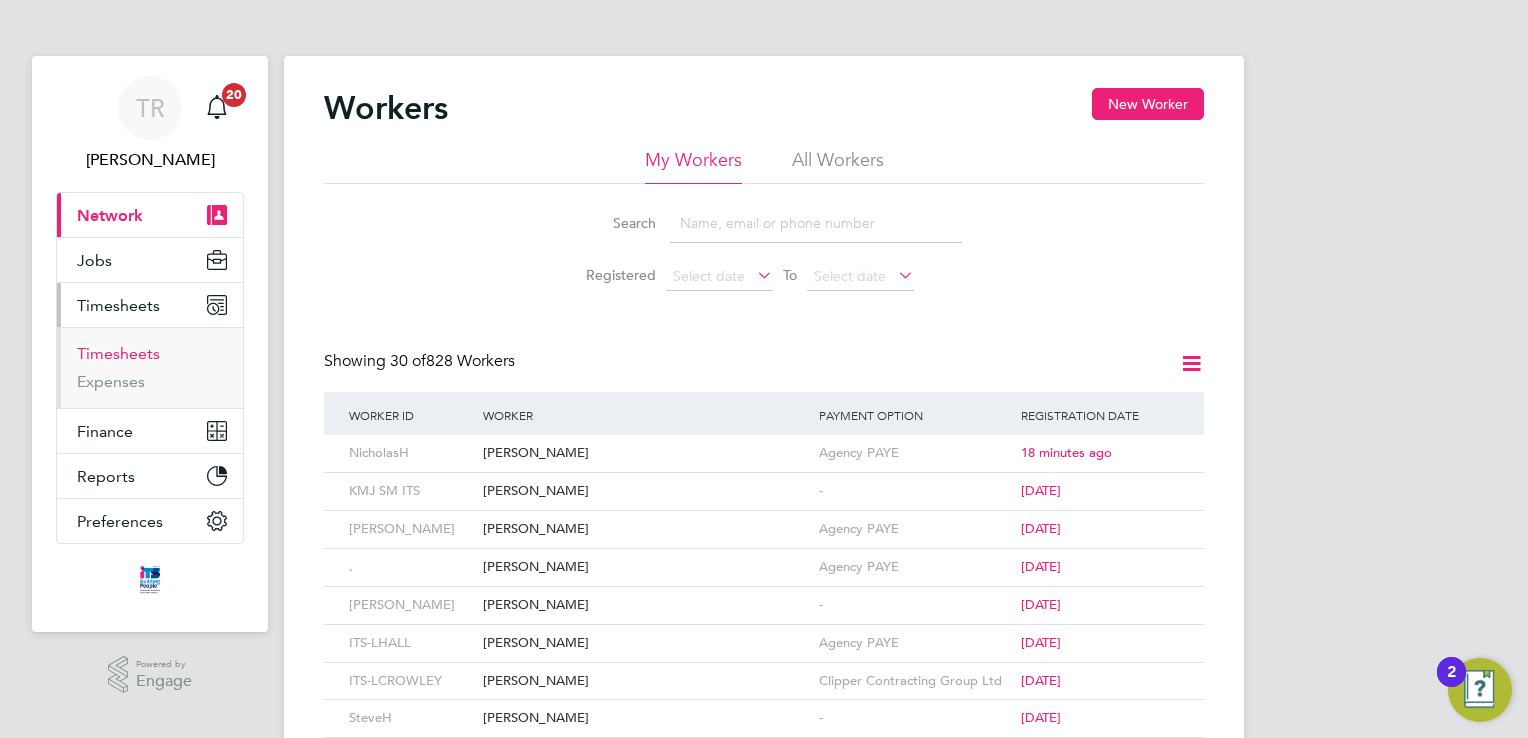 click on "Timesheets" at bounding box center (118, 353) 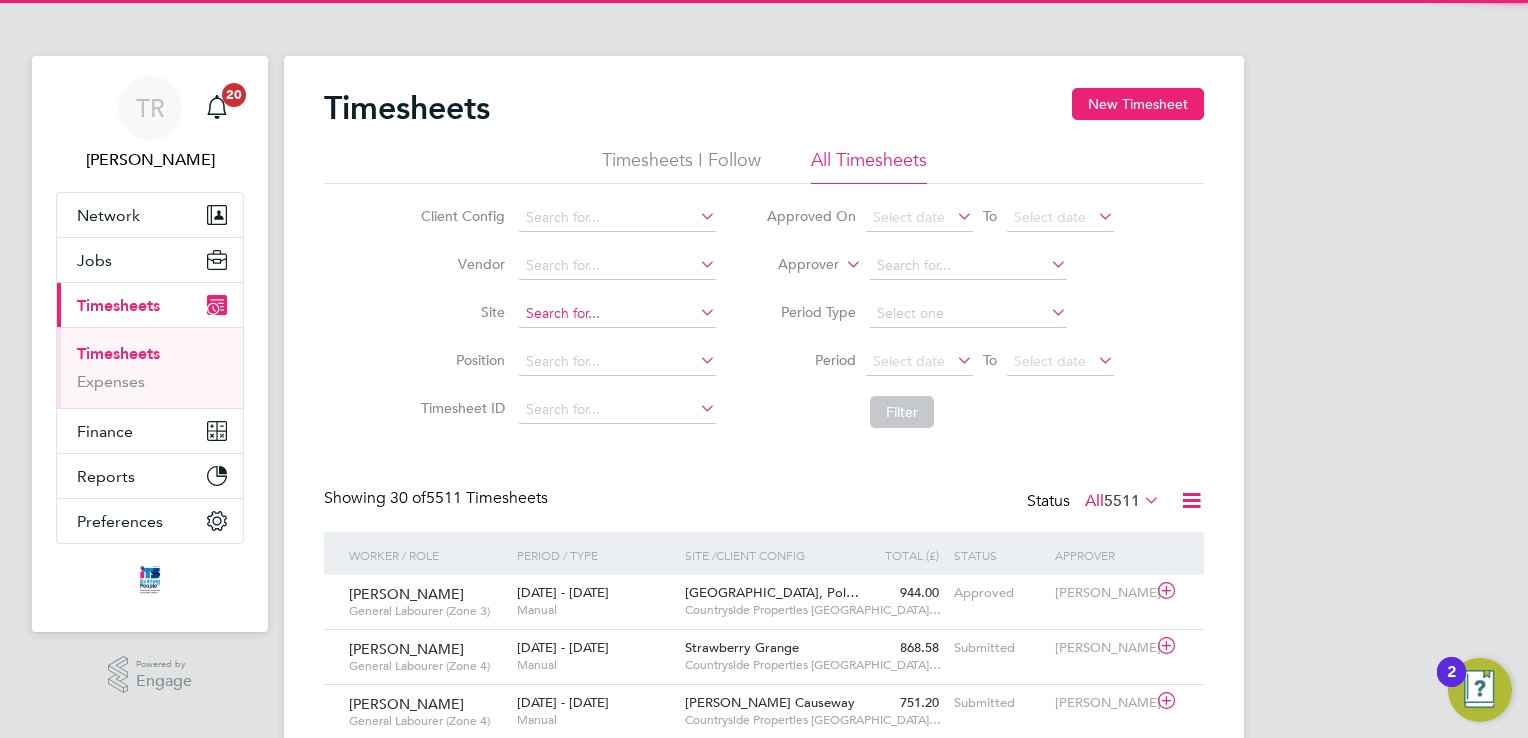 scroll, scrollTop: 9, scrollLeft: 10, axis: both 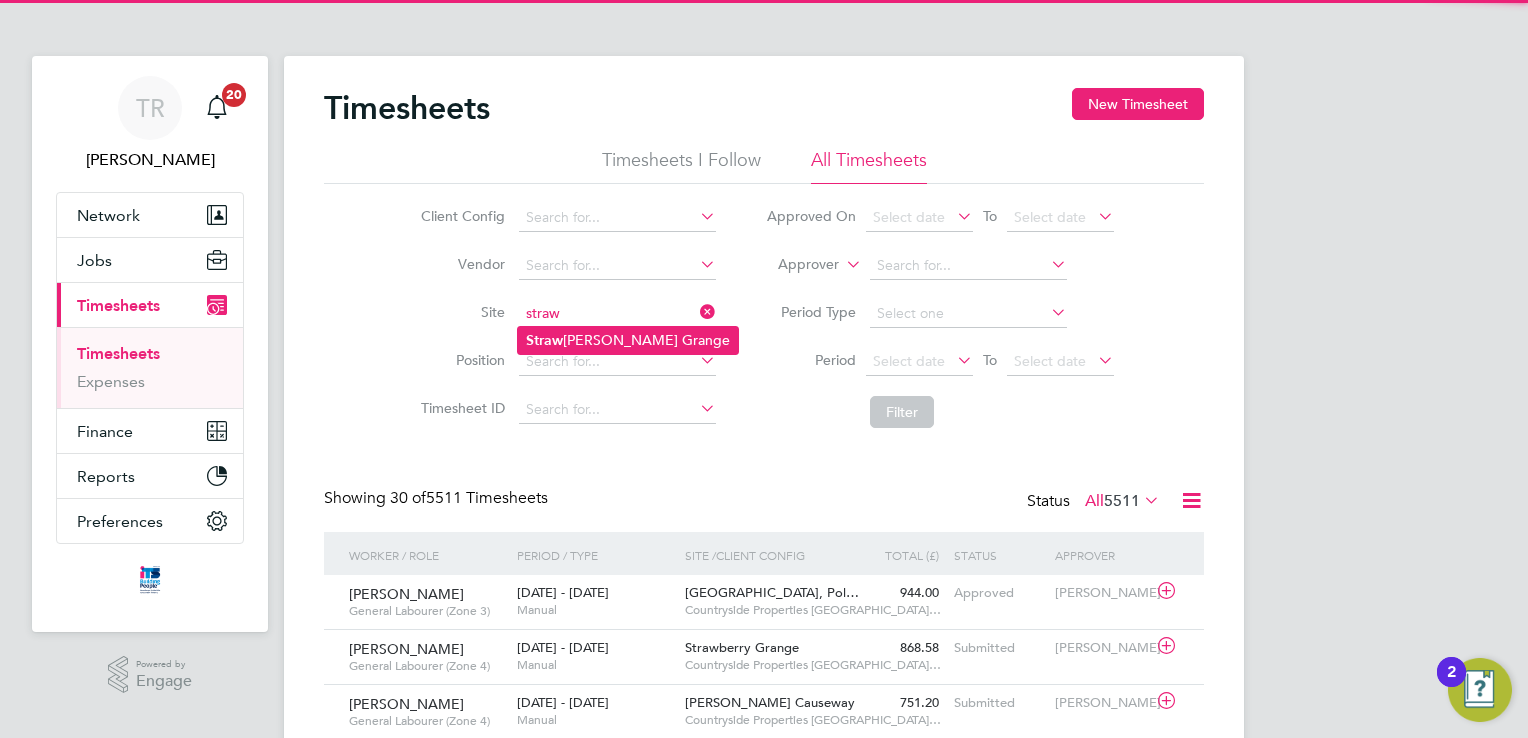 click on "Straw [PERSON_NAME] Grange" 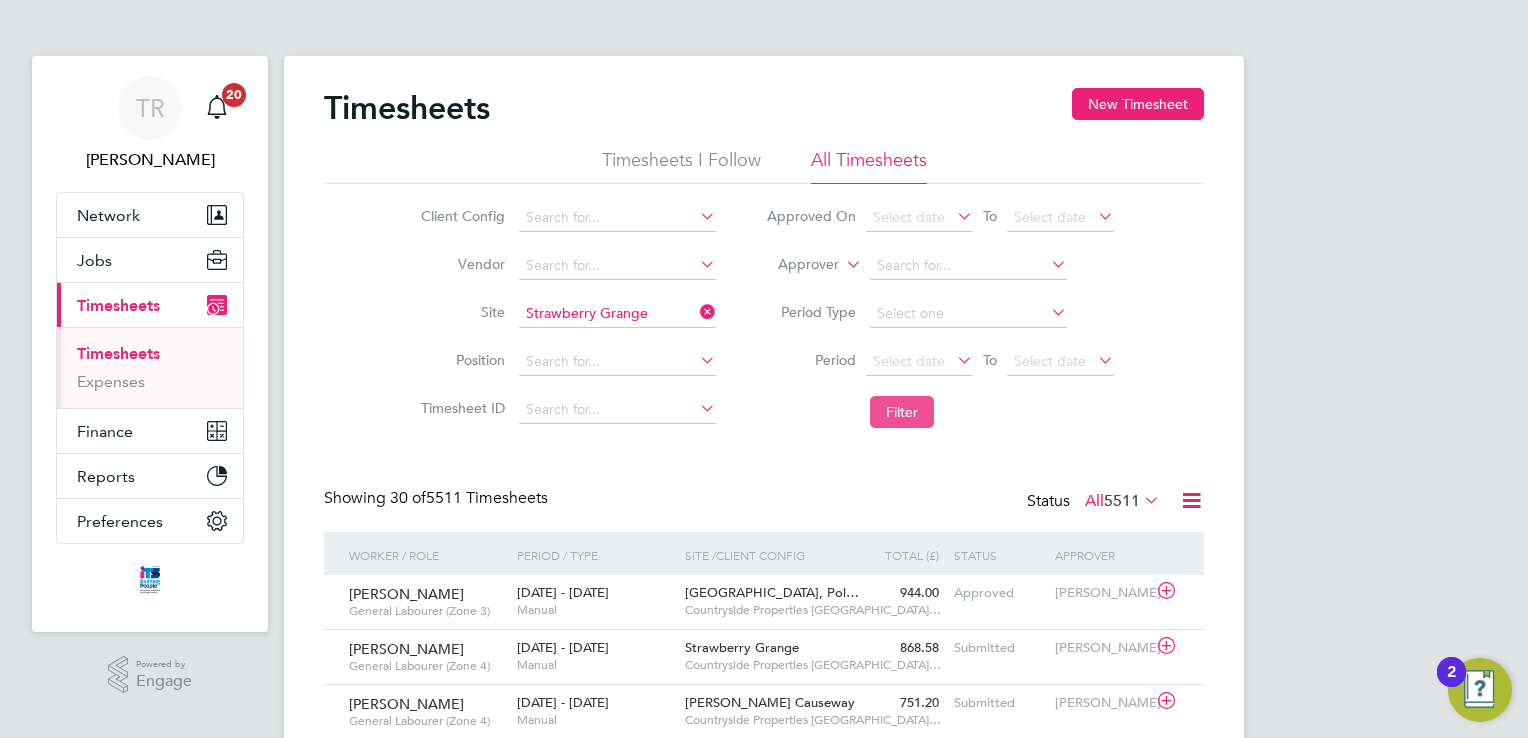 click on "Filter" 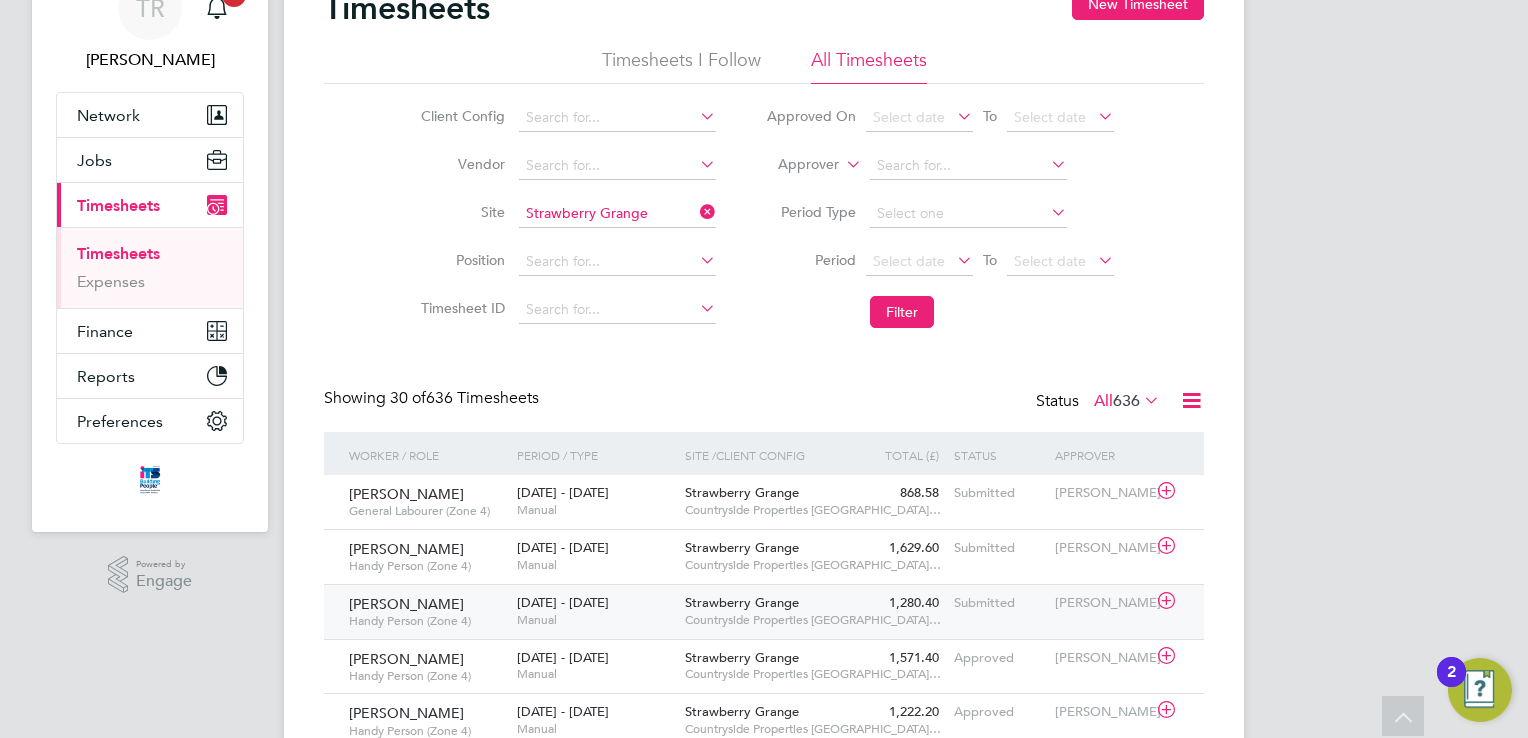 click on "[PERSON_NAME]   Handy Person (Zone 4)   [DATE] - [DATE] [DATE] - [DATE]   Manual Strawberry Grange     Countryside Properties [GEOGRAPHIC_DATA]… 1,280.40 Submitted Submitted [PERSON_NAME]" 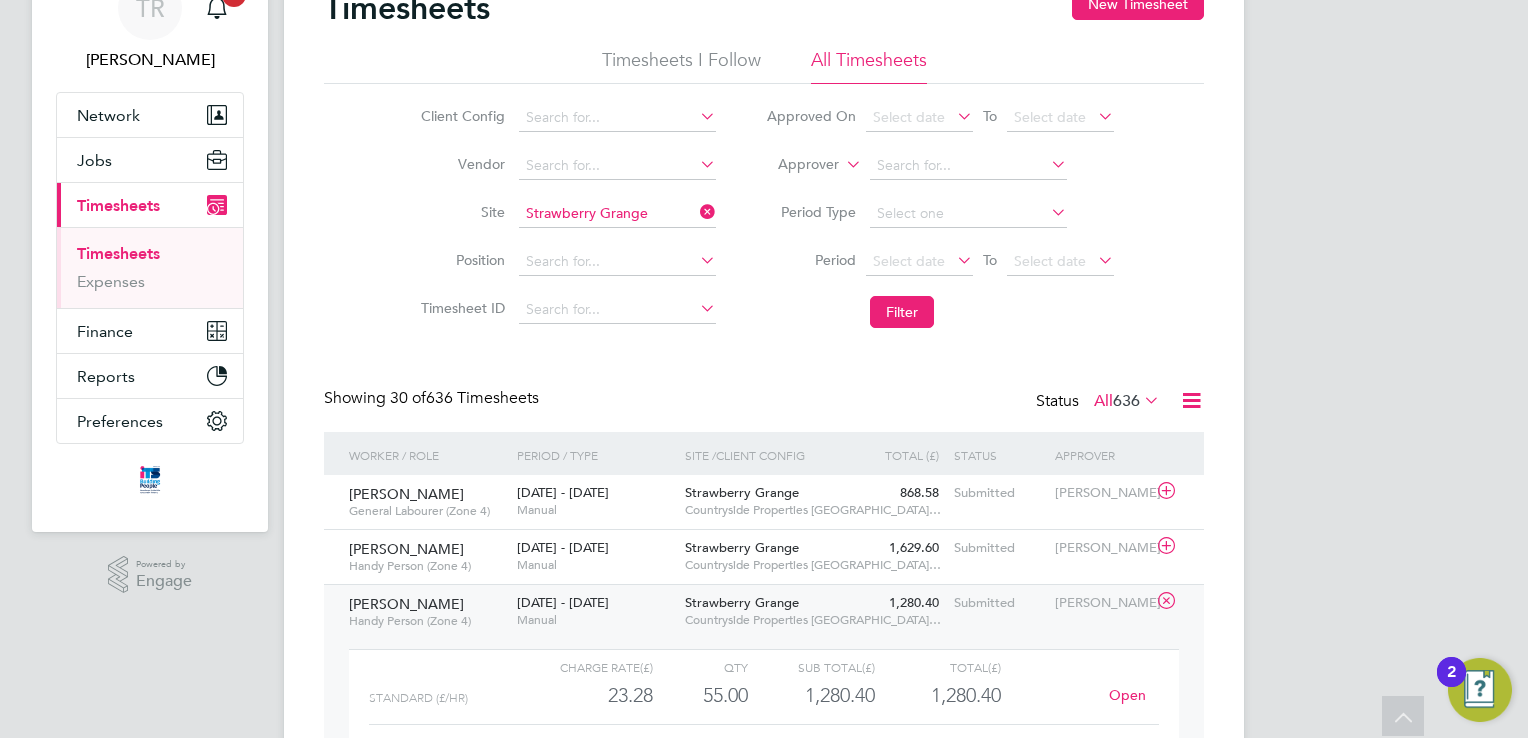 click on "1,280.40 Submitted" 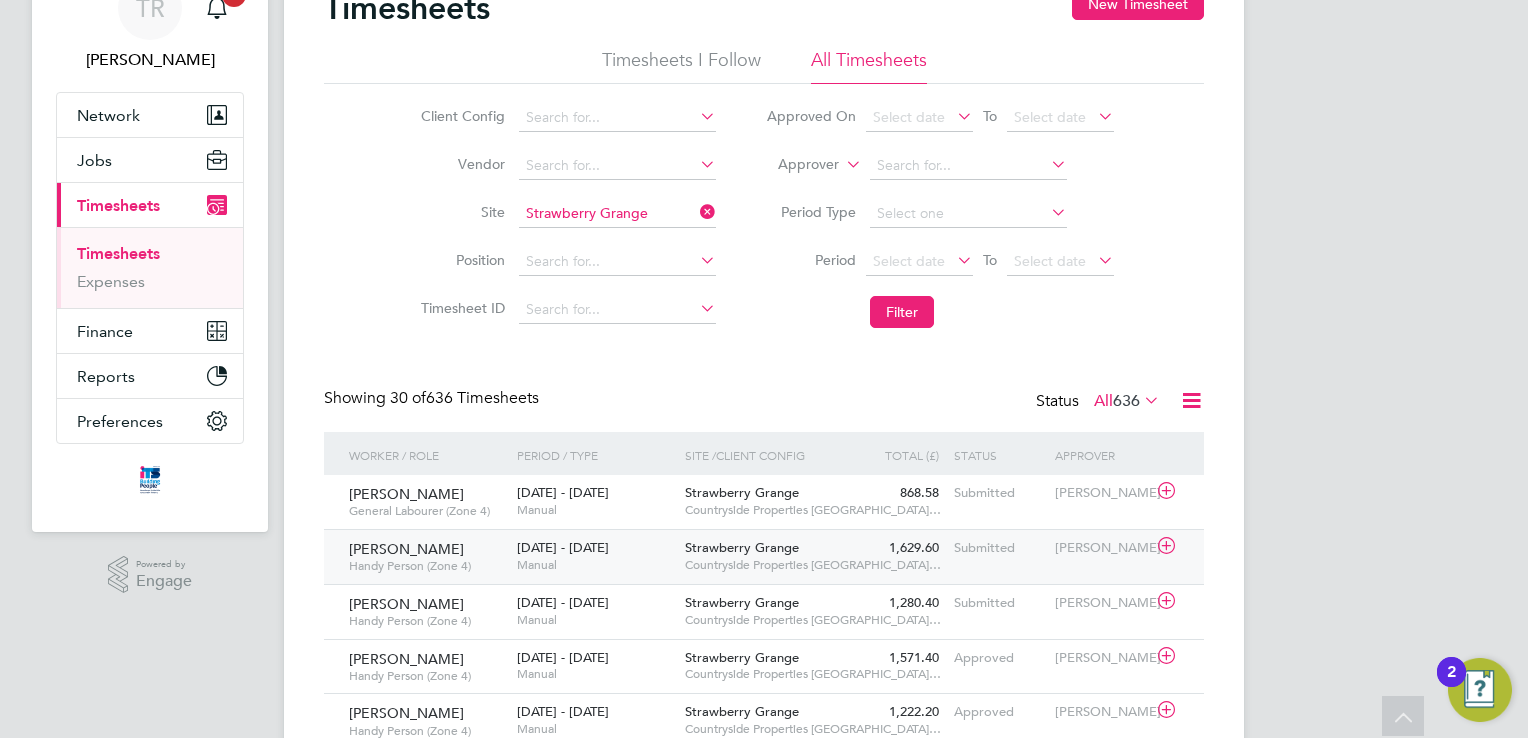 click on "1,629.60 Submitted" 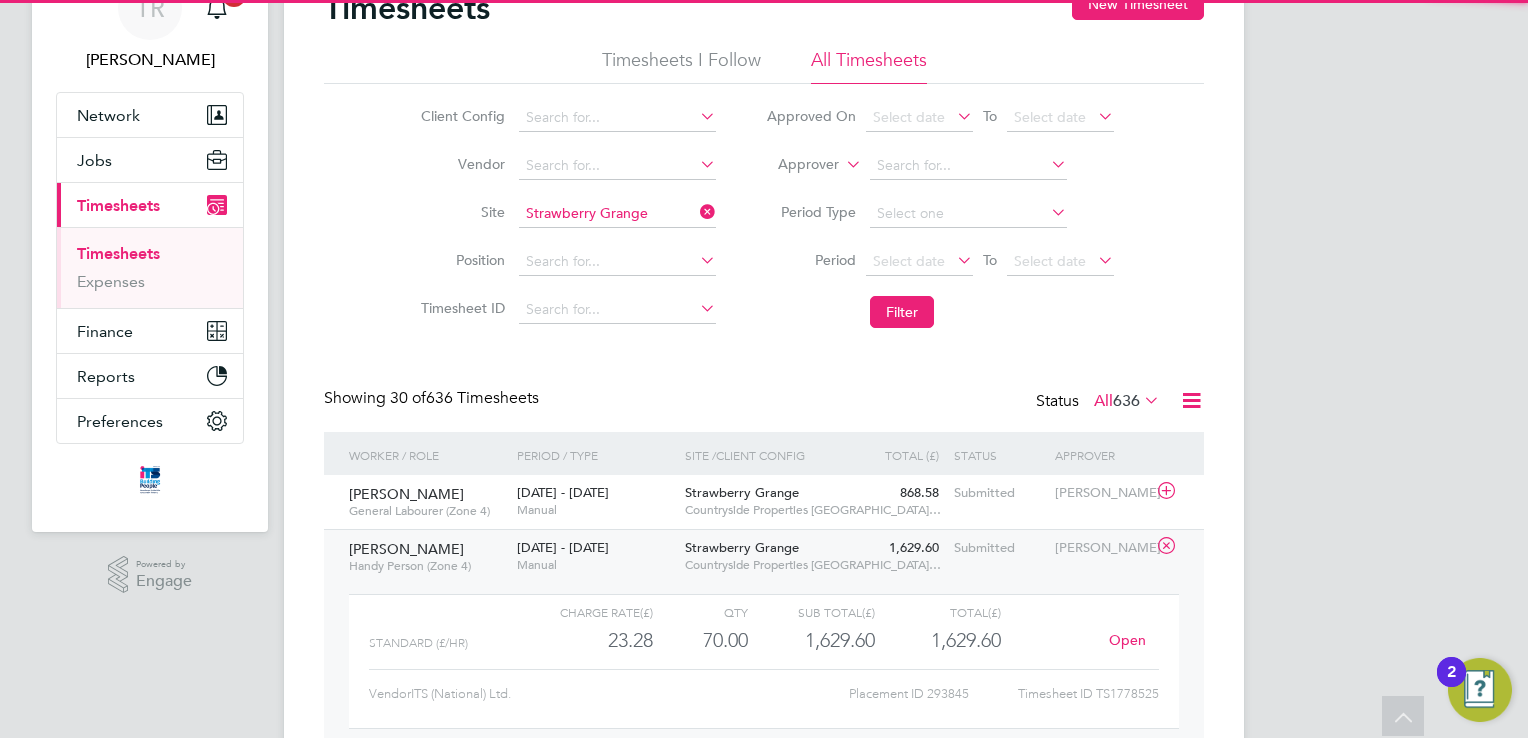 click on "1,629.60 Submitted" 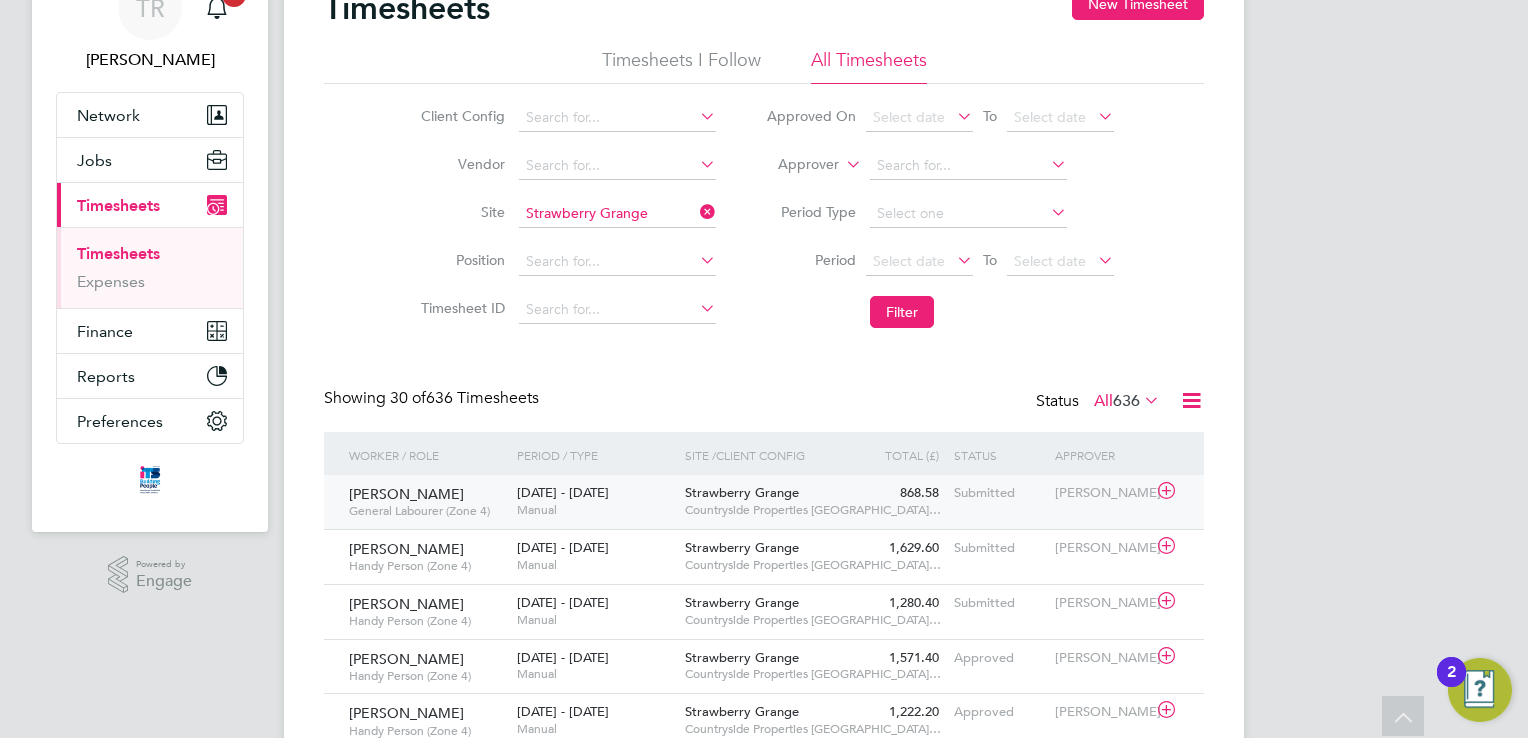 click on "868.58 Submitted" 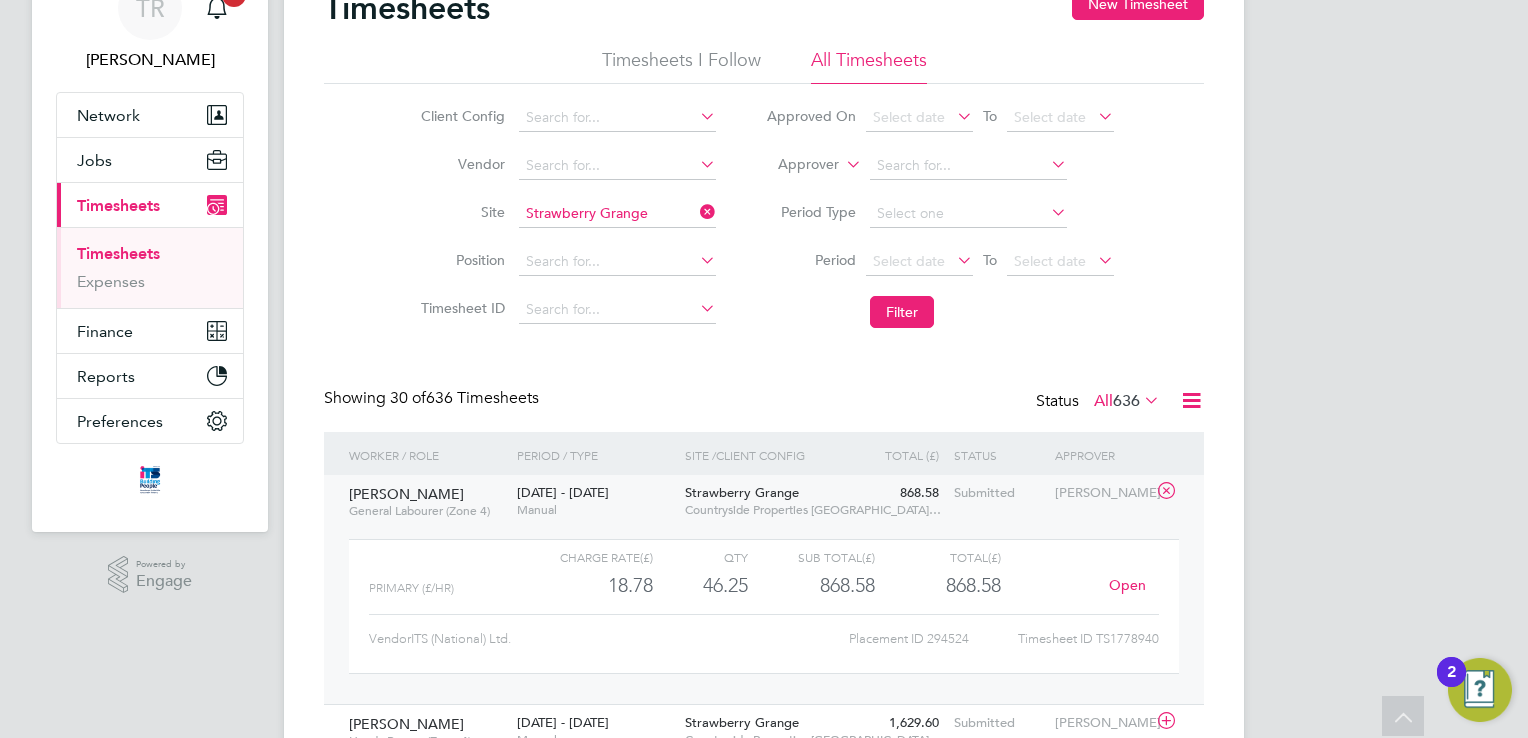 click on "868.58 Submitted" 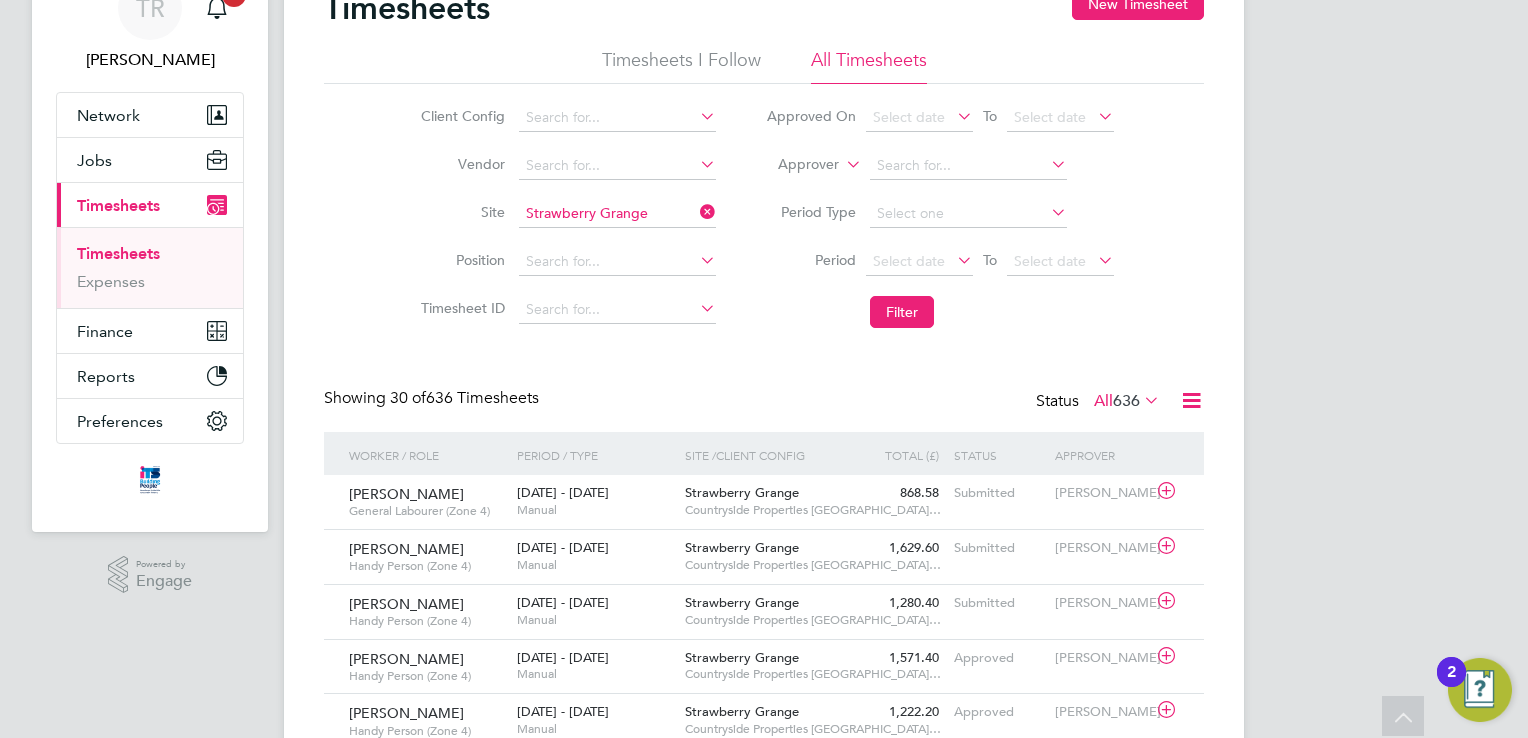 click 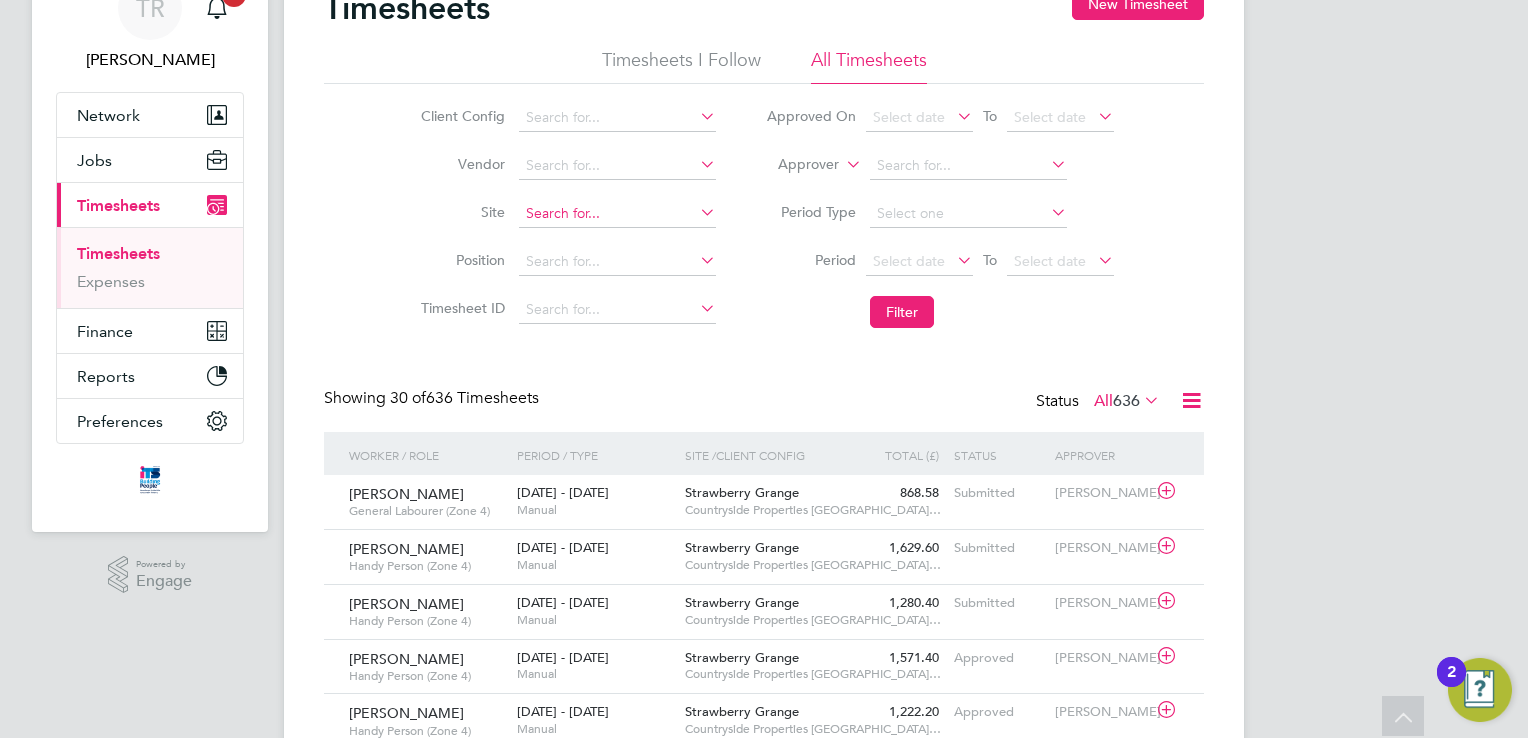 click 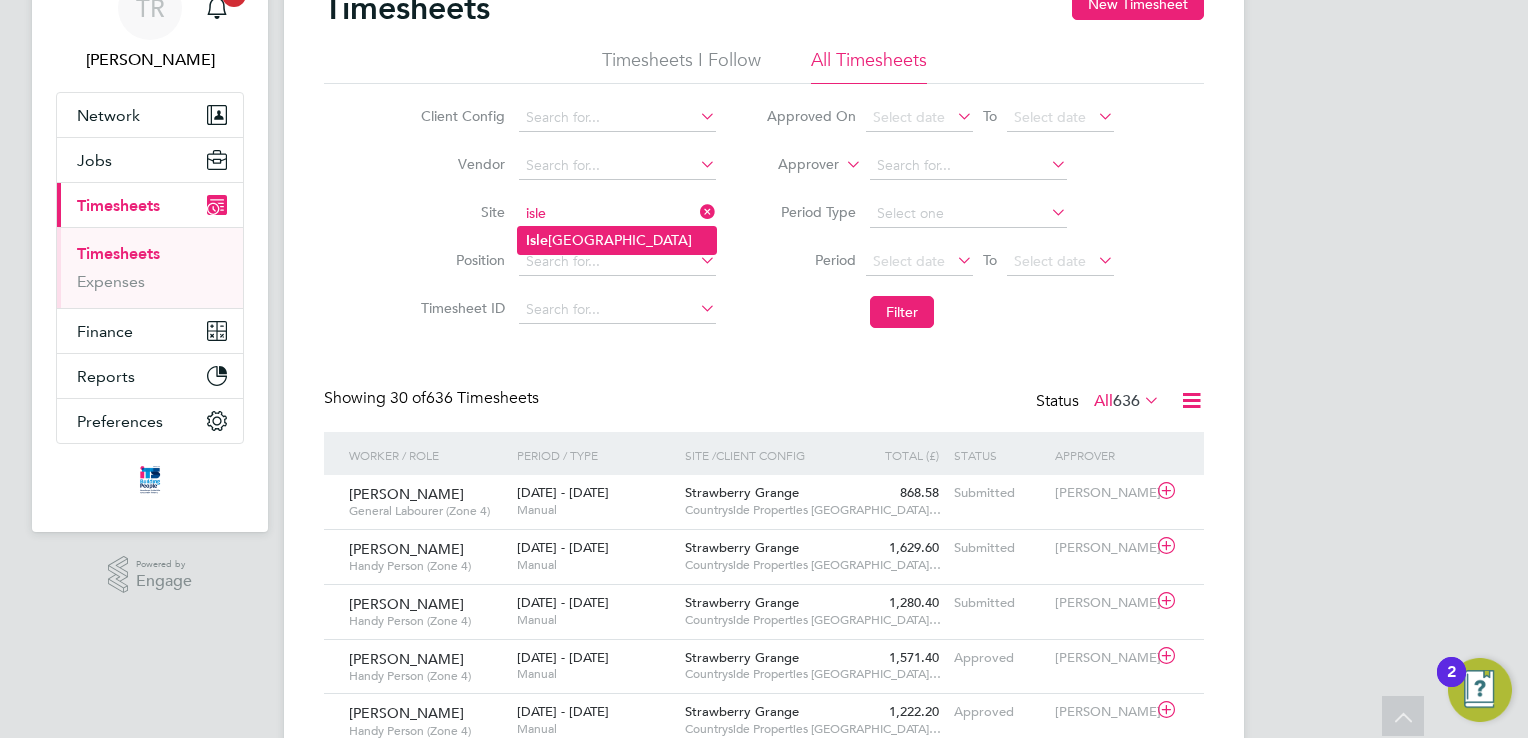 click on "[GEOGRAPHIC_DATA]" 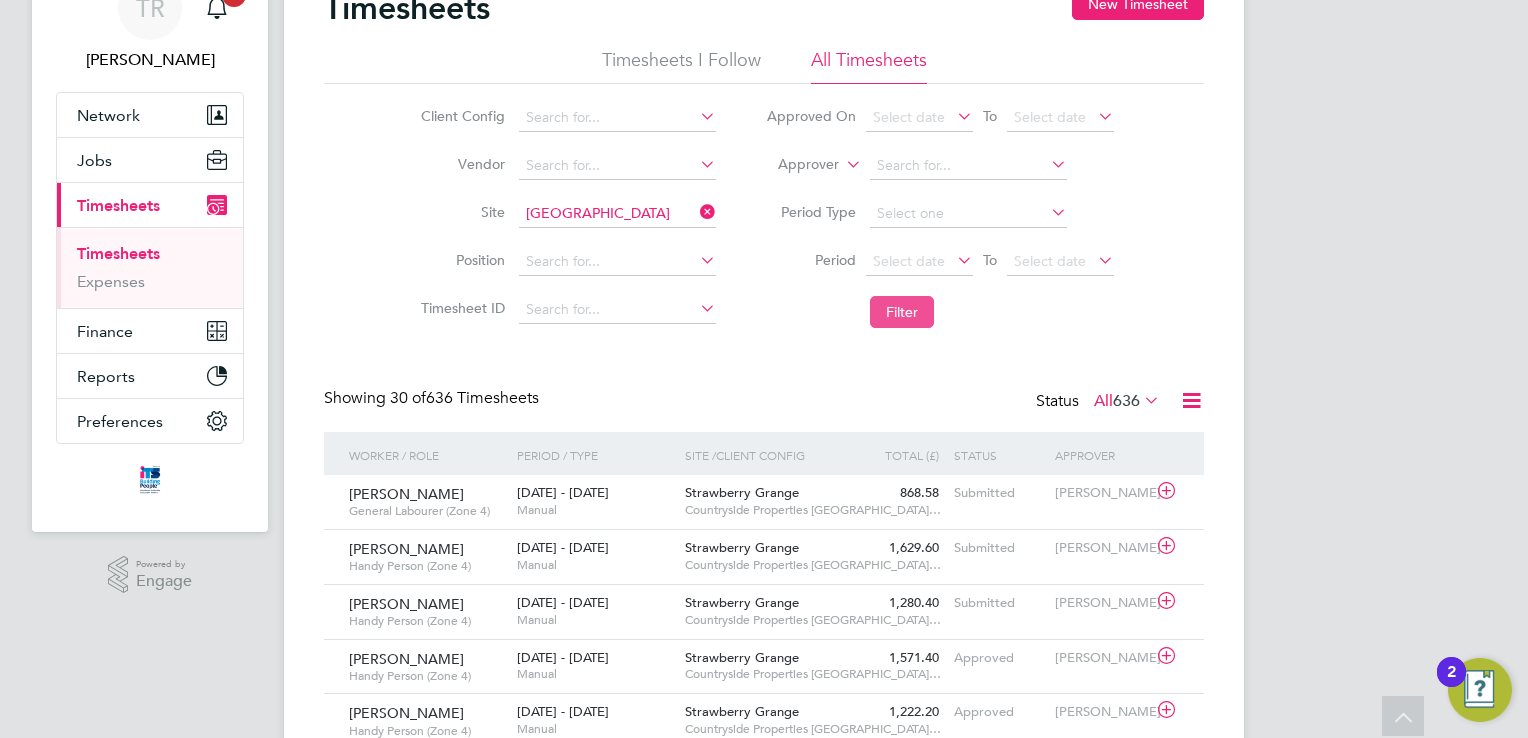 click on "Filter" 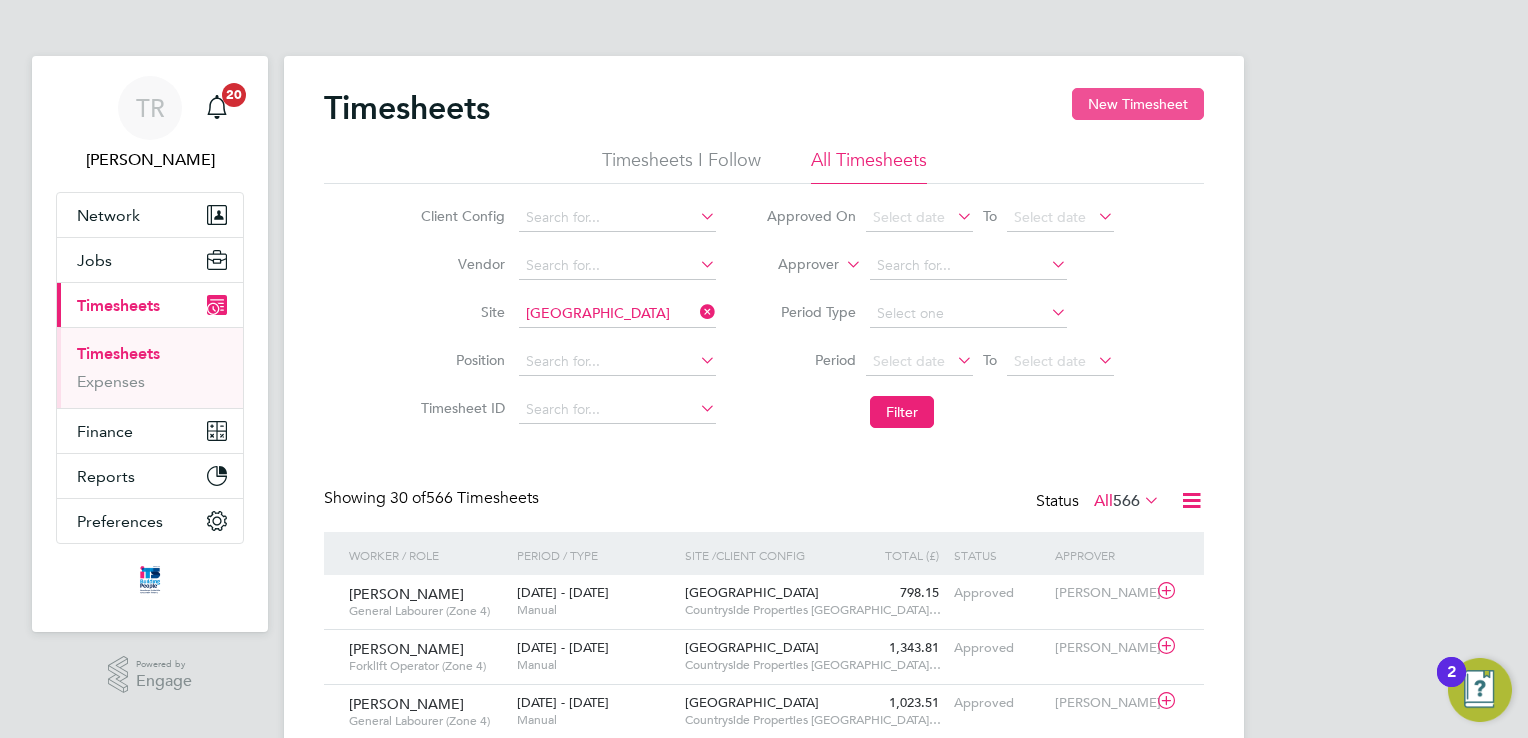 click on "New Timesheet" 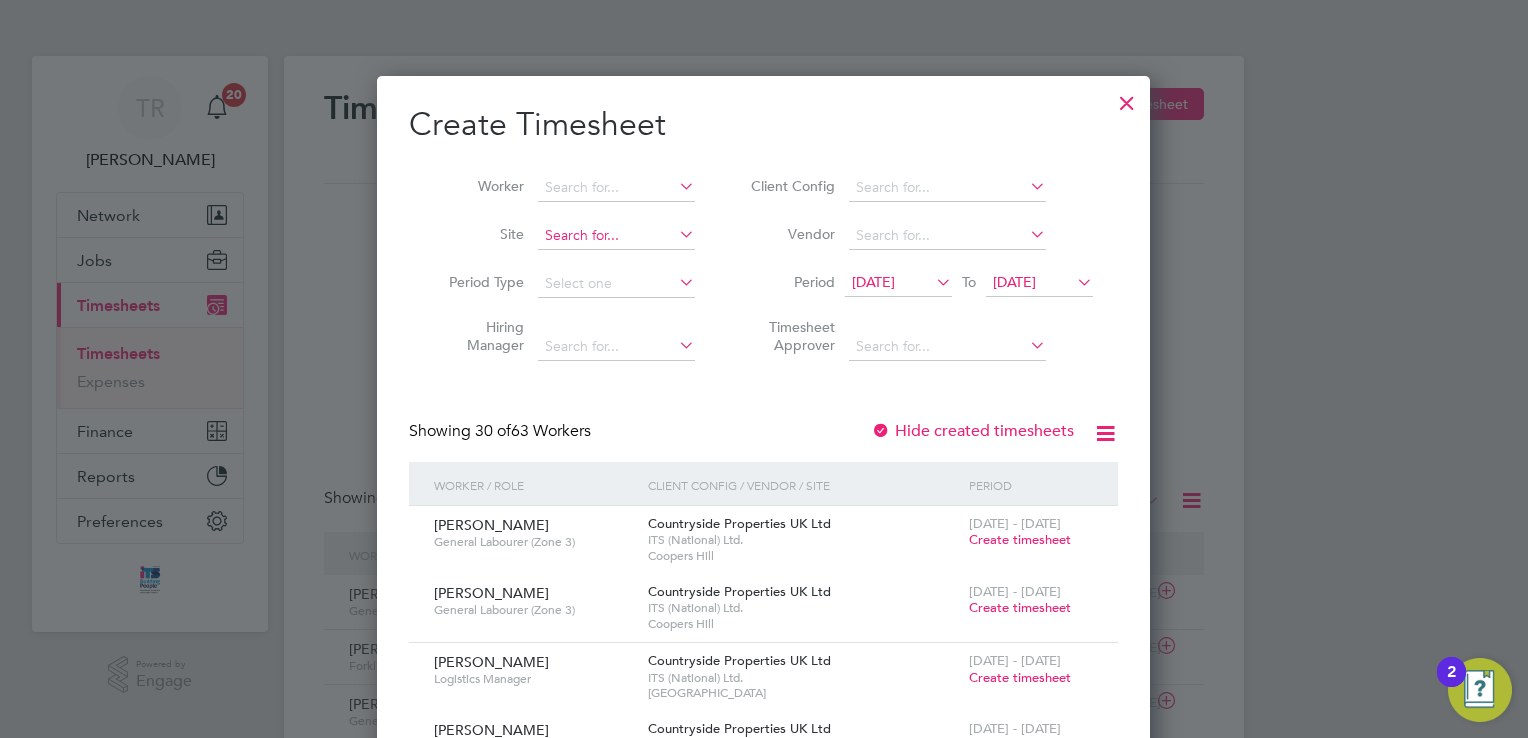 click at bounding box center (616, 236) 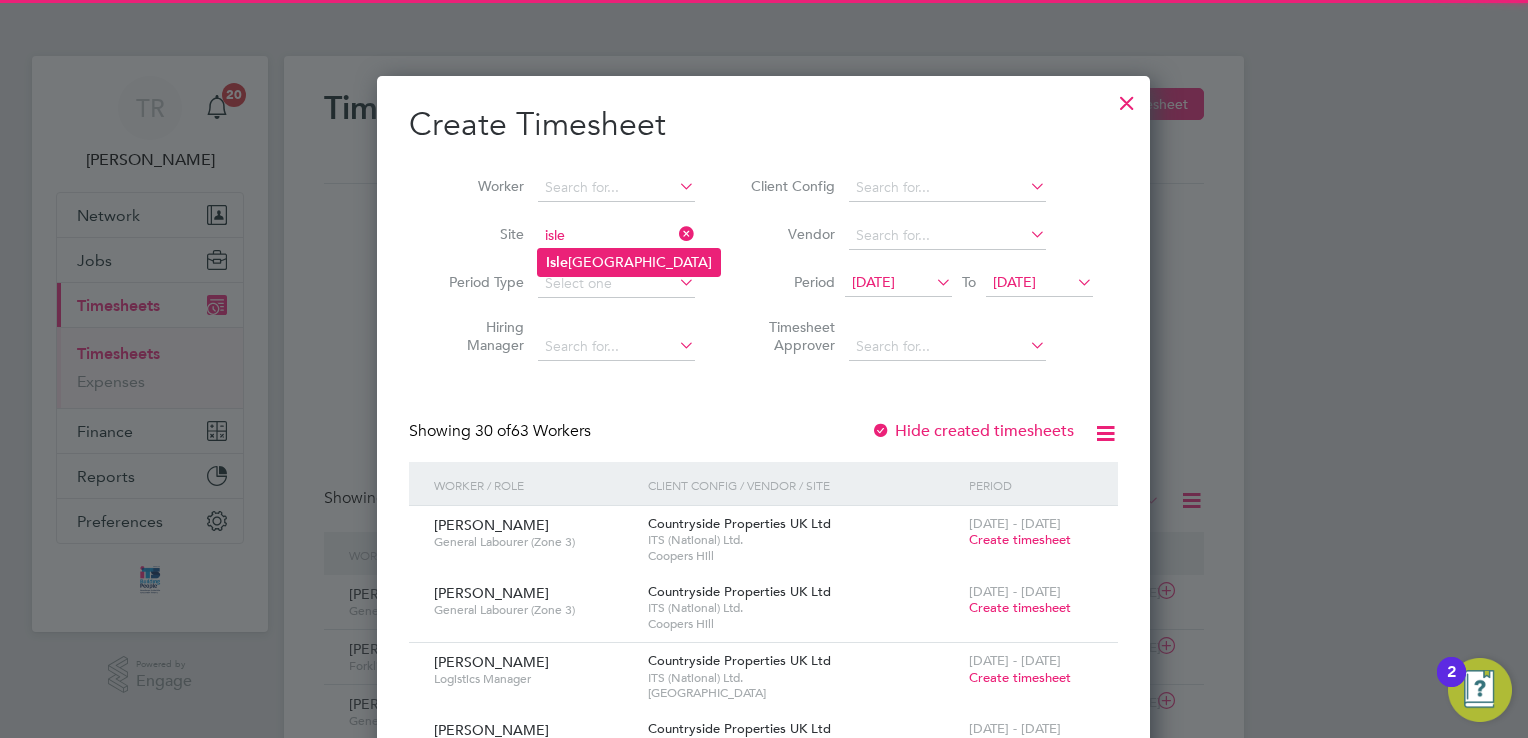 click on "[GEOGRAPHIC_DATA]" 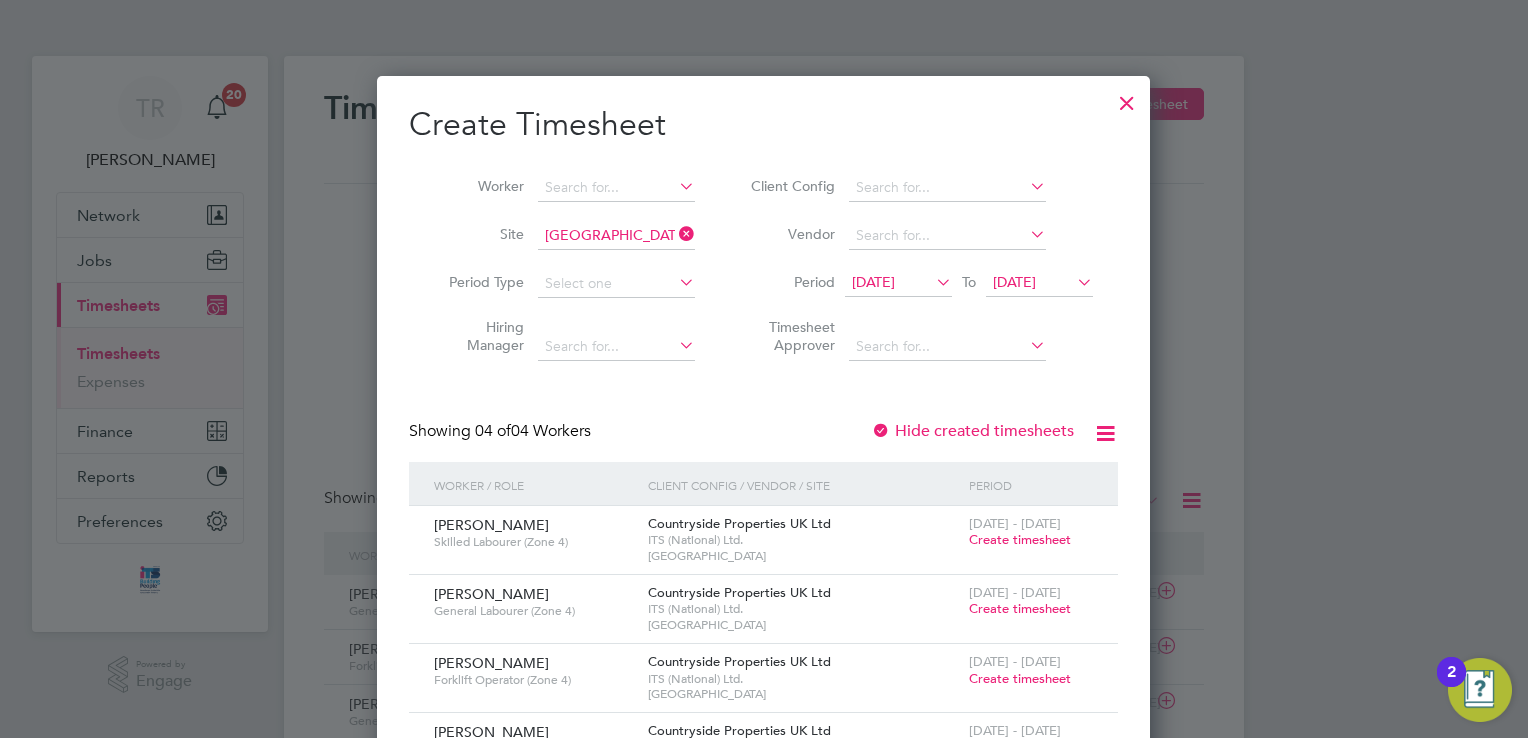 click on "Create timesheet" at bounding box center [1020, 539] 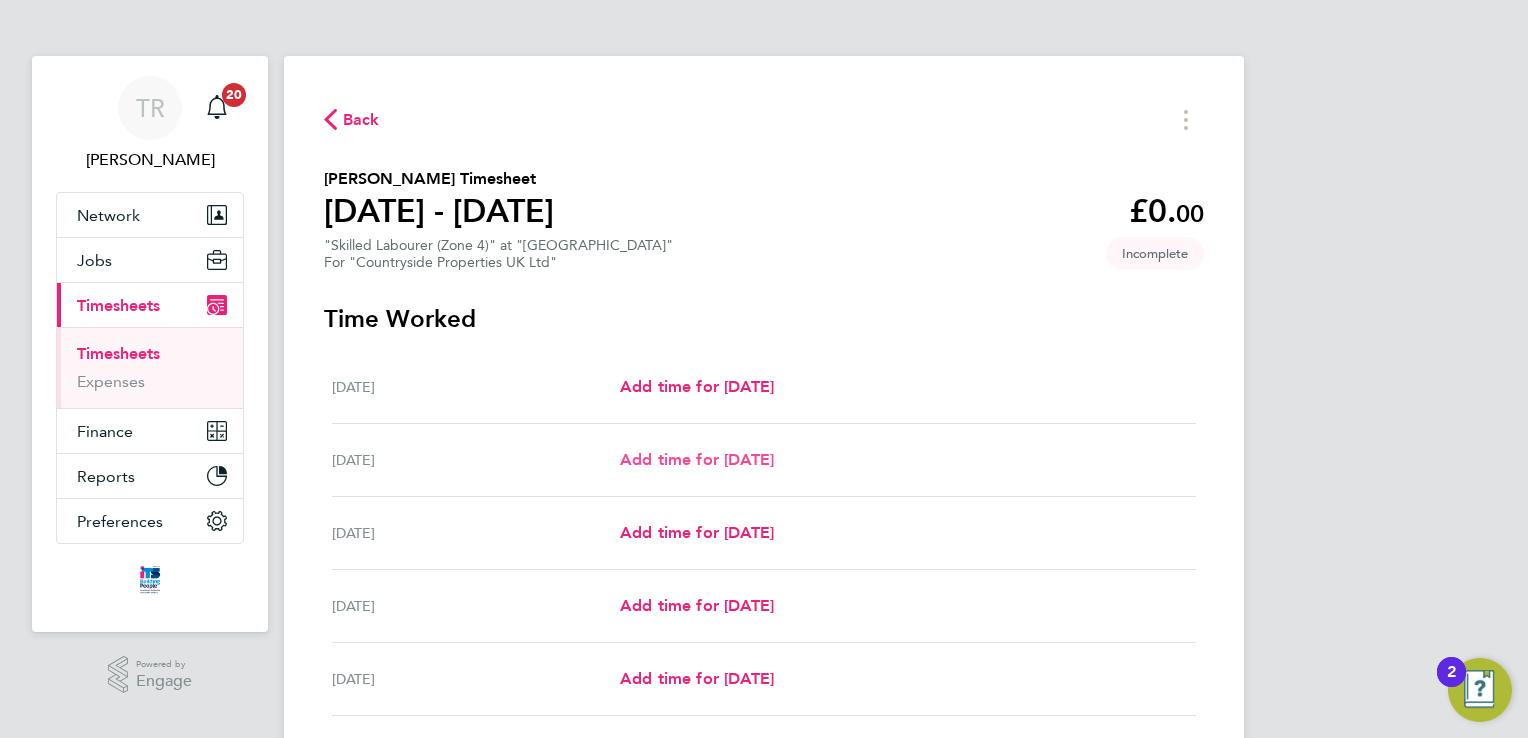 click on "Add time for [DATE]" at bounding box center (697, 459) 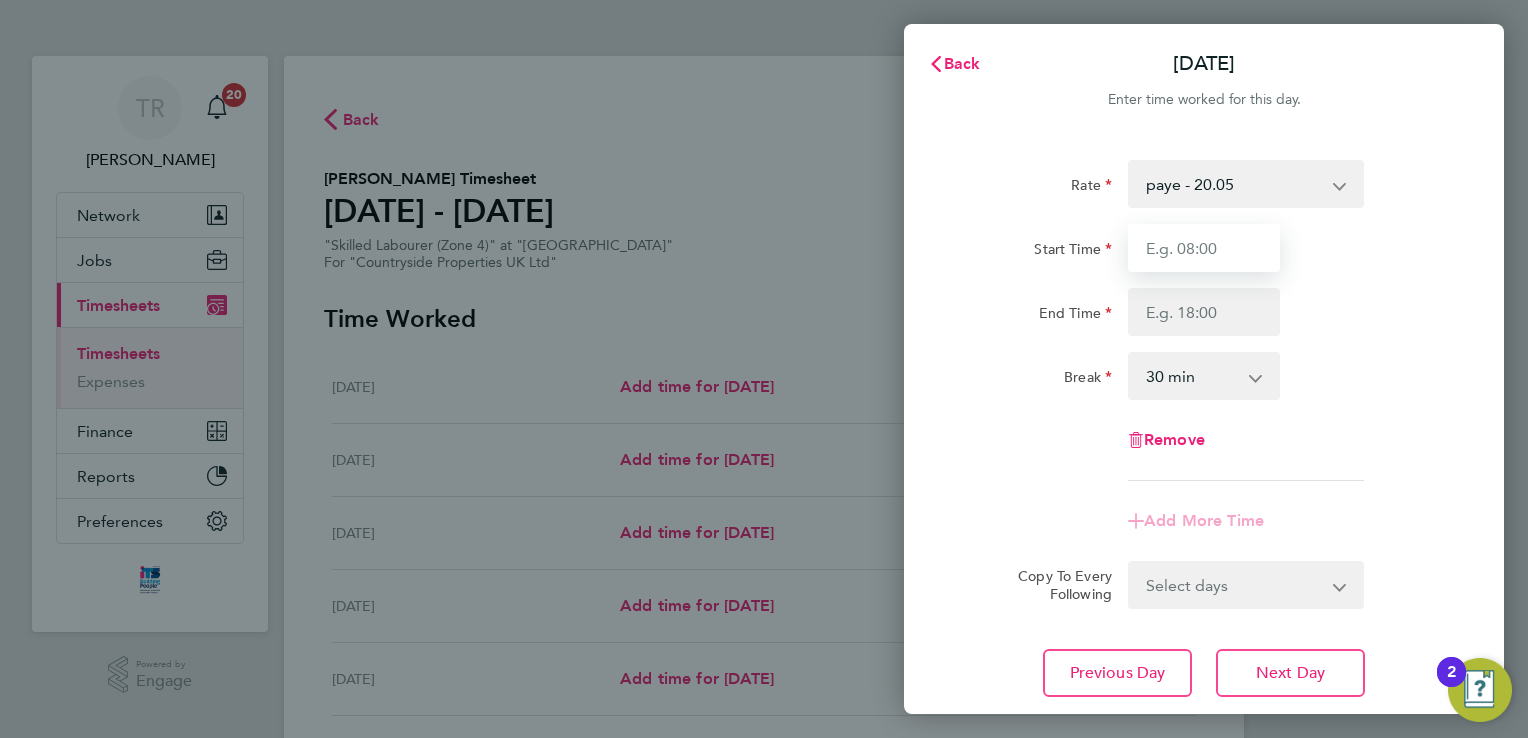 click on "Start Time" at bounding box center (1204, 248) 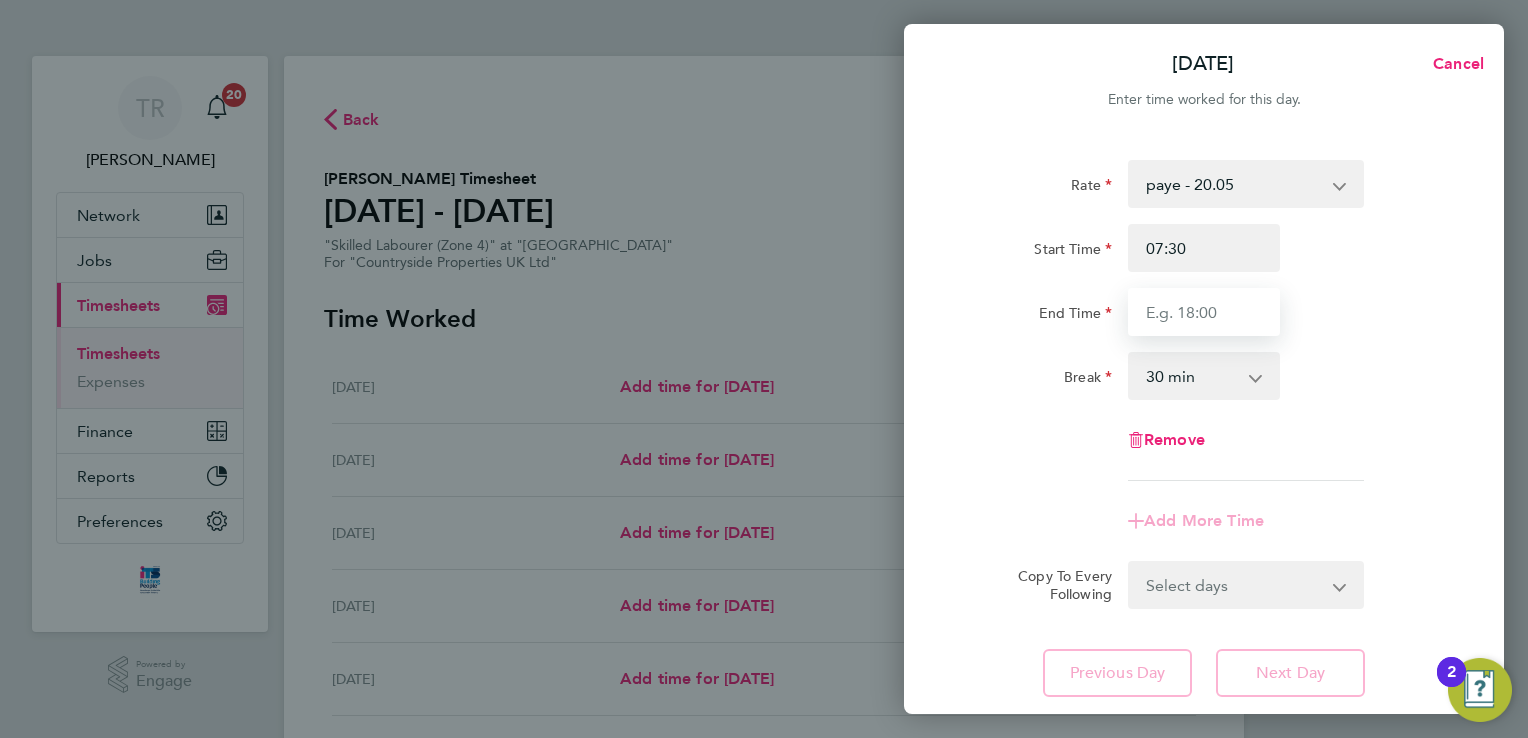 drag, startPoint x: 1226, startPoint y: 298, endPoint x: 1228, endPoint y: 324, distance: 26.076809 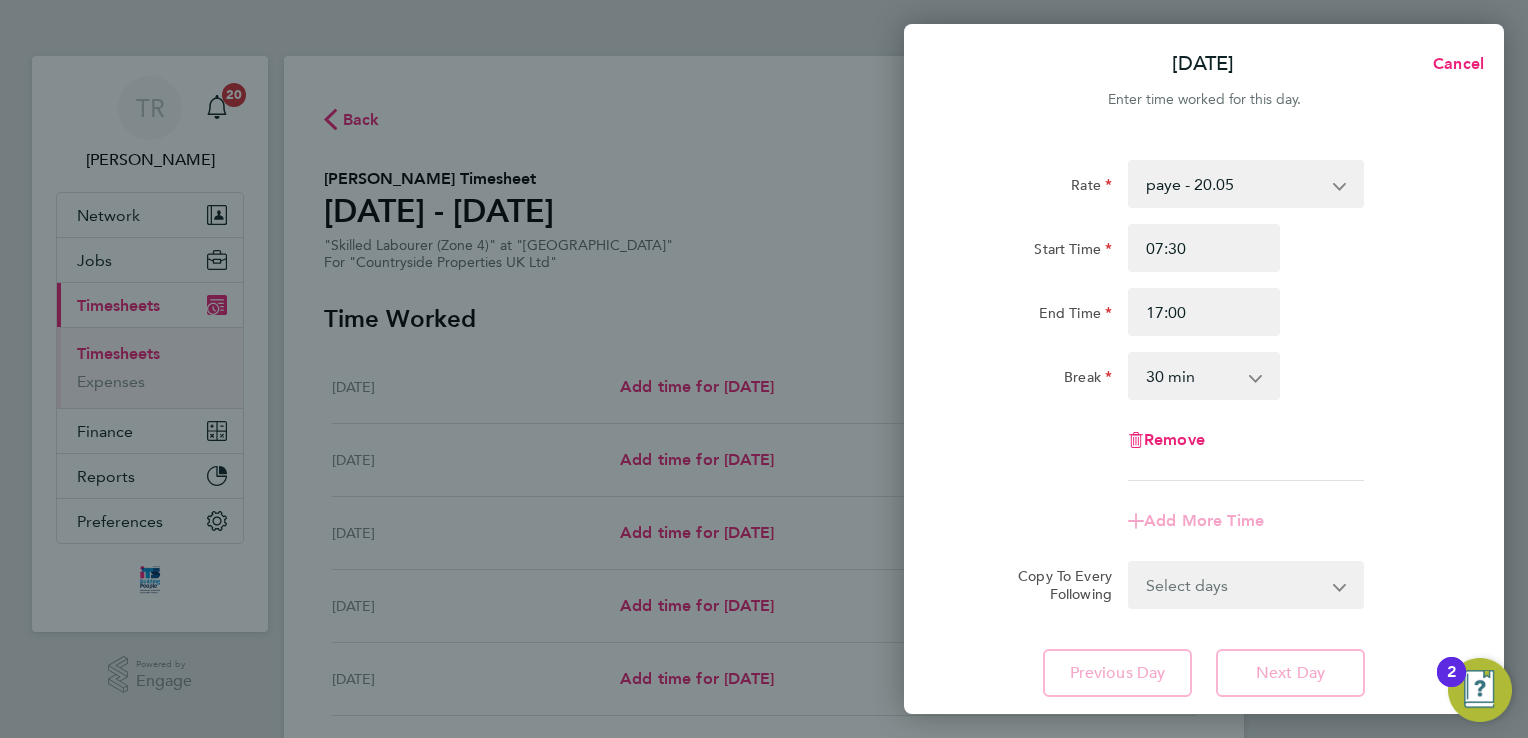 click on "Rate  paye - 20.05
Start Time 07:30 End Time 17:00 Break  0 min   15 min   30 min   45 min   60 min   75 min   90 min
Remove
Add More Time  Copy To Every Following  Select days   Day   Weekday (Mon-Fri)   Weekend (Sat-Sun)   [DATE]   [DATE]   [DATE]   [DATE]   [DATE]
Previous Day   Next Day" 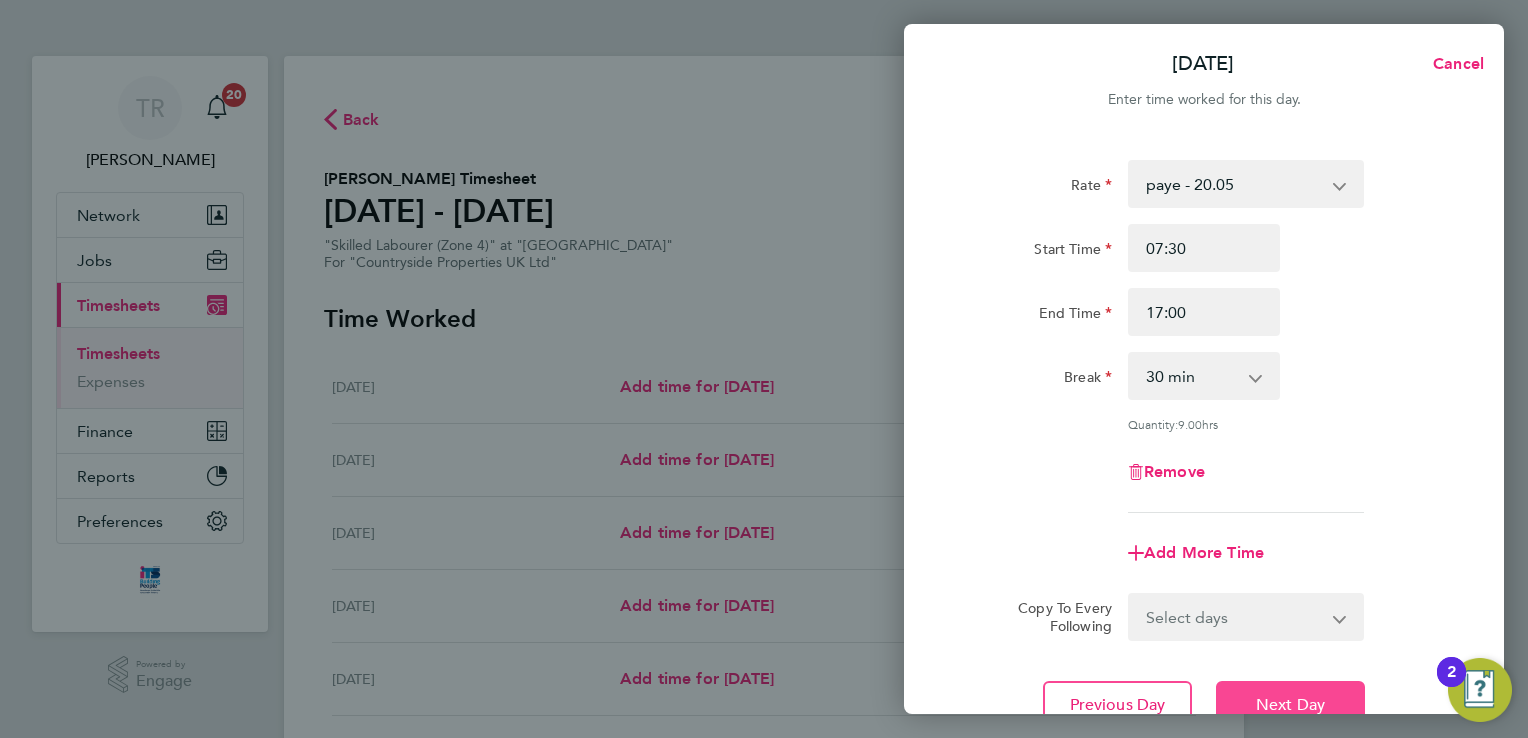 click on "Next Day" 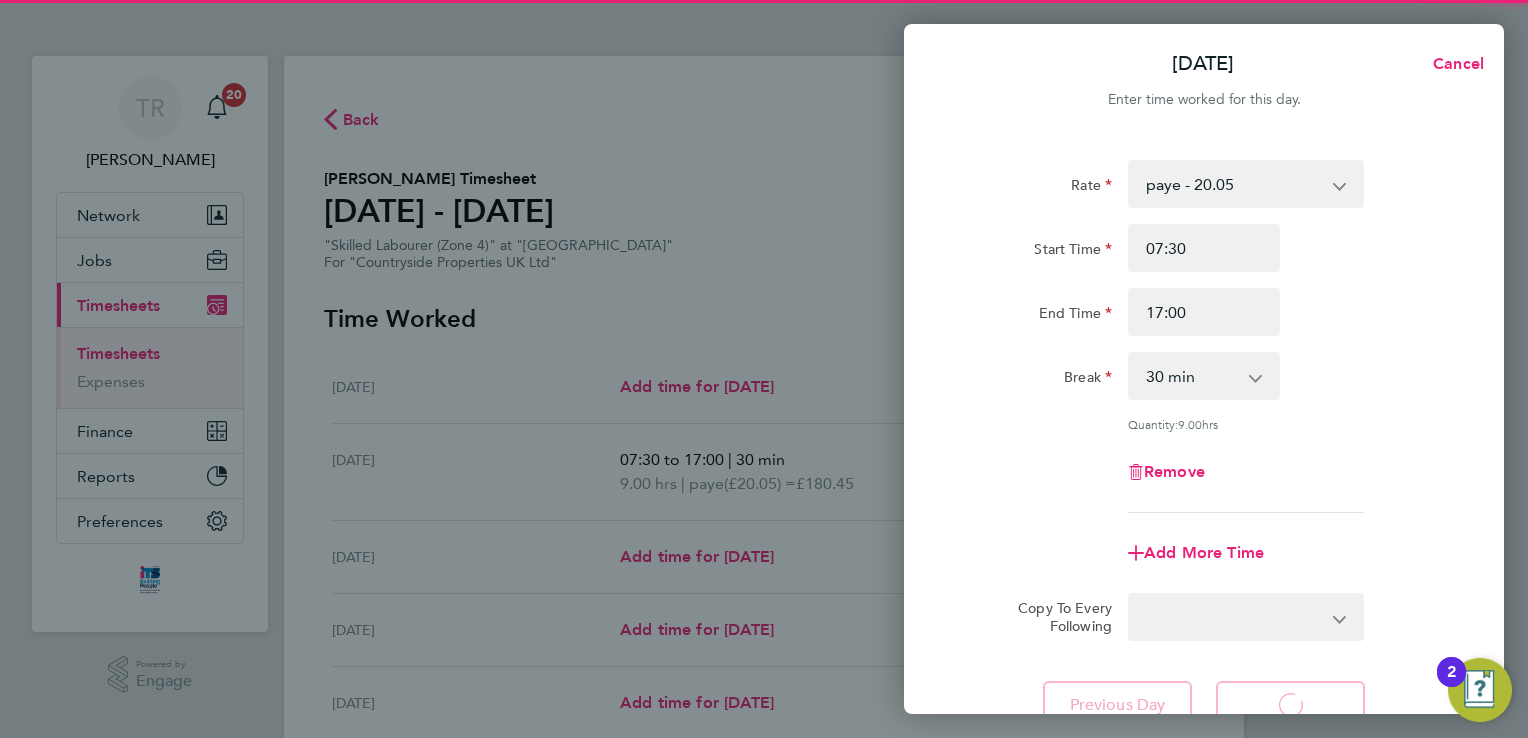 select on "30" 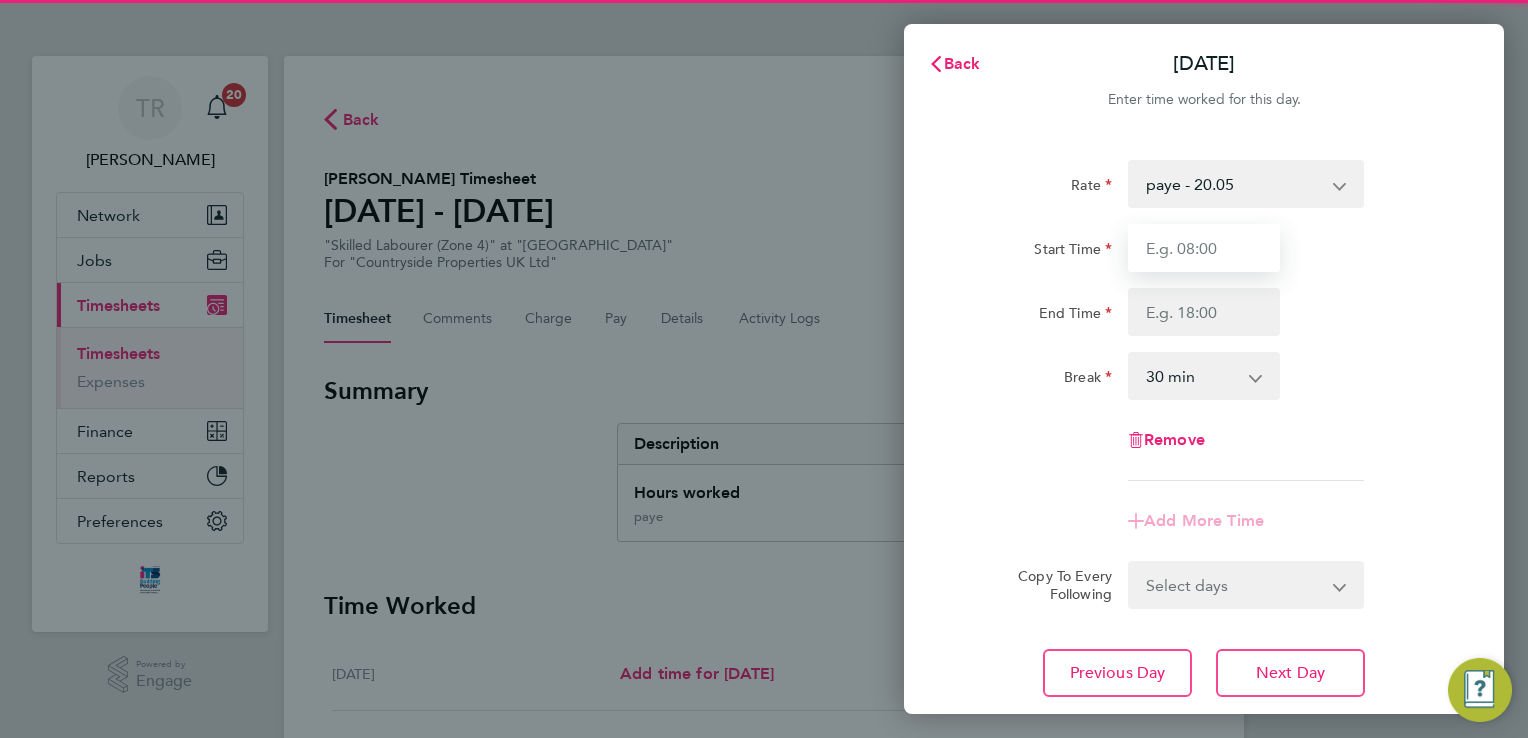 click on "Start Time" at bounding box center (1204, 248) 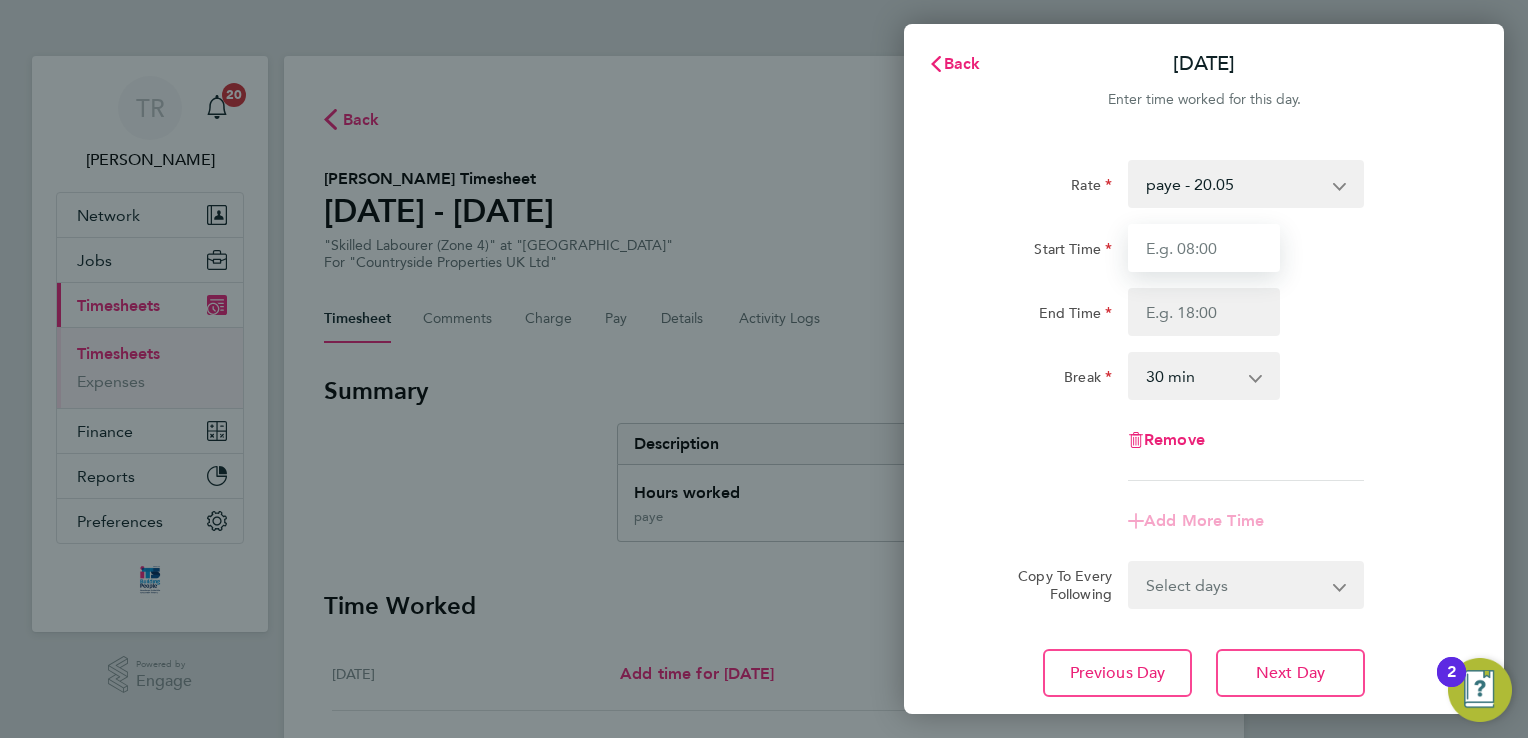 type on "07:30" 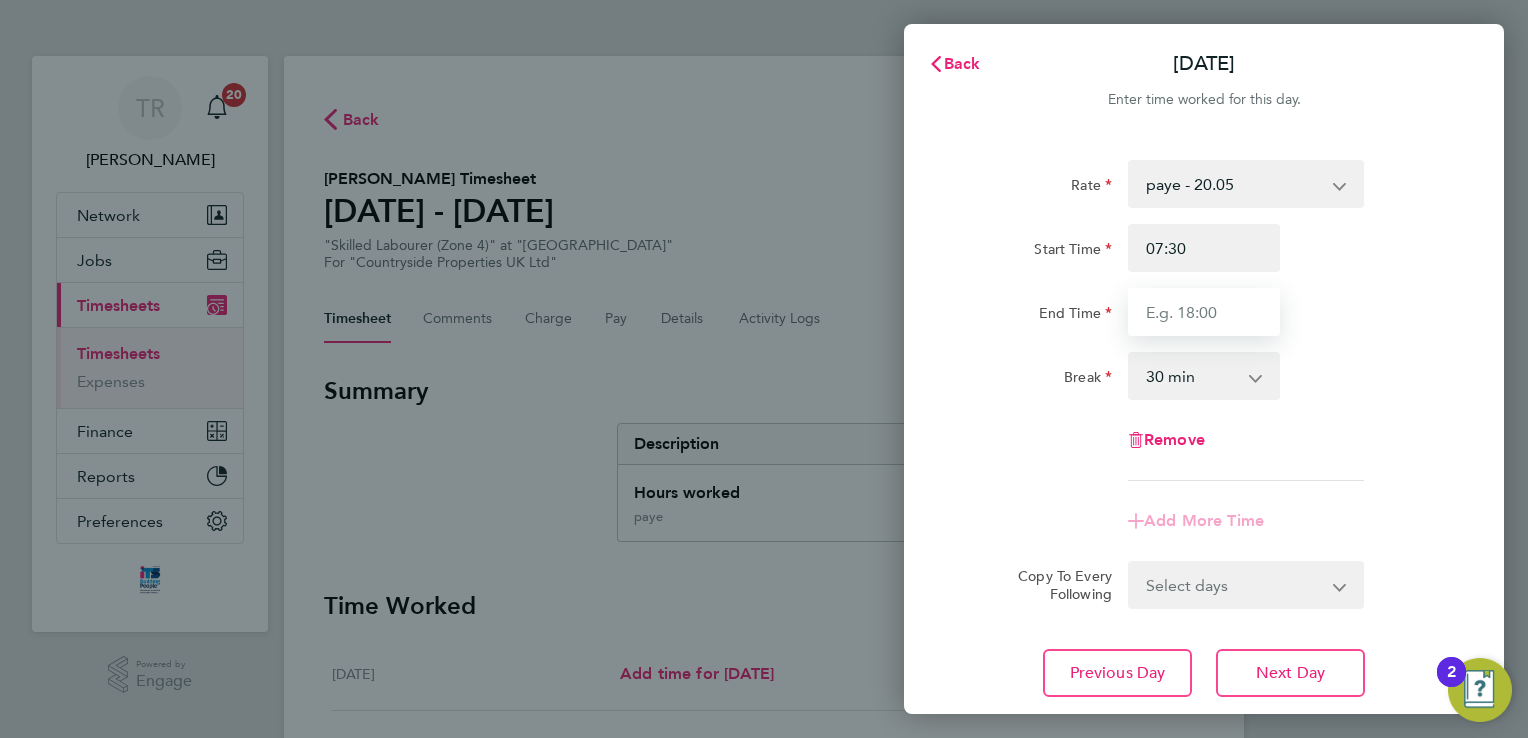 type on "17:00" 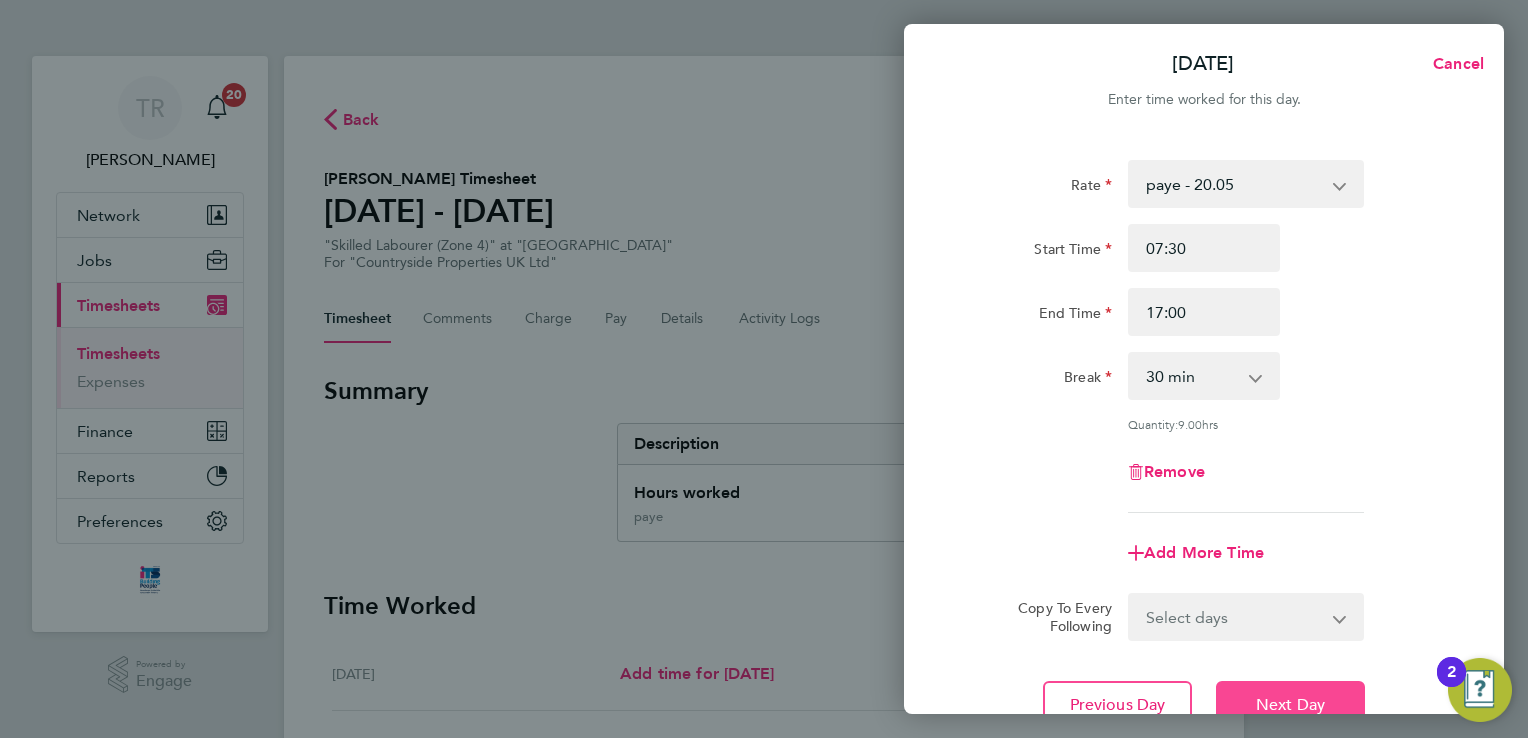 click on "Next Day" 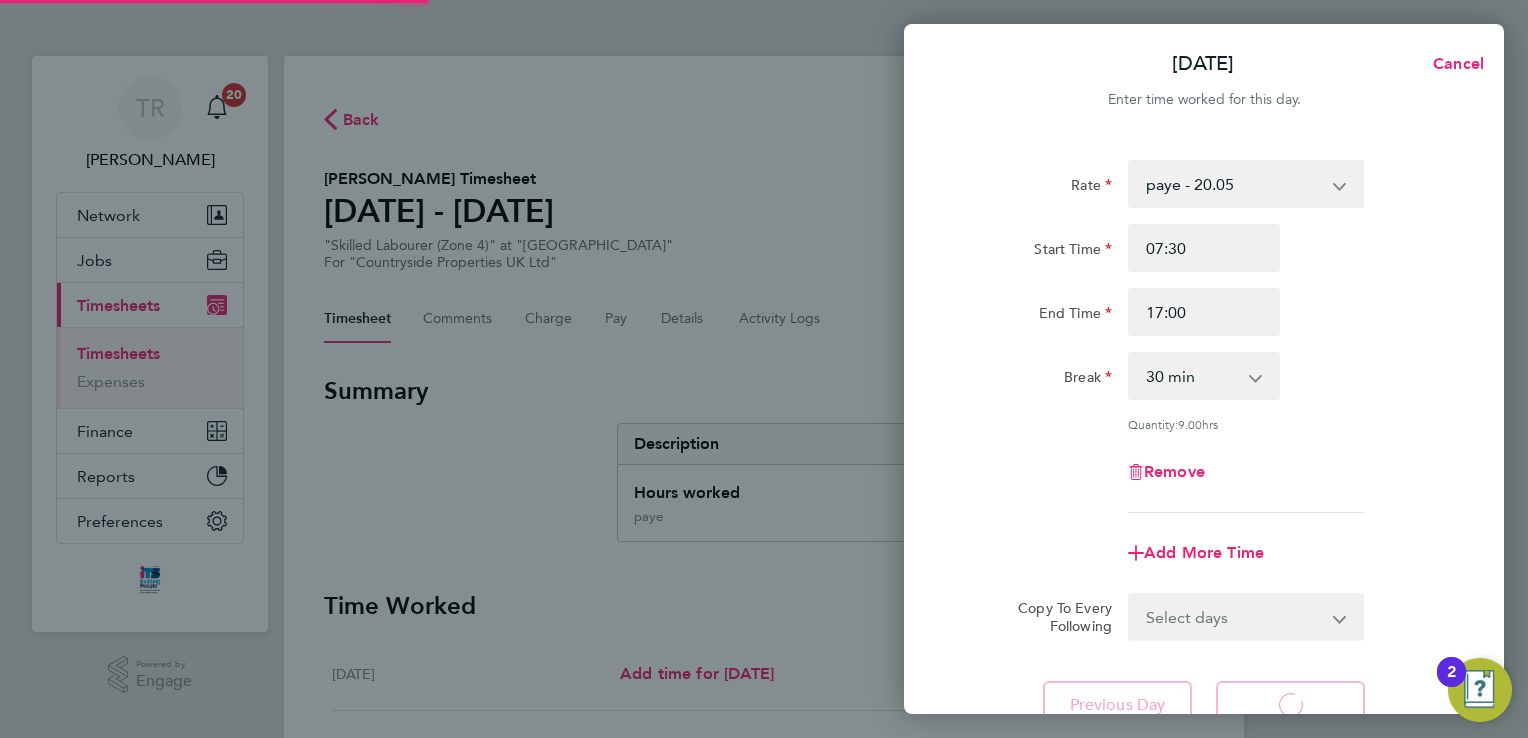 select on "30" 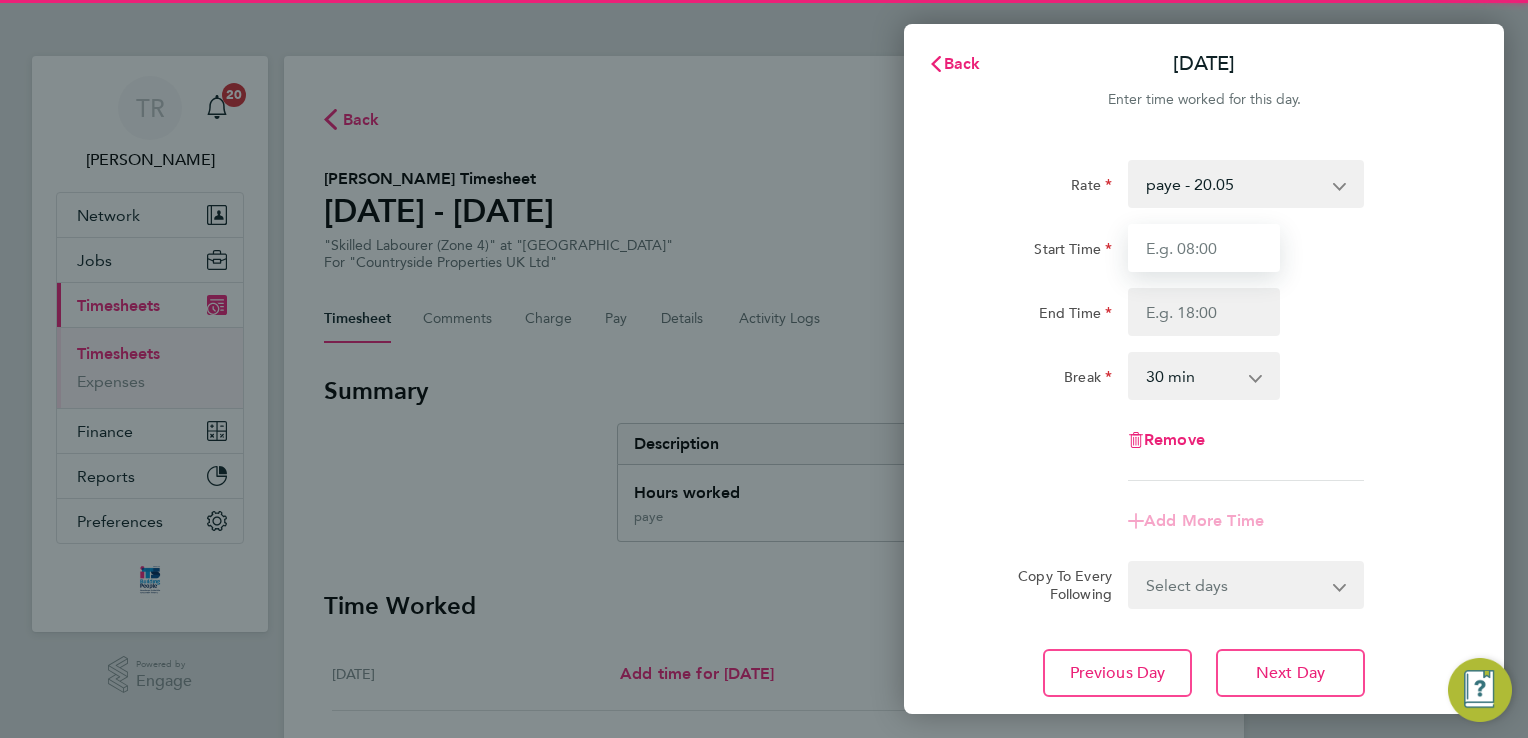 click on "Start Time" at bounding box center [1204, 248] 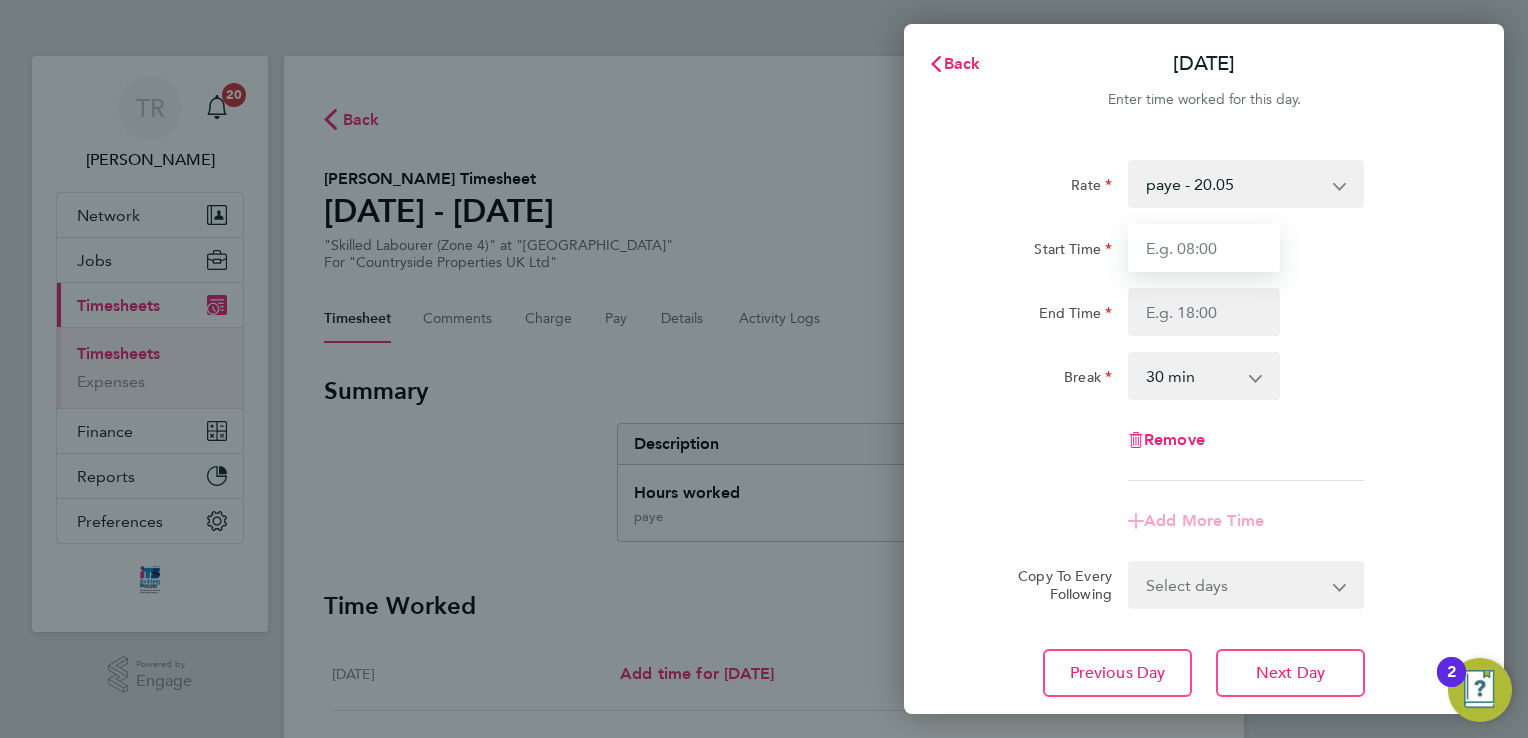 type on "07:30" 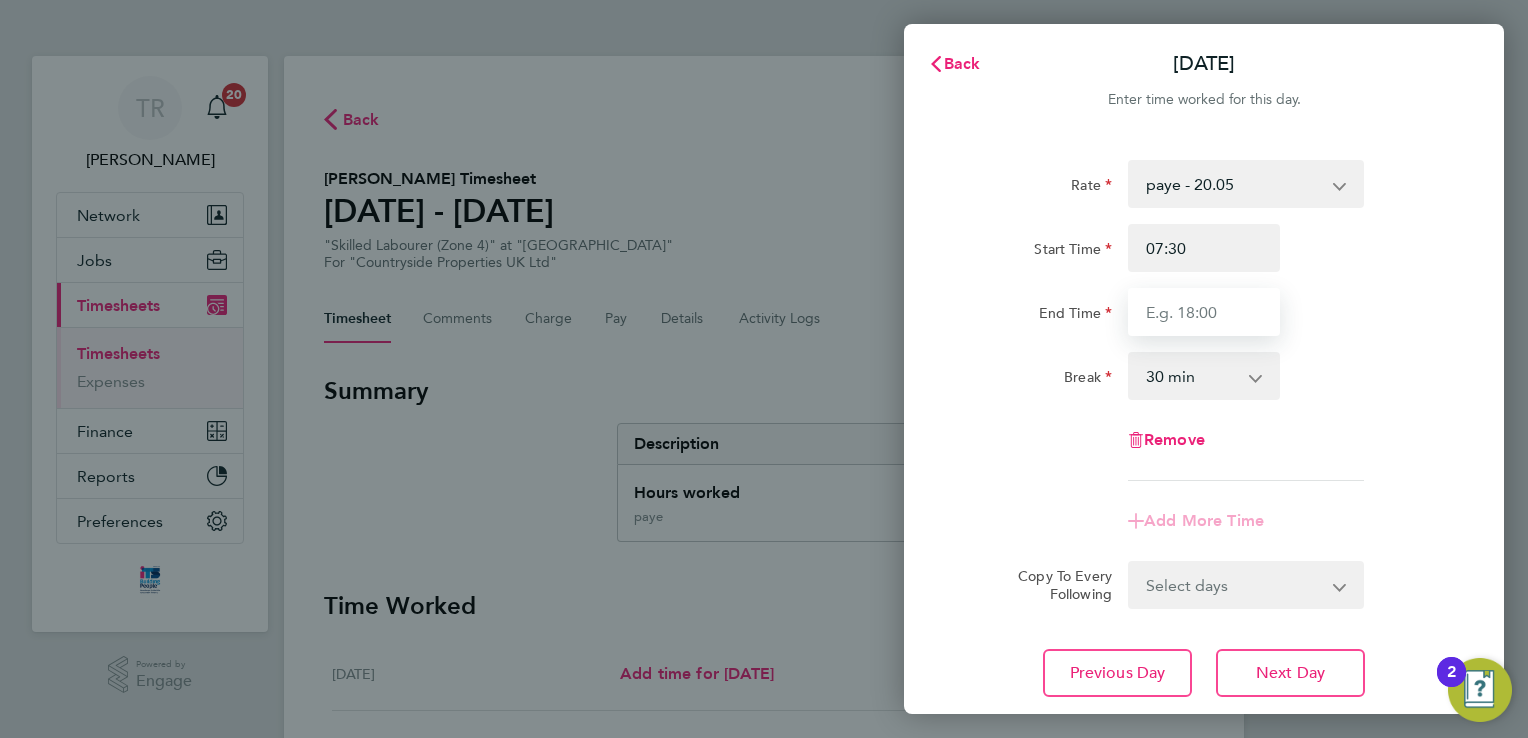 type on "17:00" 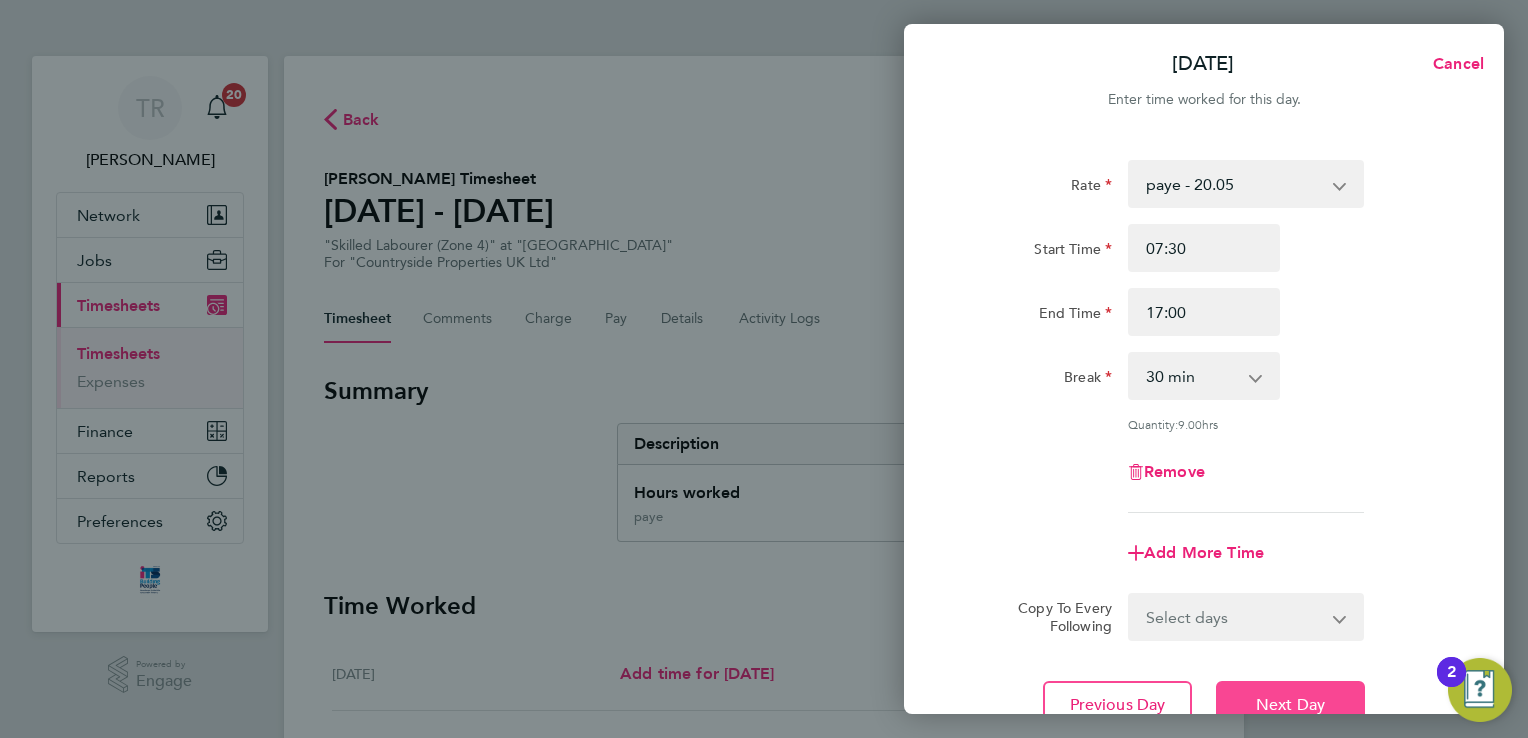 click on "Next Day" 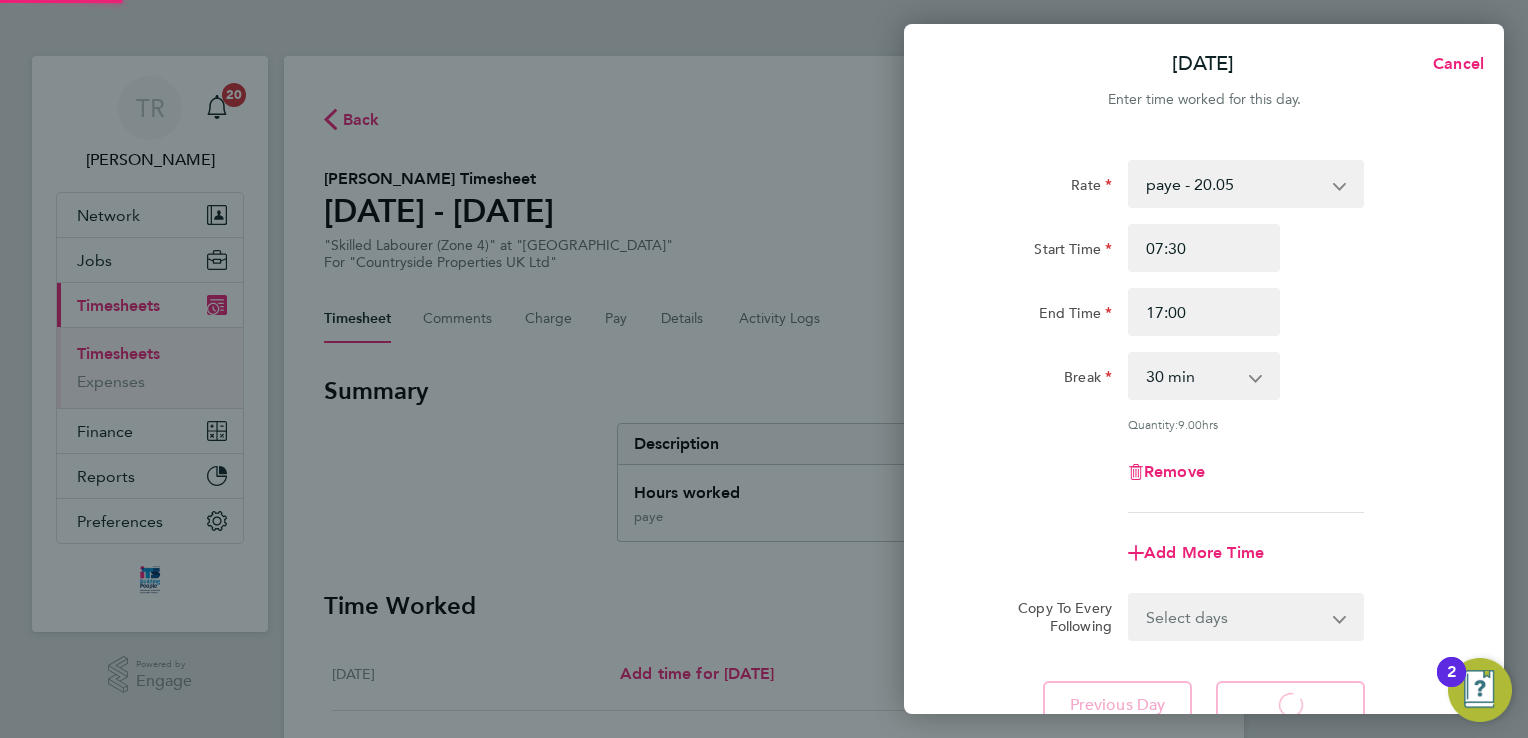 select on "30" 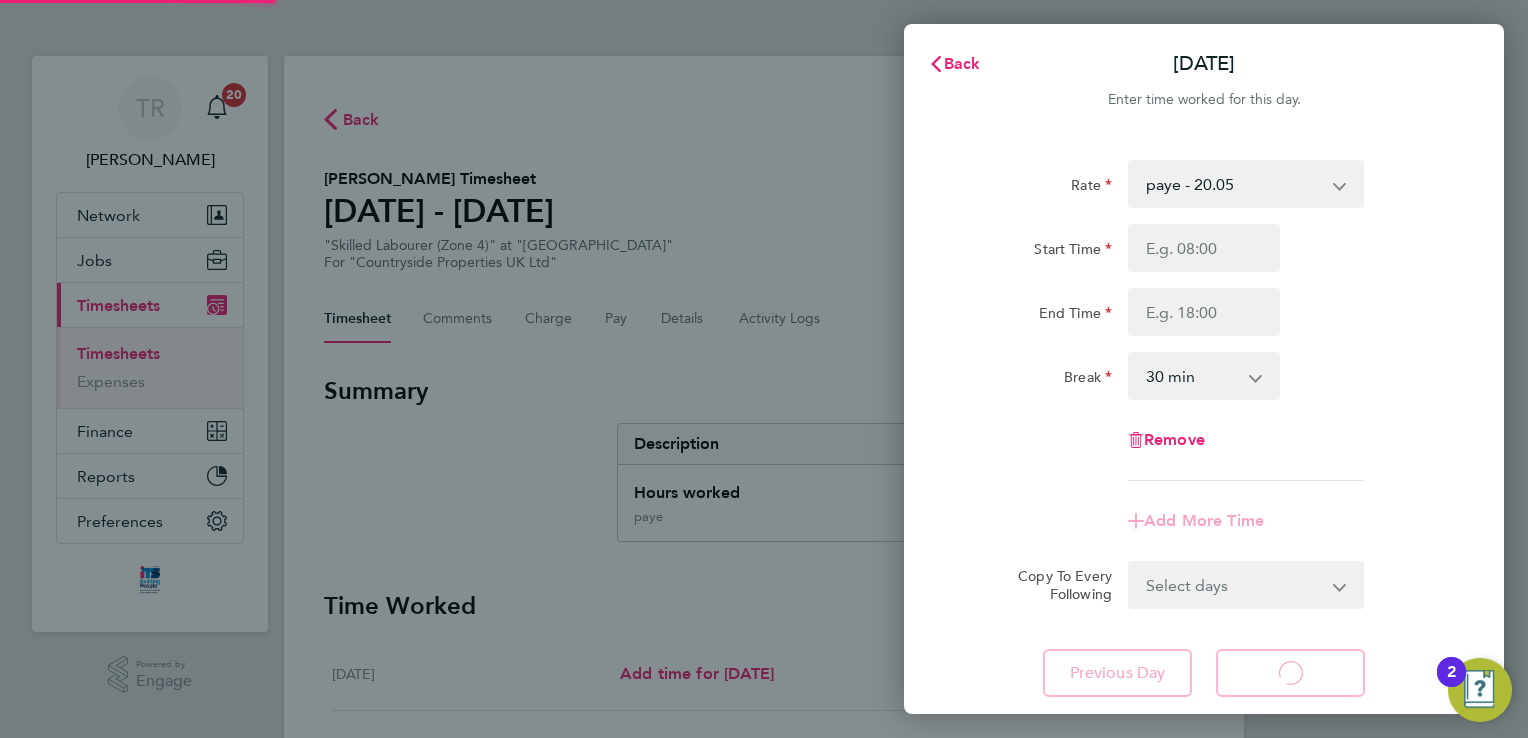 select on "30" 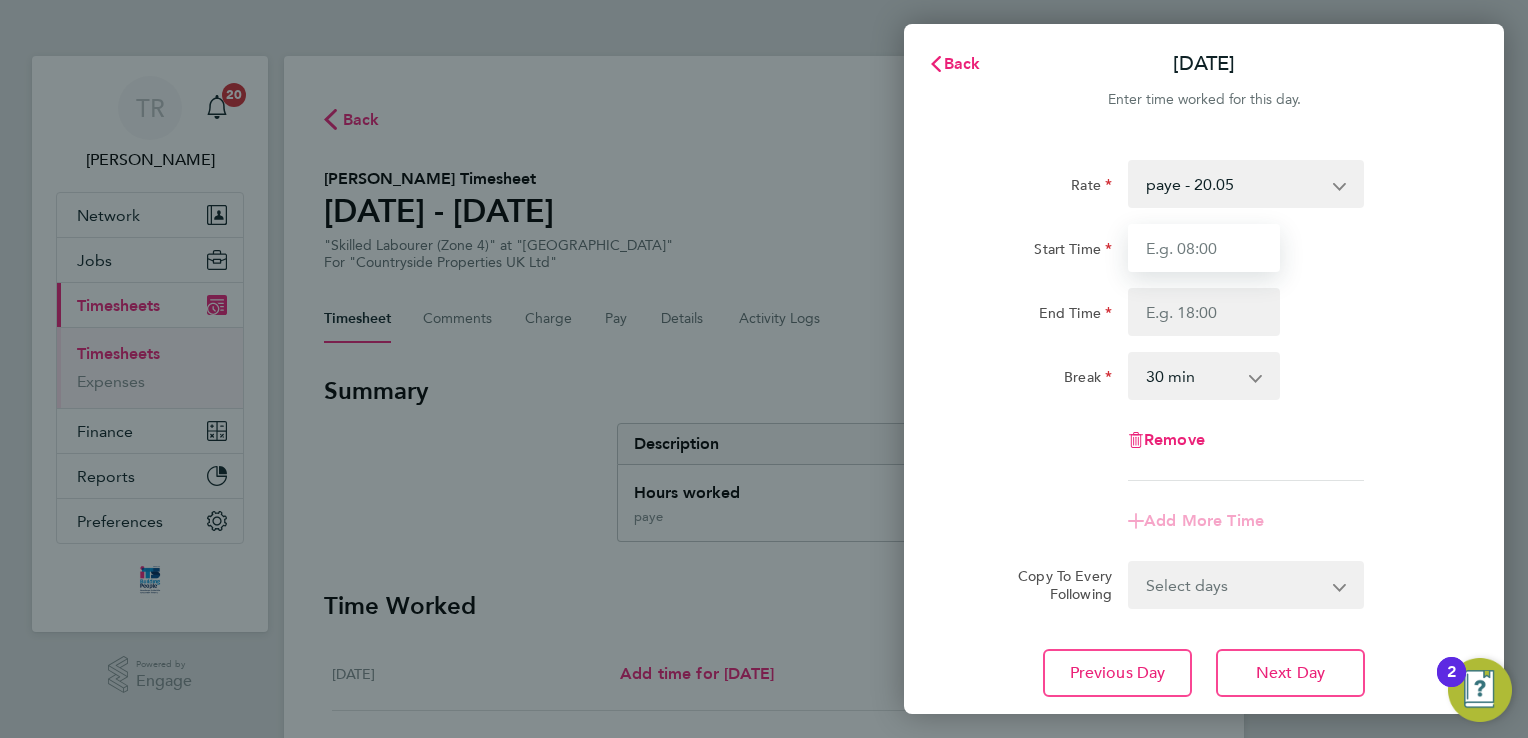 drag, startPoint x: 1235, startPoint y: 249, endPoint x: 1231, endPoint y: 263, distance: 14.56022 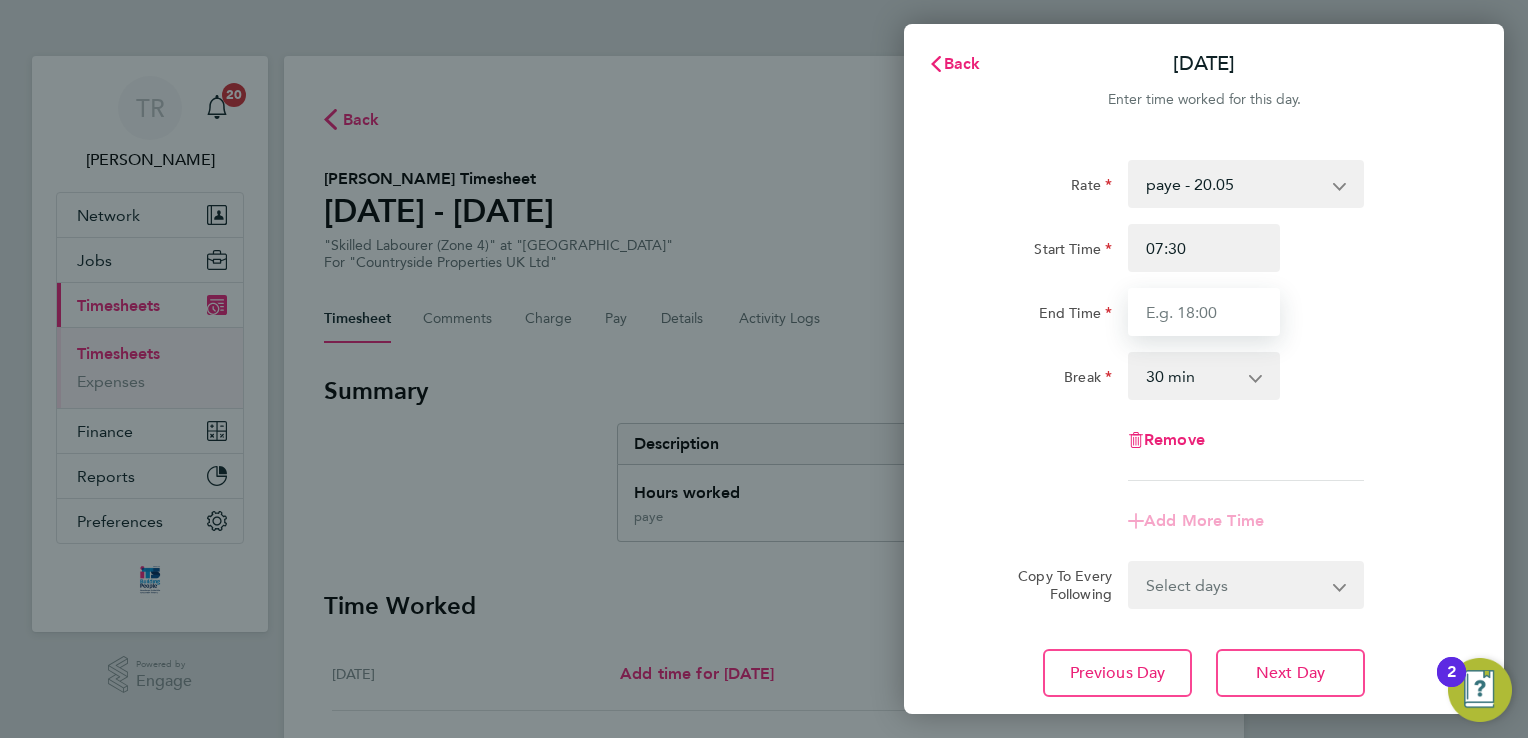 click on "End Time" at bounding box center [1204, 312] 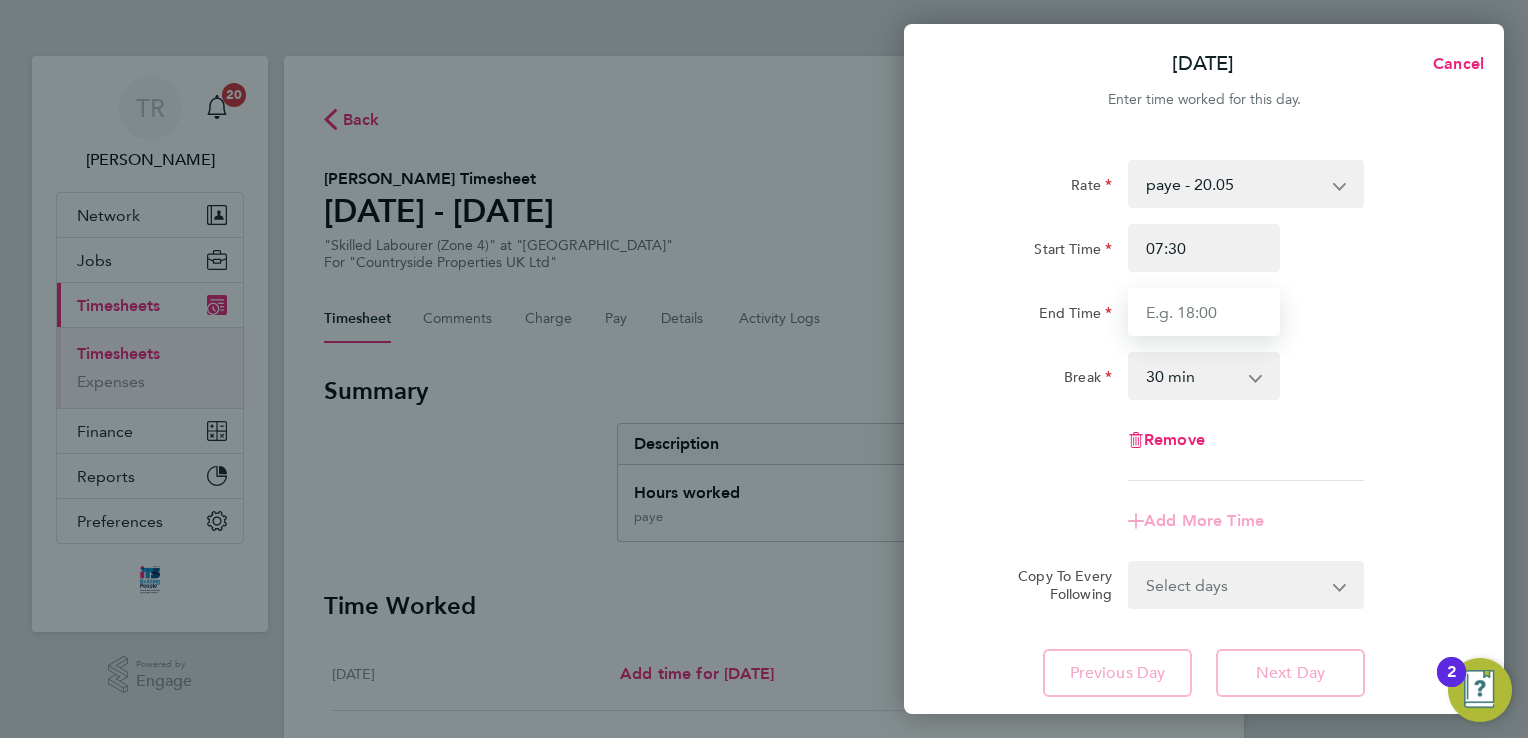type on "16:30" 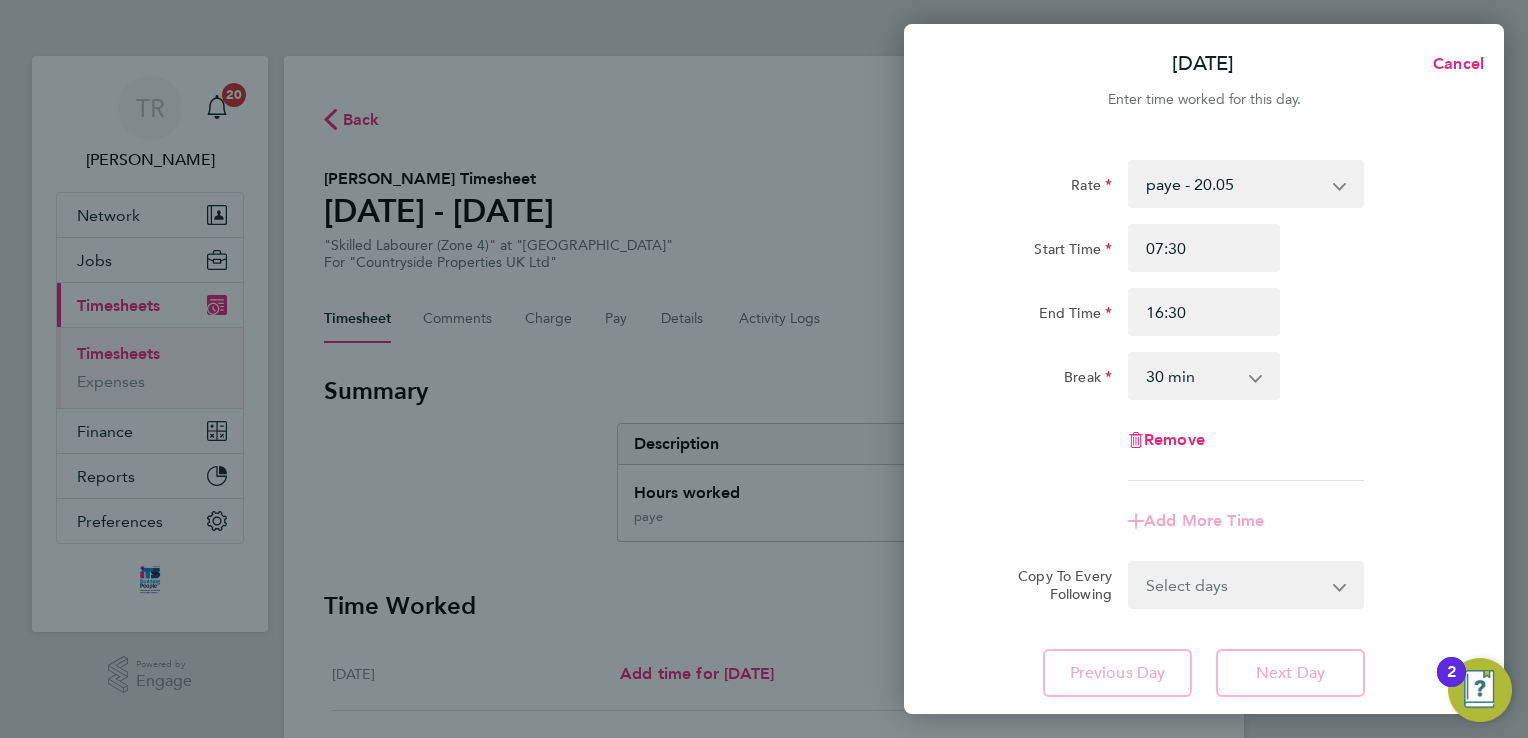 click on "Rate  paye - 20.05
Start Time 07:30 End Time 16:30 Break  0 min   15 min   30 min   45 min   60 min   75 min   90 min
Remove
Add More Time  Copy To Every Following  Select days   Day   Weekend (Sat-Sun)   [DATE]   [DATE]" 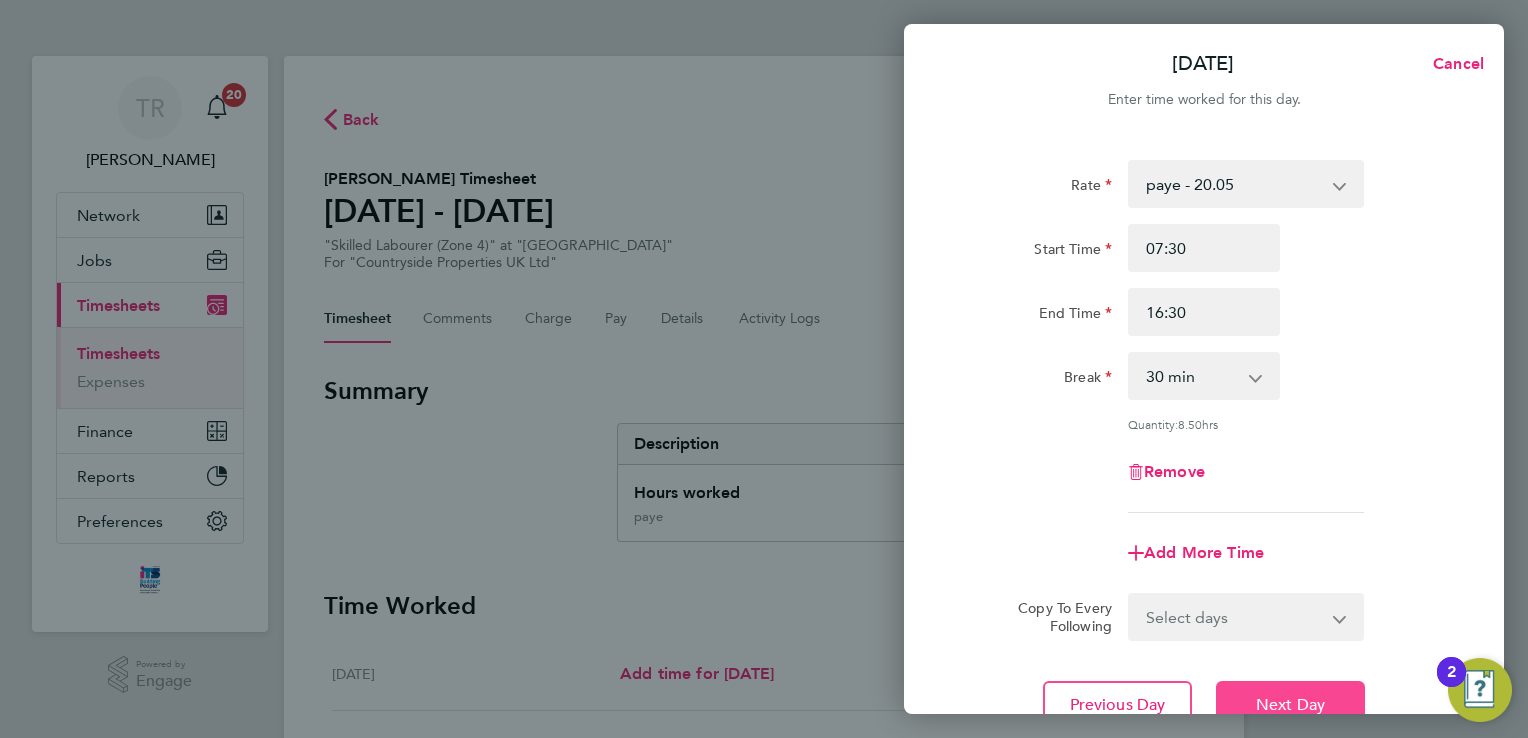click on "Next Day" 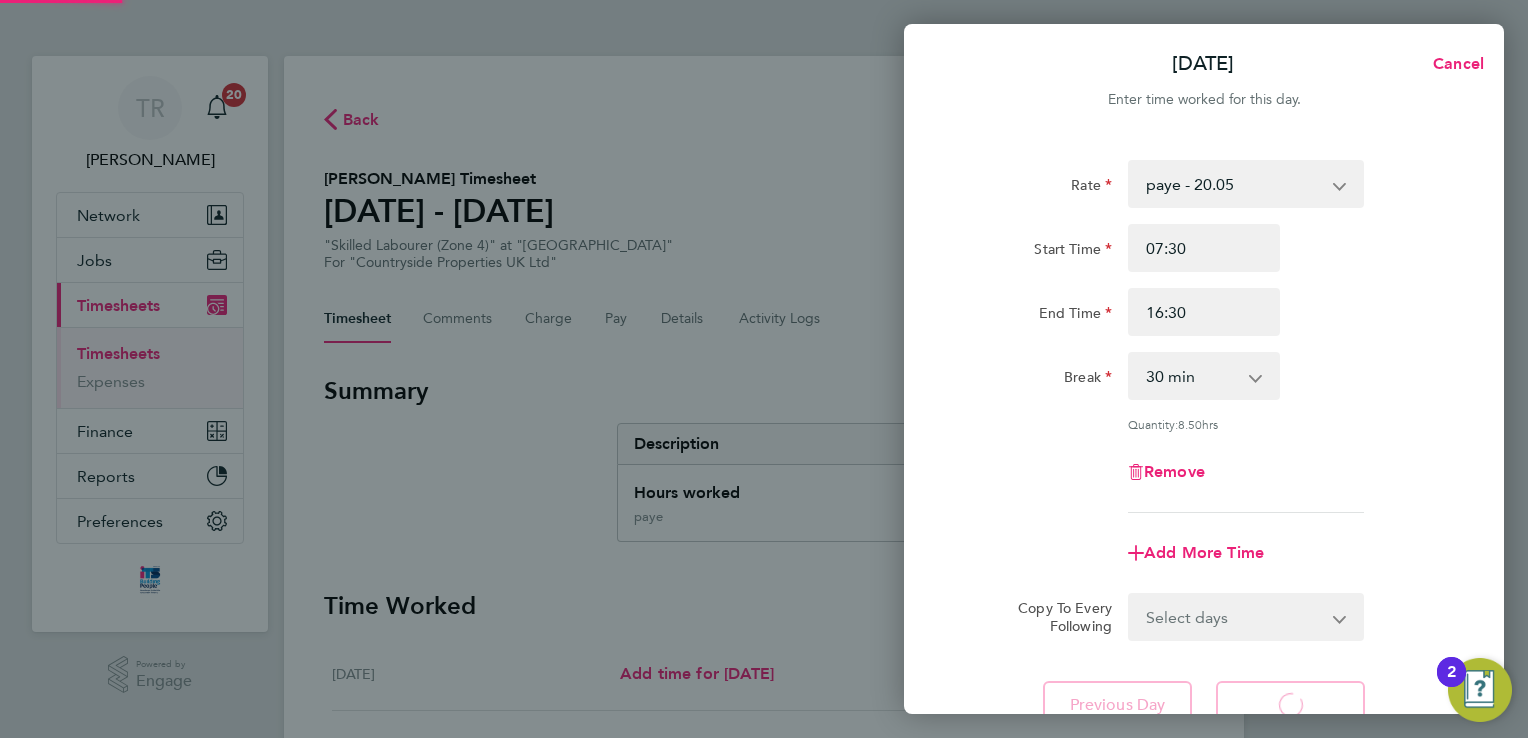 select on "30" 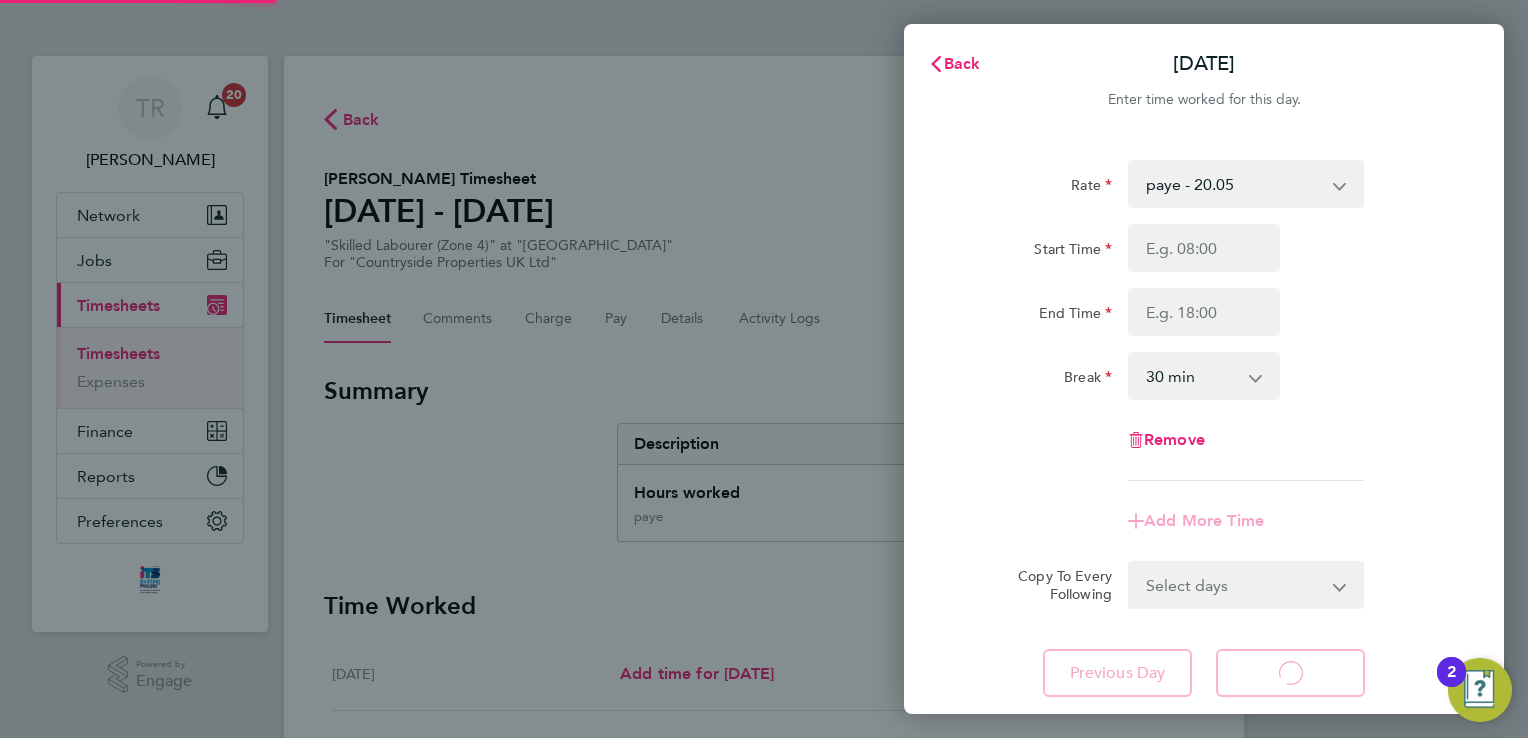 select on "30" 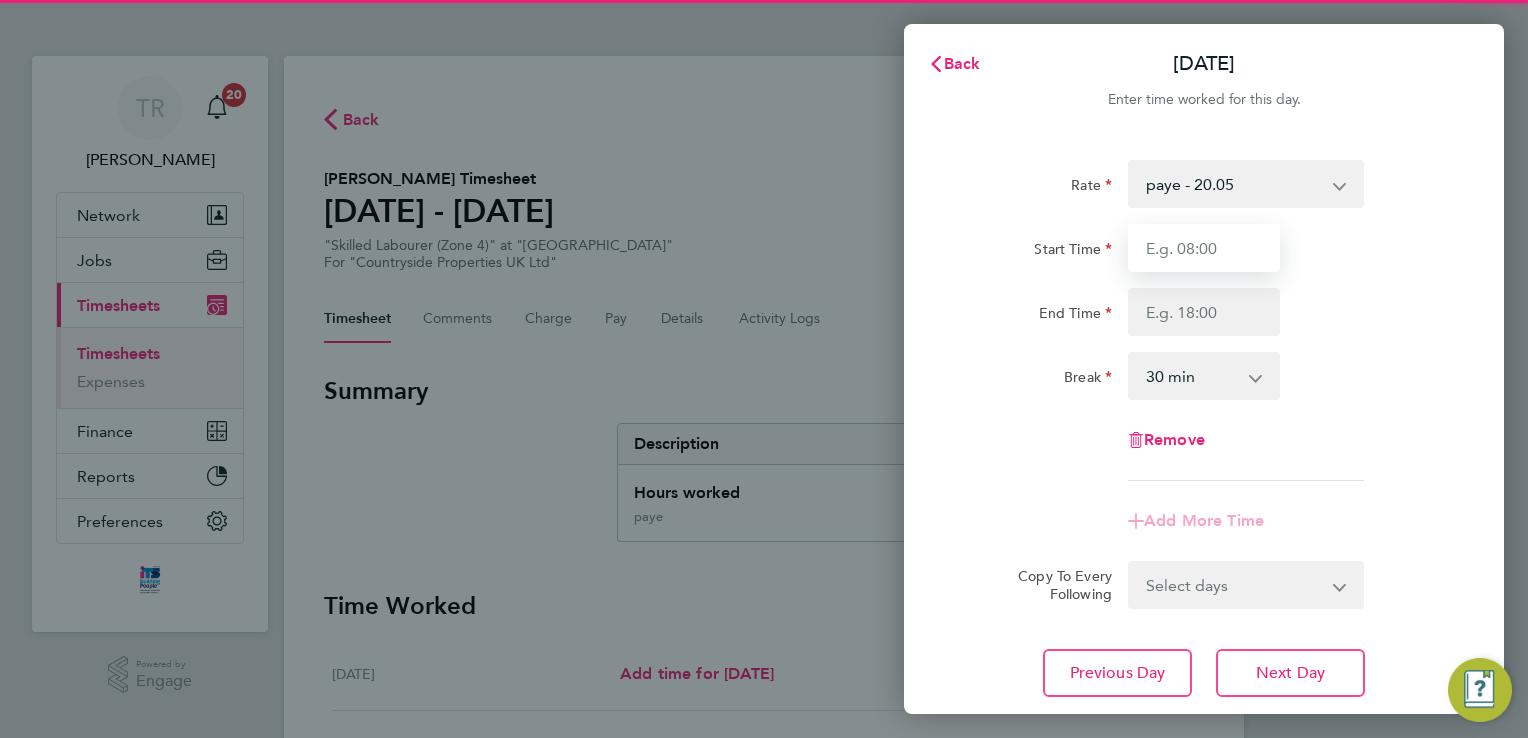 click on "Start Time" at bounding box center [1204, 248] 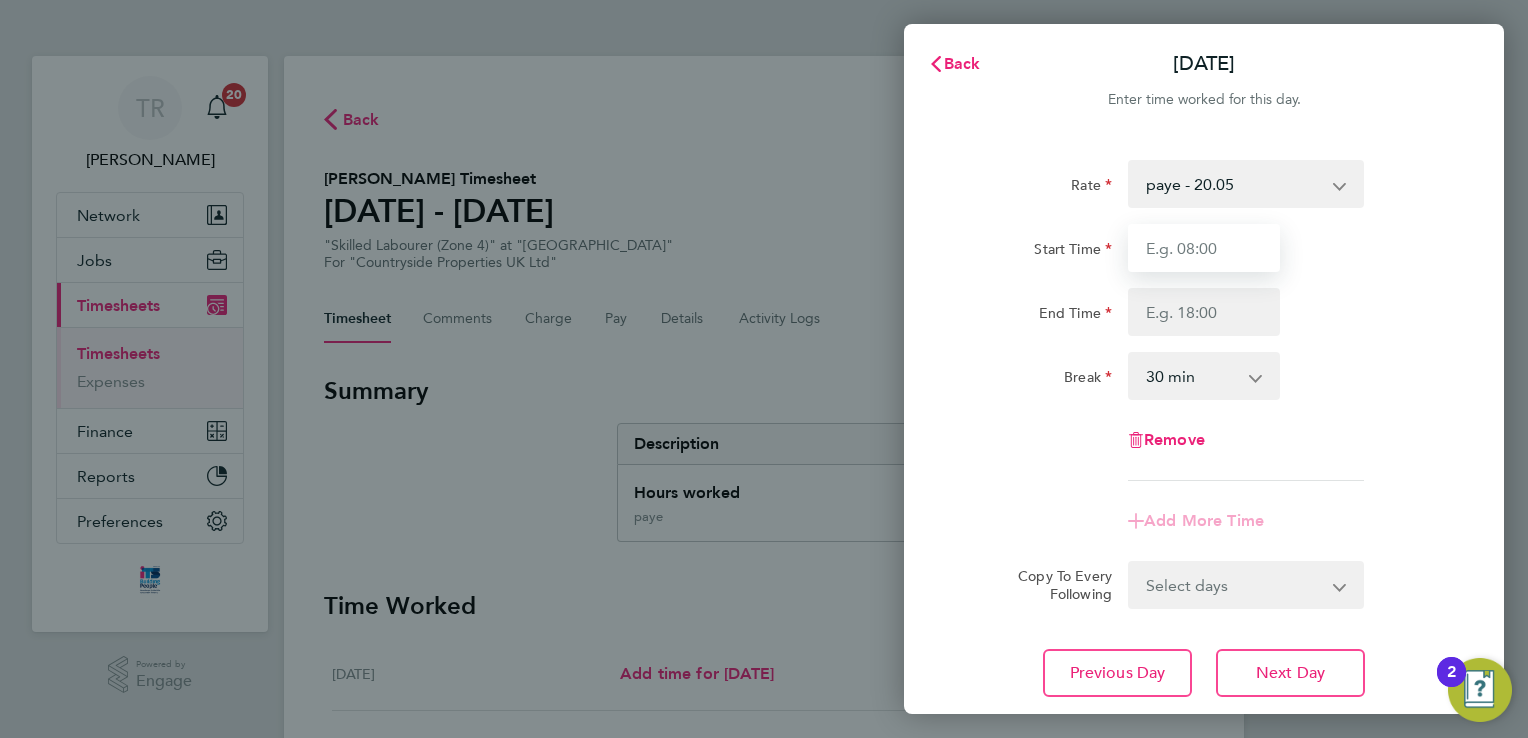type on "08:00" 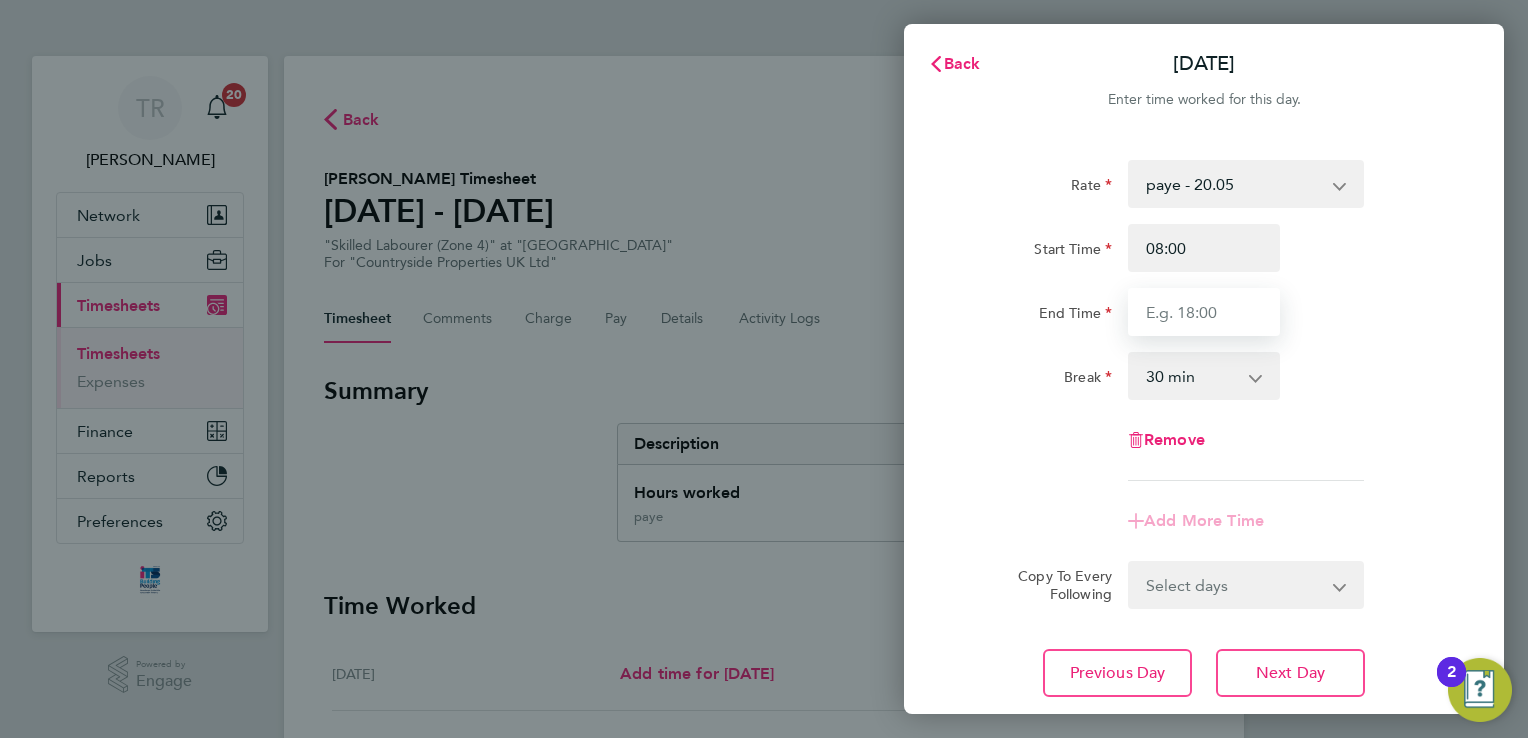 click on "End Time" at bounding box center [1204, 312] 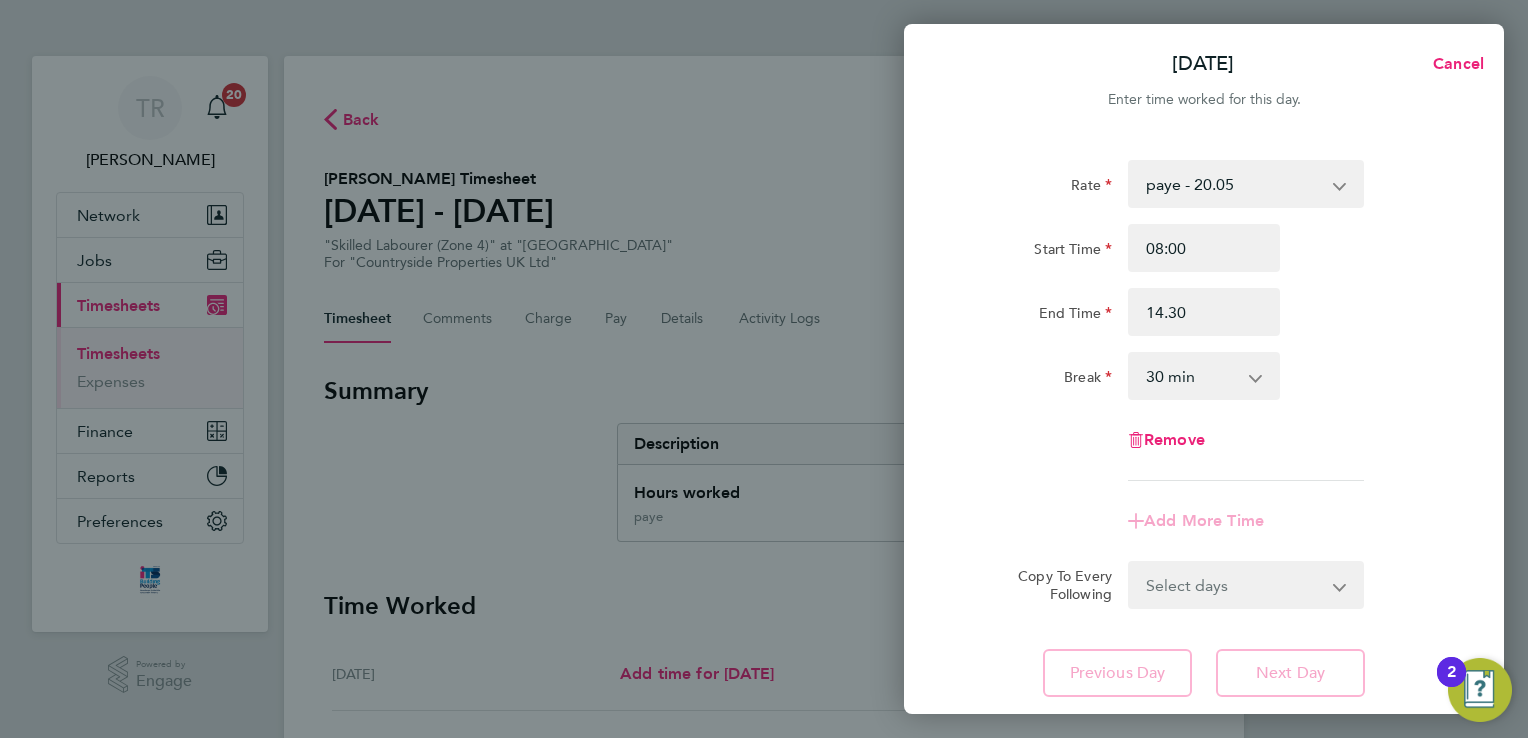 type on "14:30" 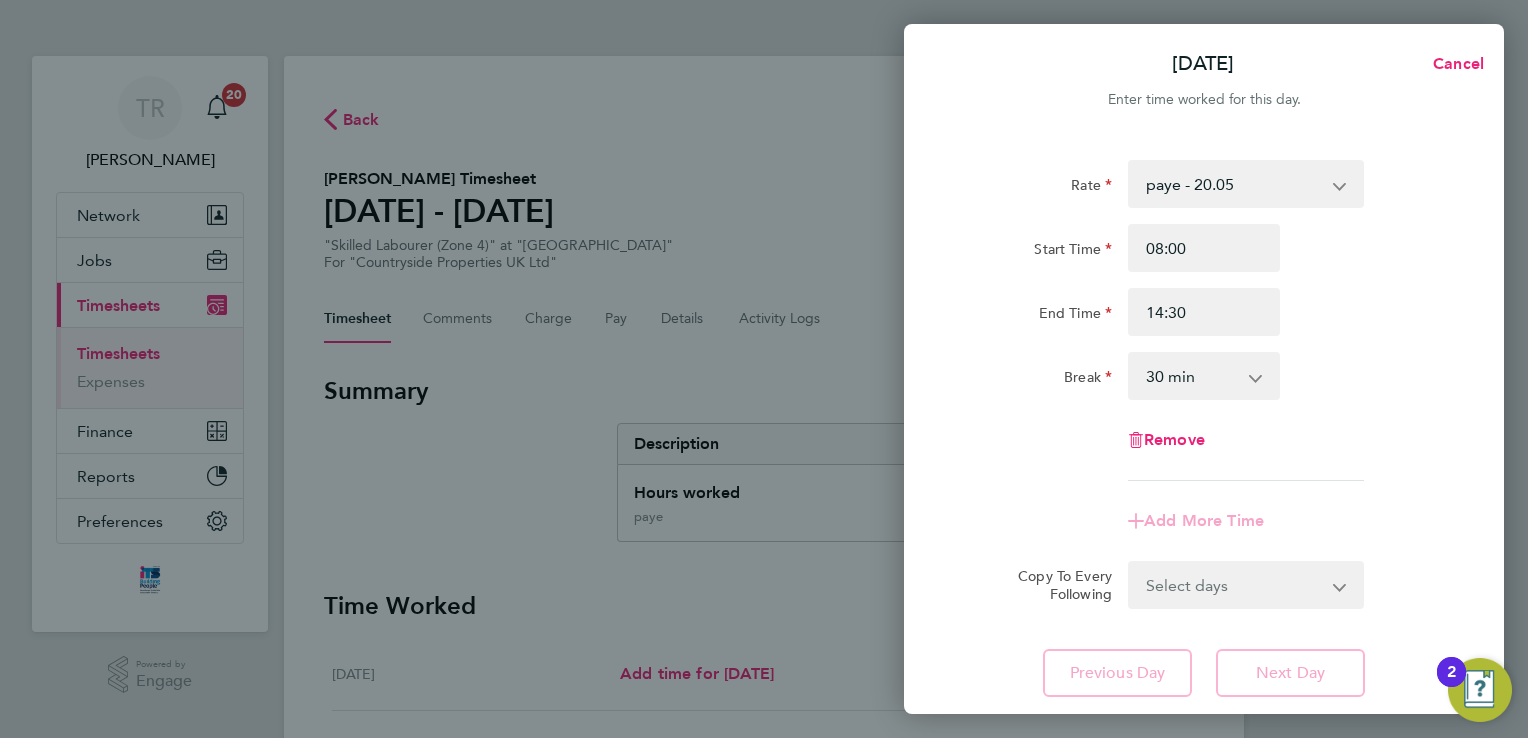 click on "0 min   15 min   30 min   45 min   60 min   75 min   90 min" at bounding box center (1192, 376) 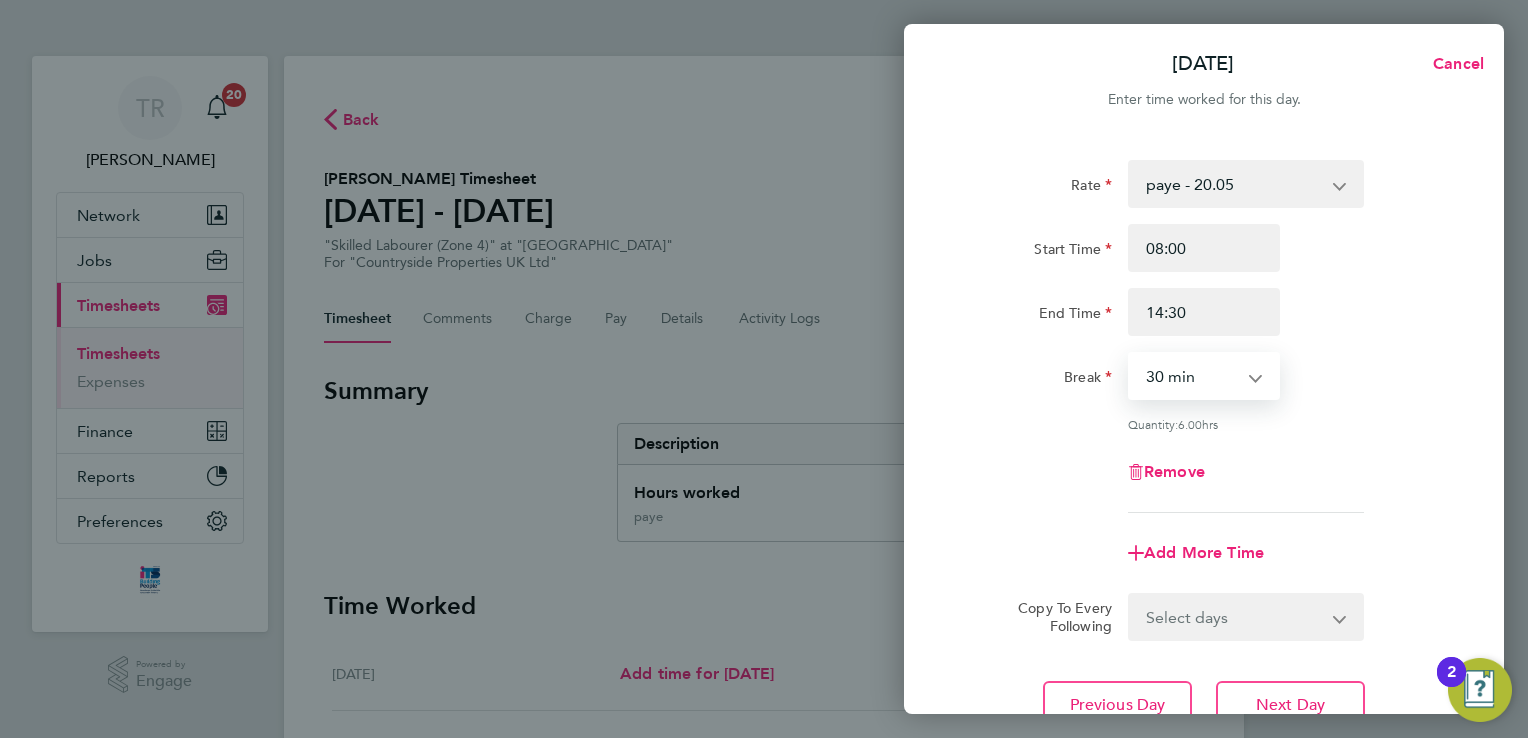 select on "0" 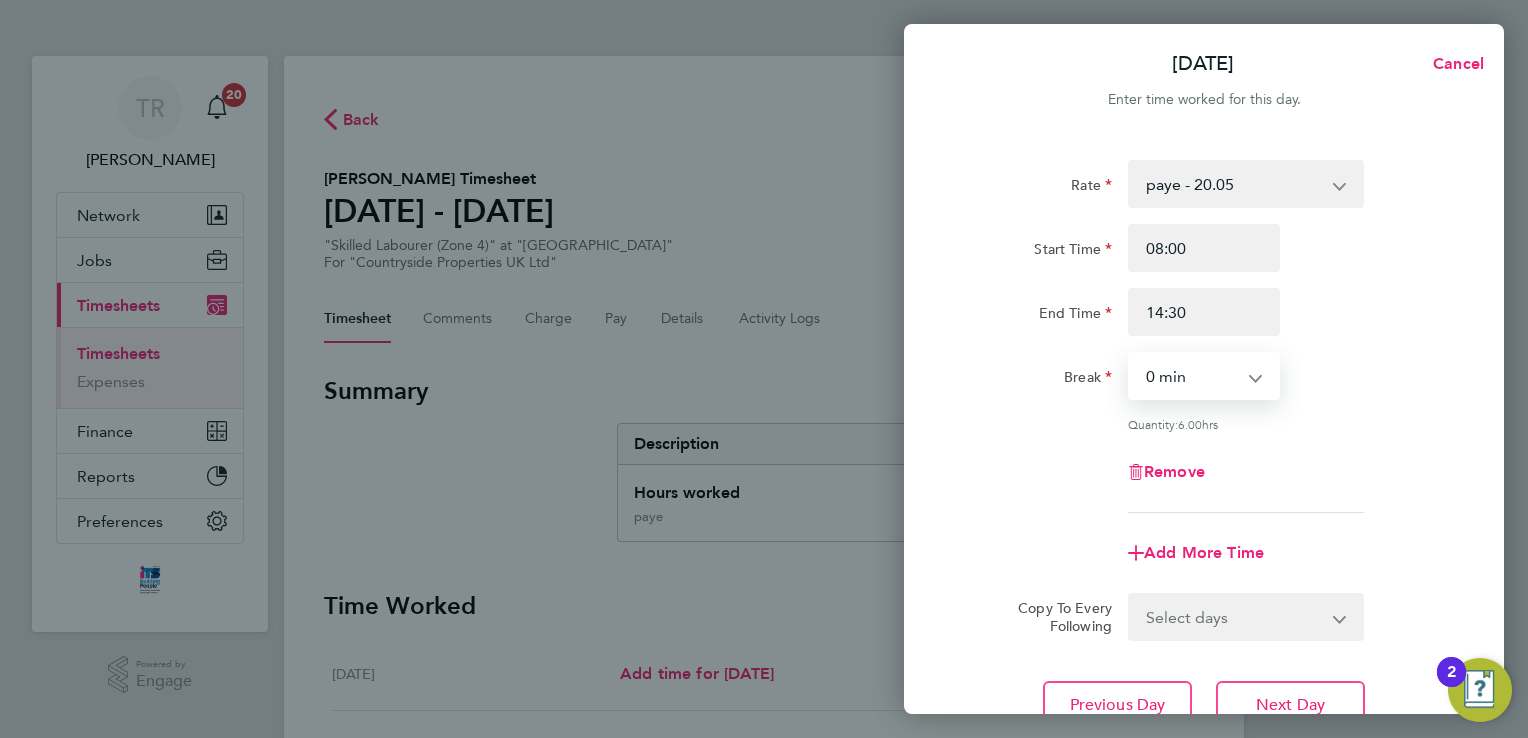click on "0 min   15 min   30 min   45 min   60 min   75 min   90 min" at bounding box center (1192, 376) 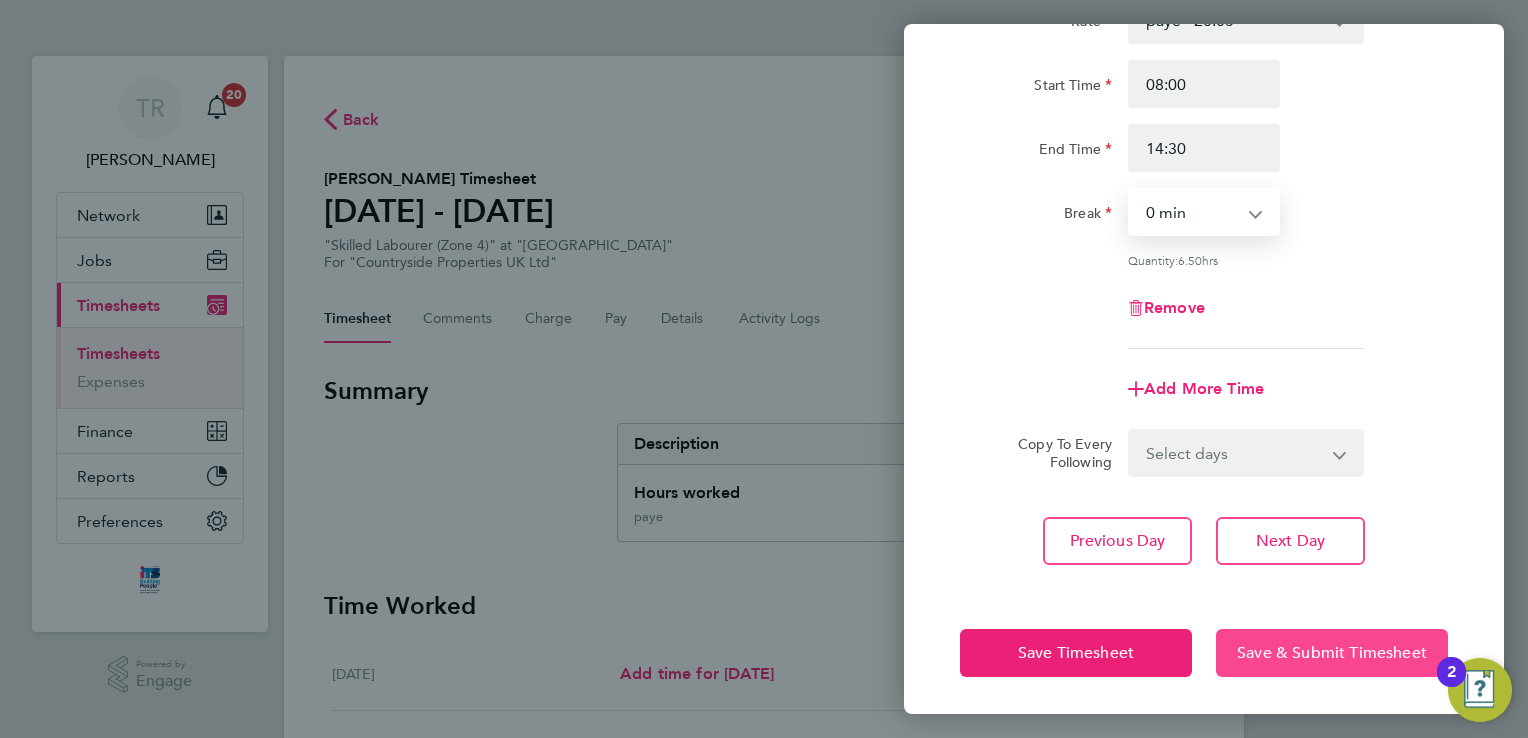 click on "Save & Submit Timesheet" 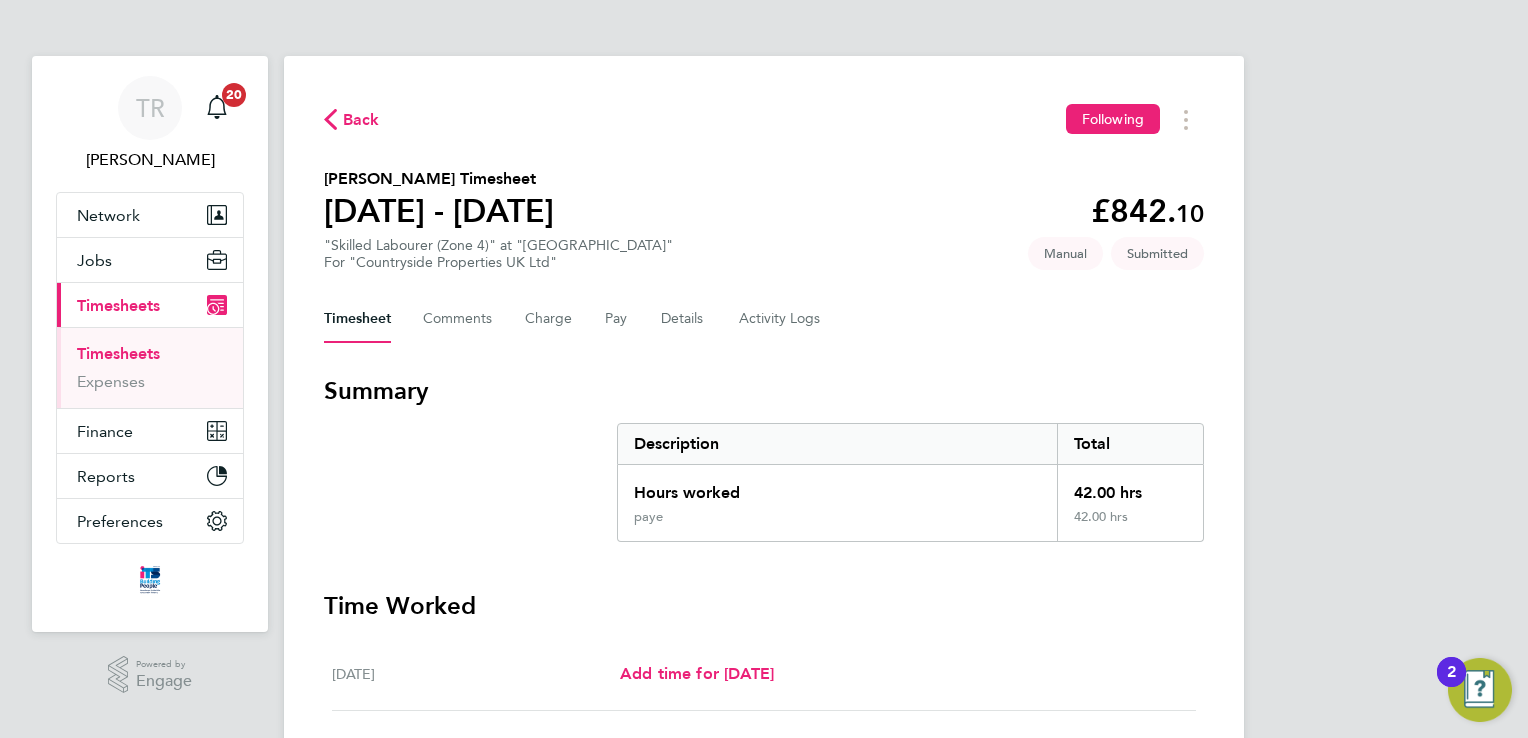 drag, startPoint x: 147, startPoint y: 352, endPoint x: 208, endPoint y: 345, distance: 61.400326 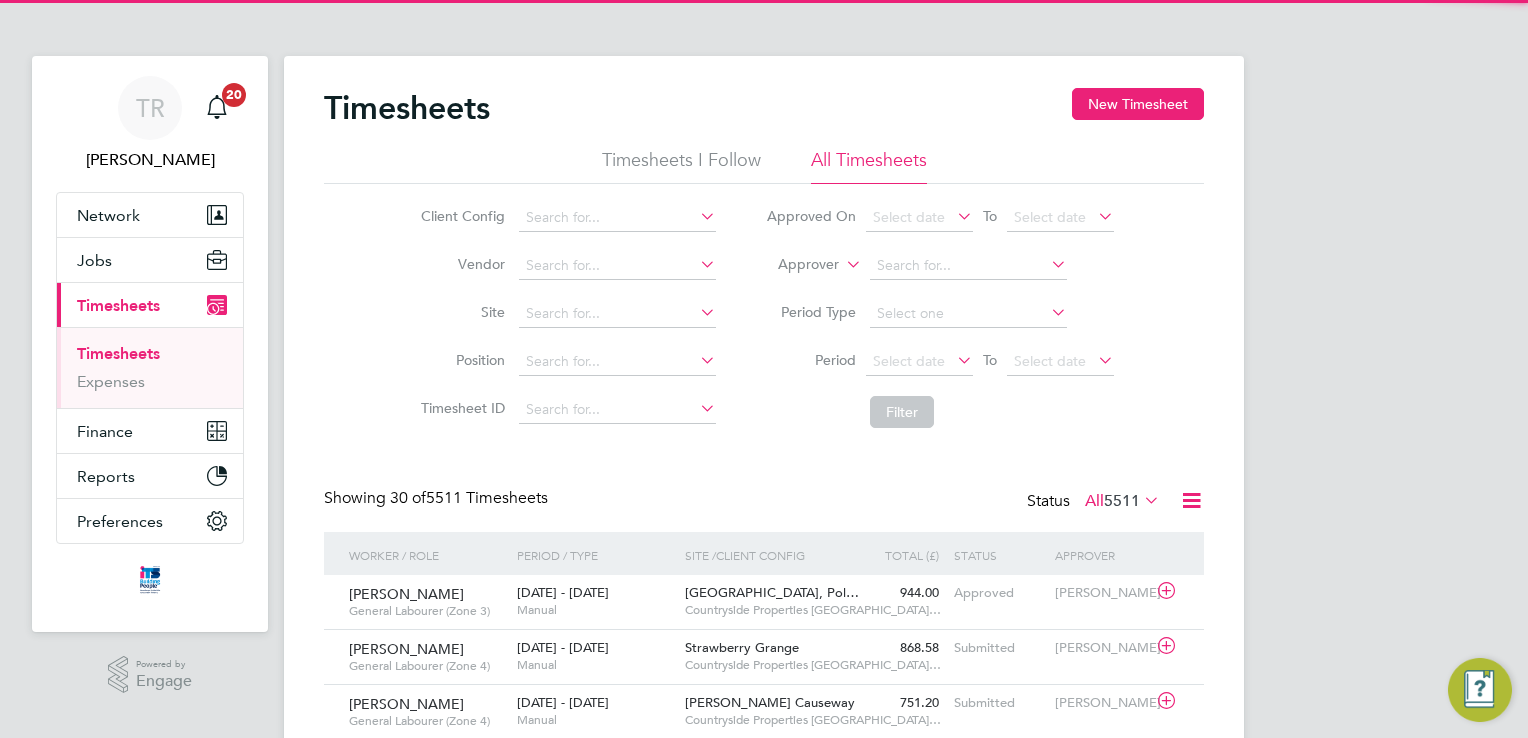 scroll, scrollTop: 9, scrollLeft: 10, axis: both 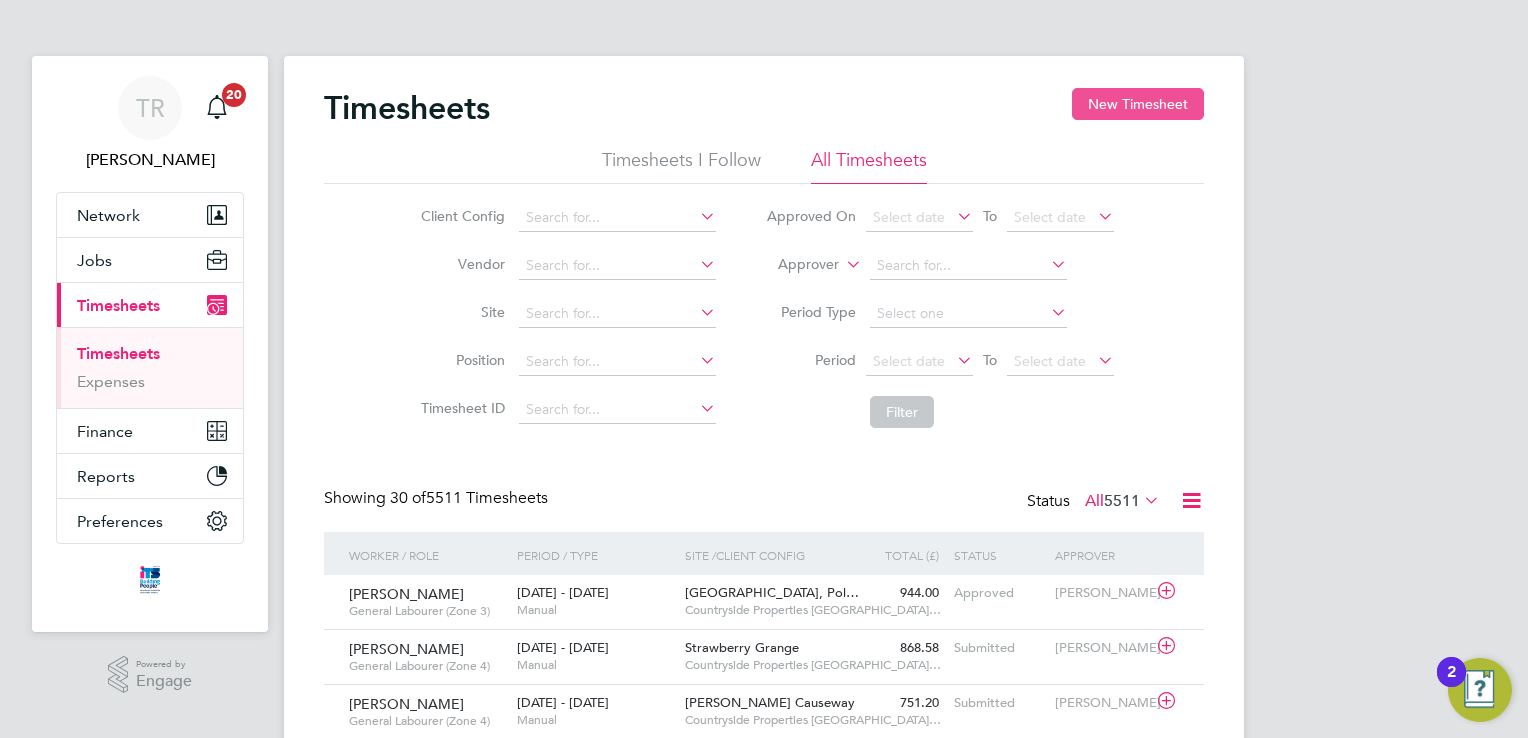 click on "New Timesheet" 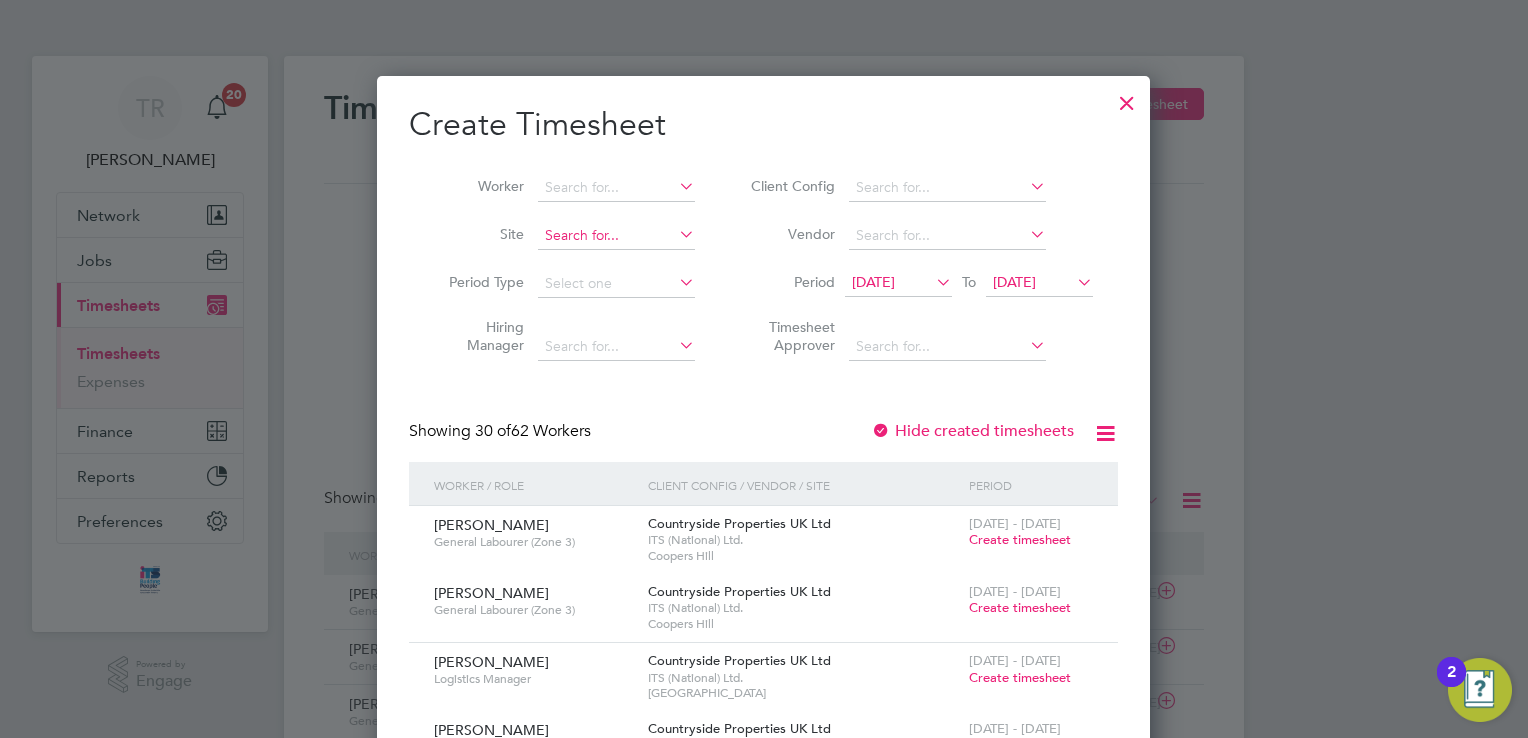 click at bounding box center (616, 236) 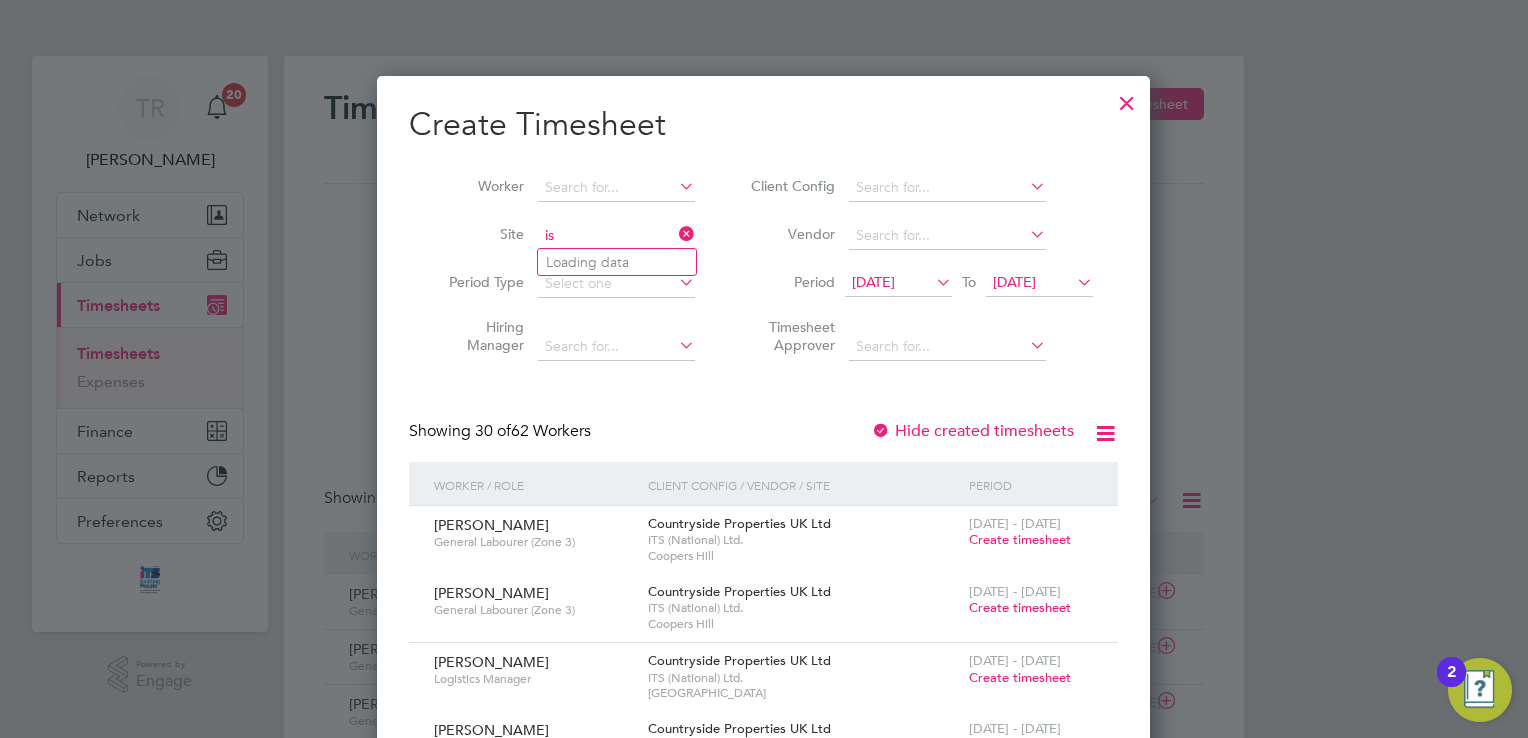 click on "is" at bounding box center (616, 236) 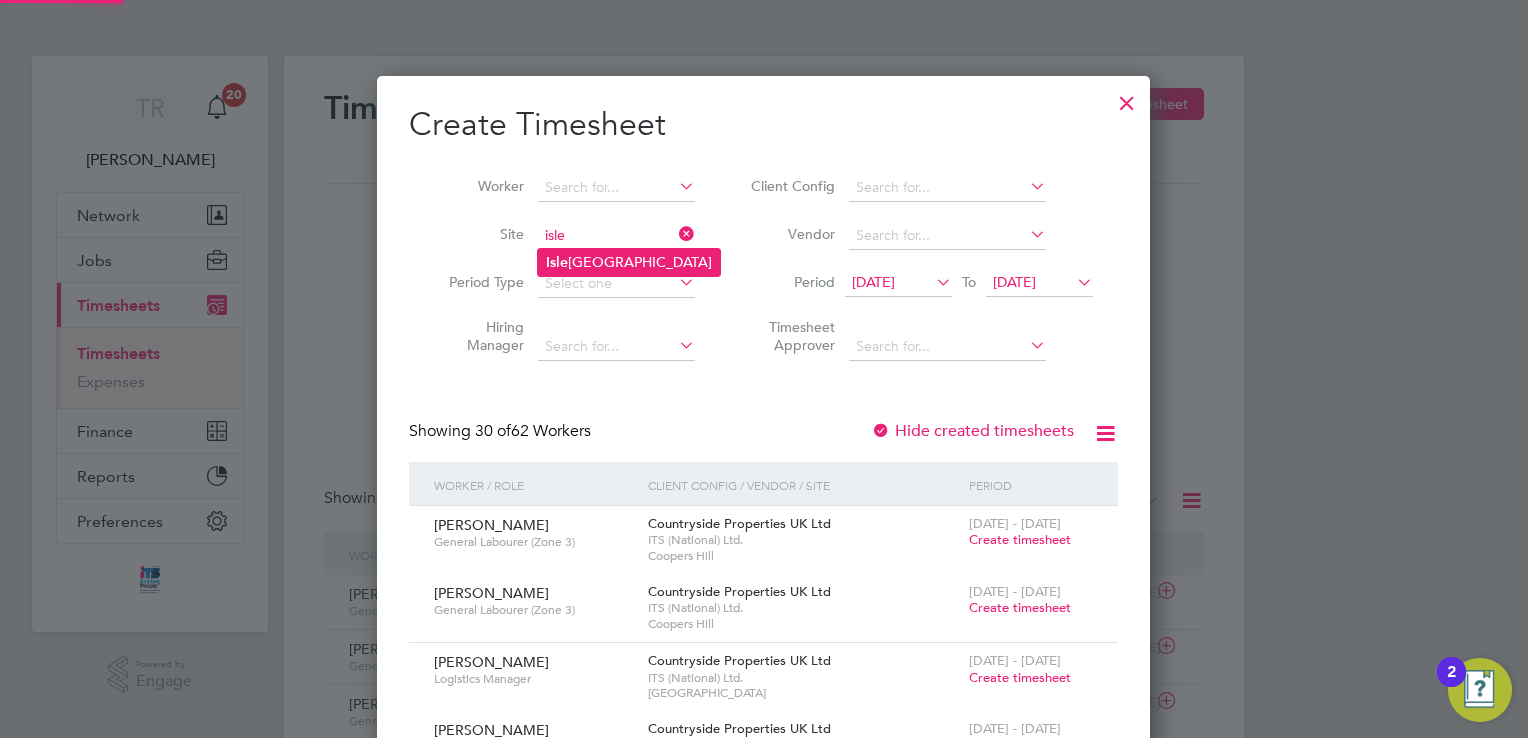 click on "[GEOGRAPHIC_DATA]" 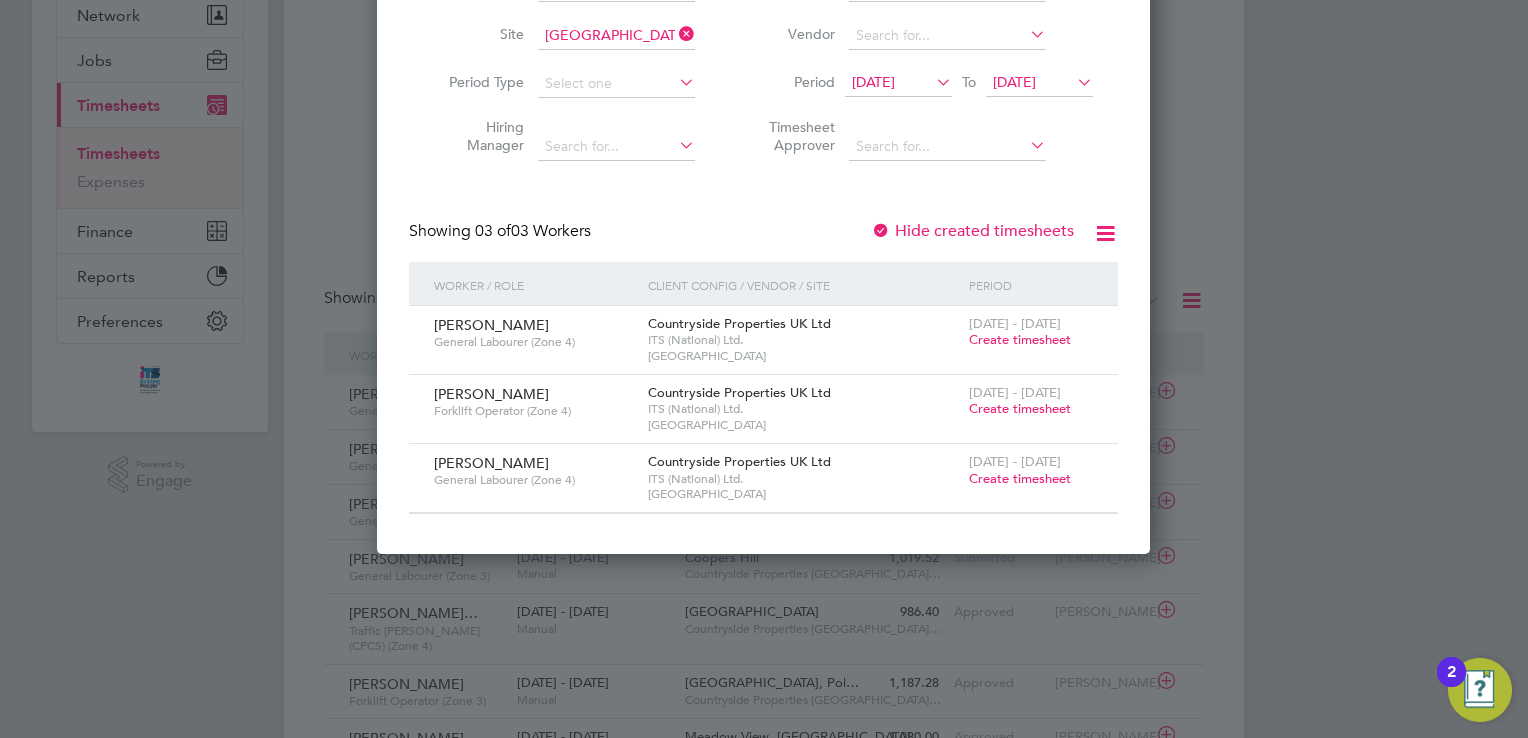 click on "Create timesheet" at bounding box center [1020, 408] 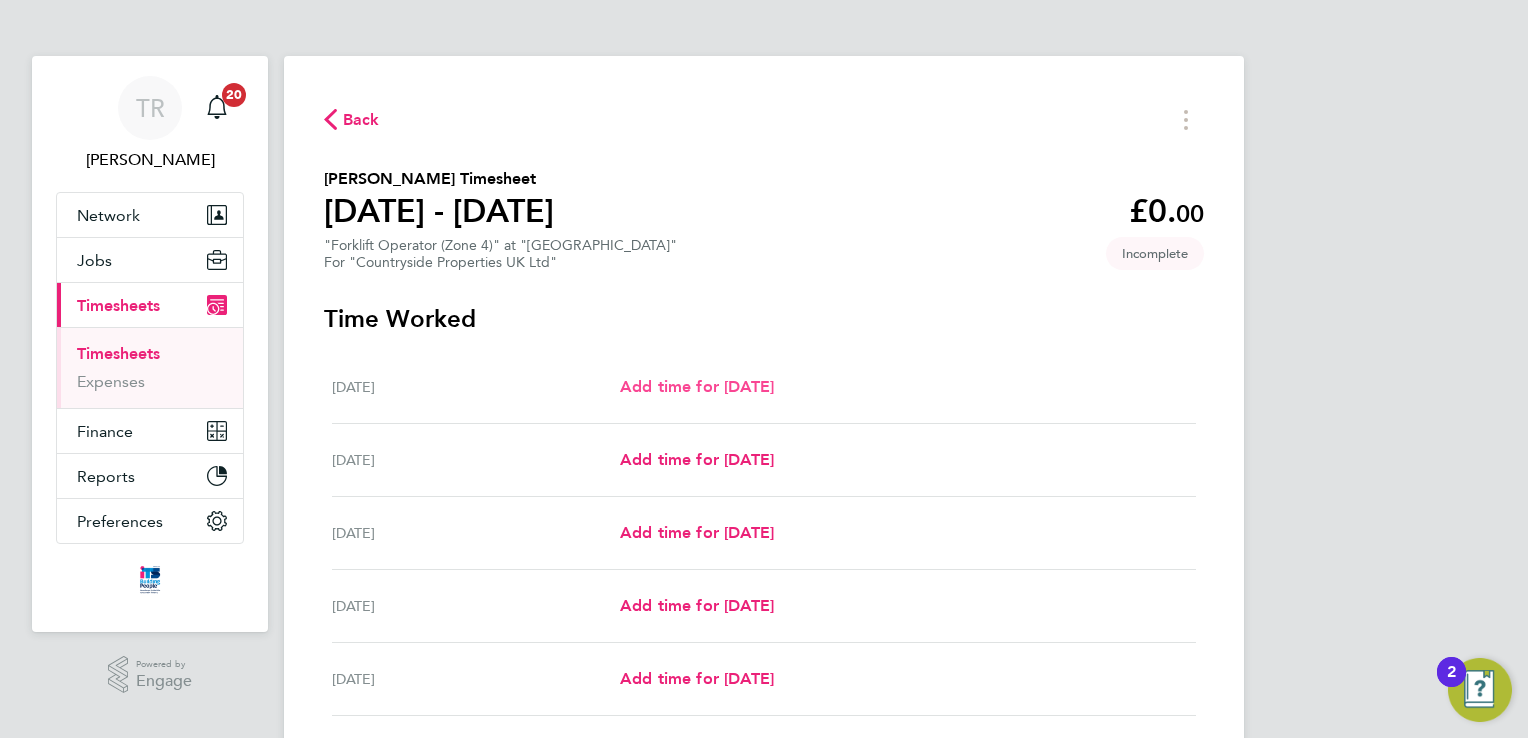 click on "Add time for [DATE]" at bounding box center [697, 386] 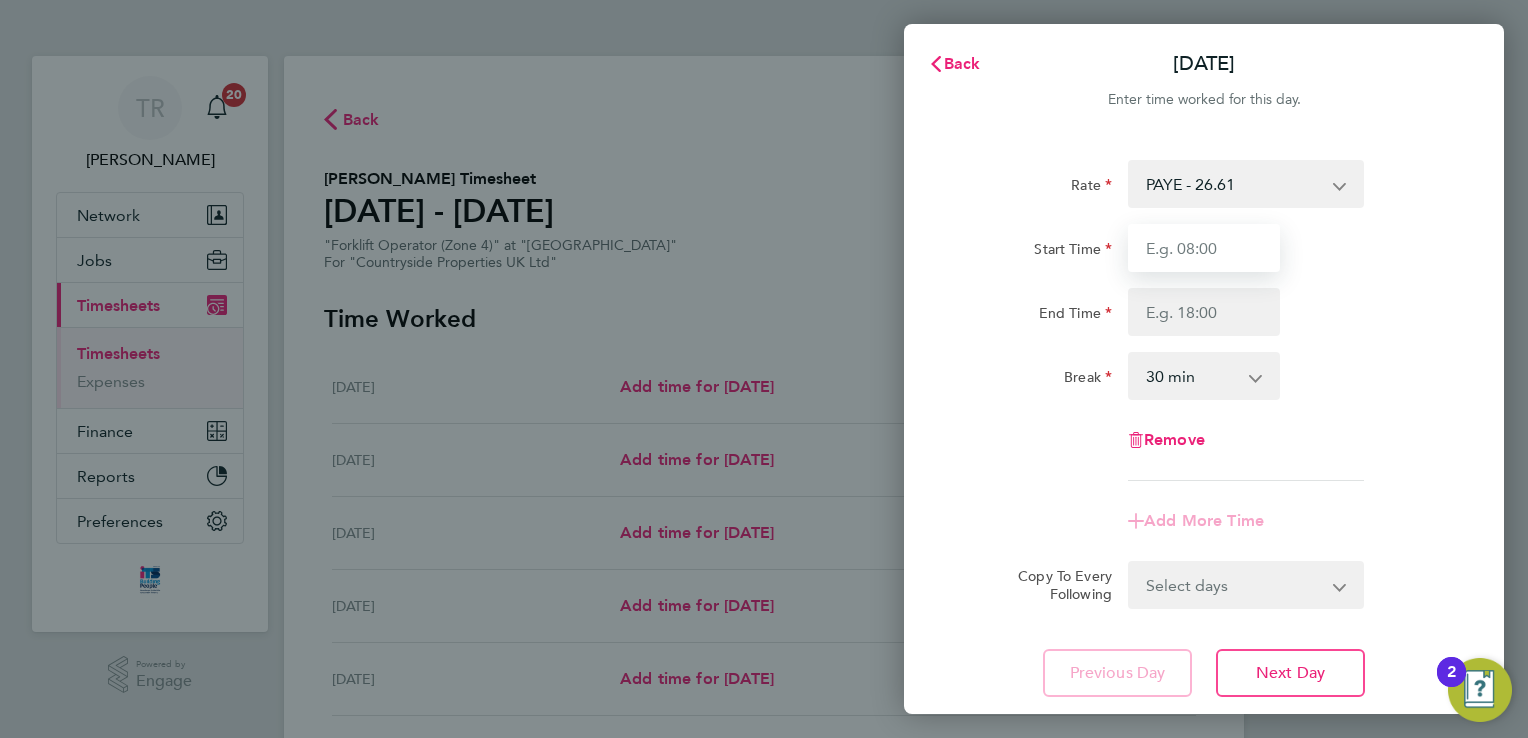 drag, startPoint x: 1244, startPoint y: 251, endPoint x: 1241, endPoint y: 263, distance: 12.369317 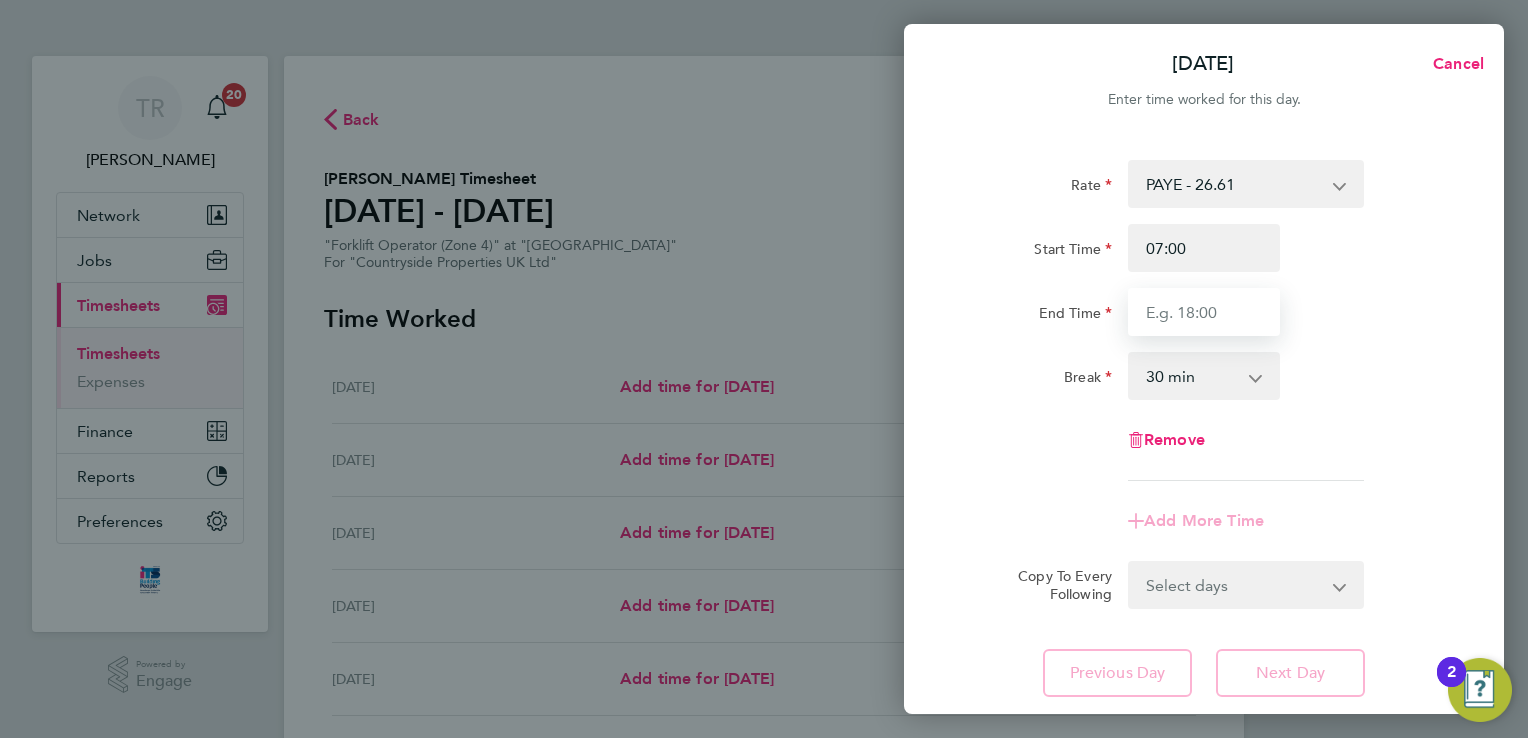 click on "End Time" at bounding box center (1204, 312) 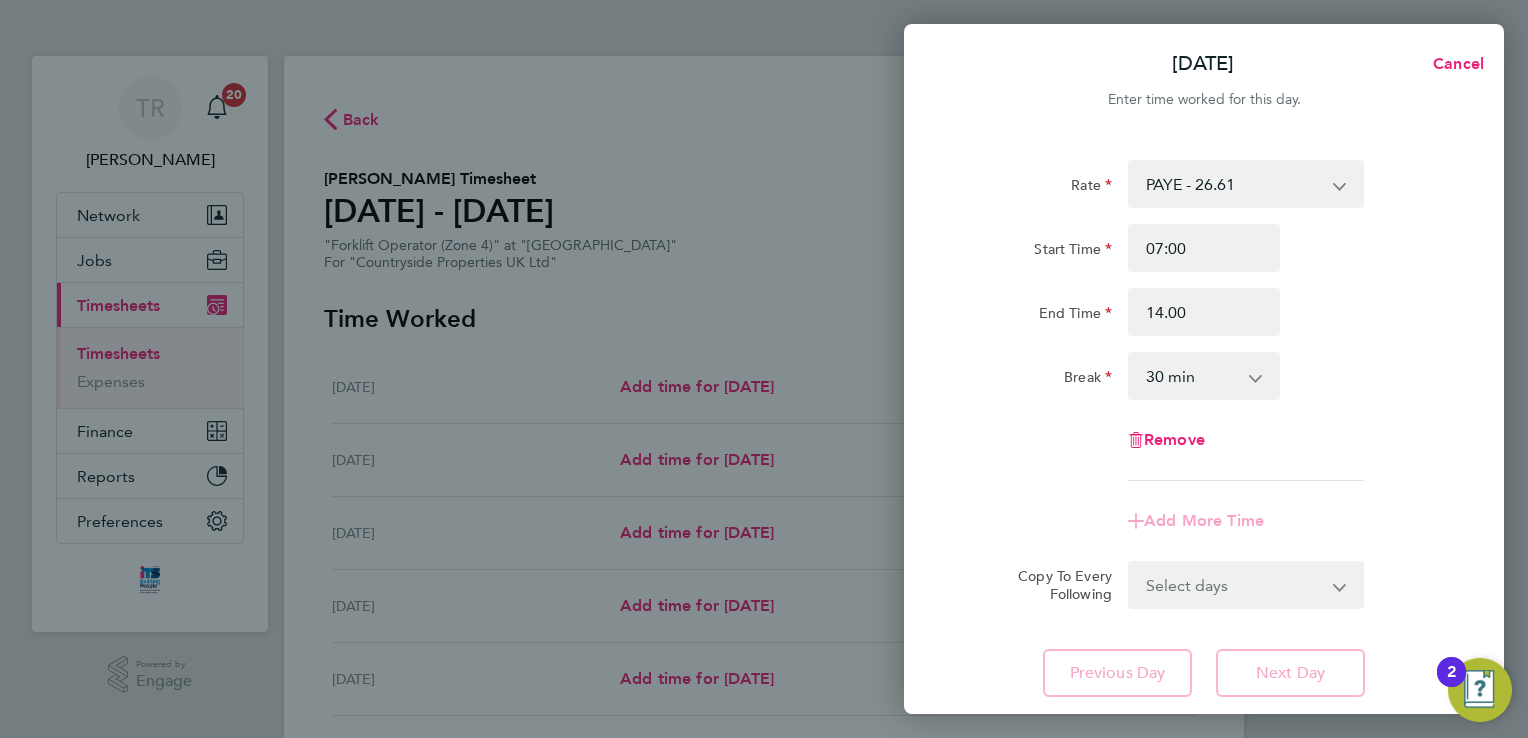 type on "14:00" 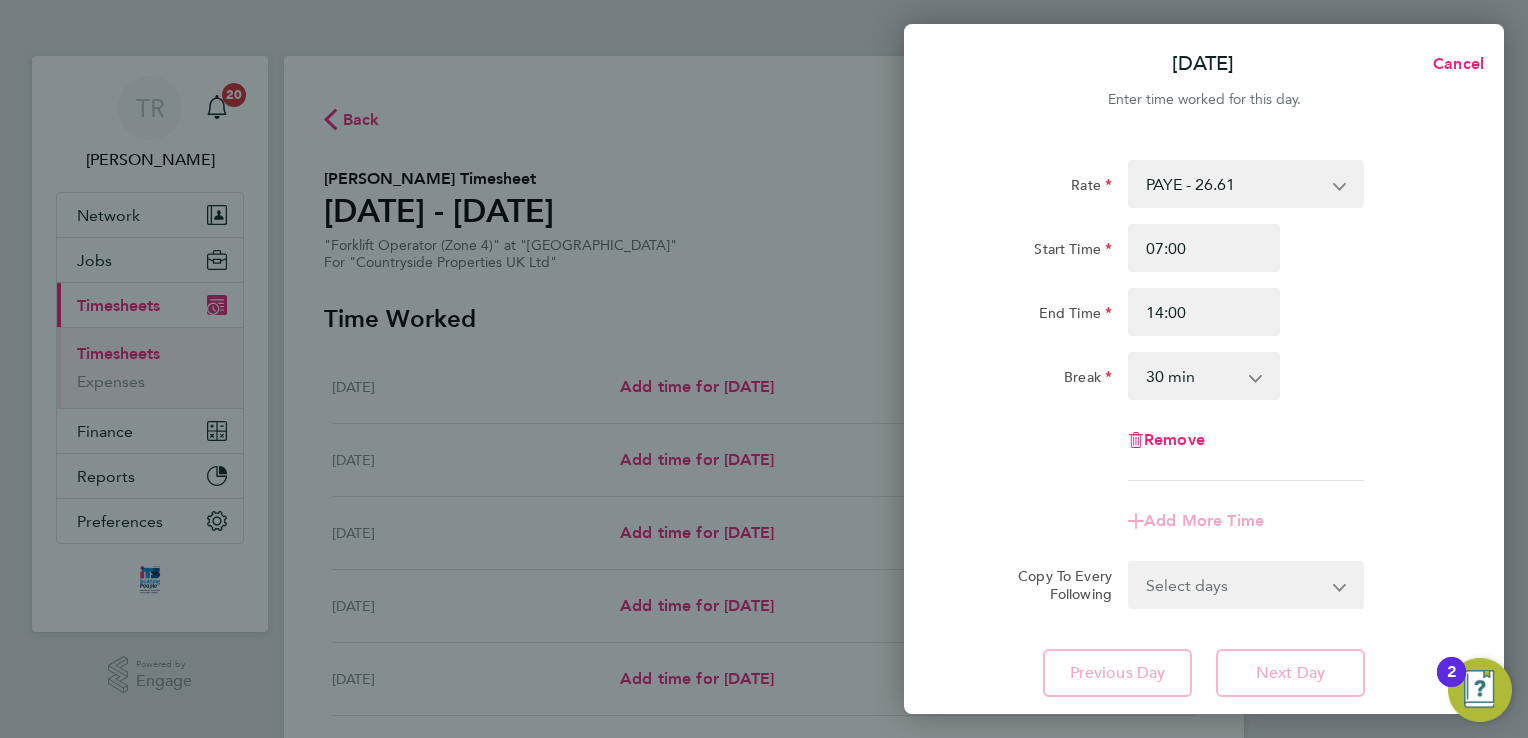 click on "0 min   15 min   30 min   45 min   60 min   75 min   90 min" at bounding box center (1192, 376) 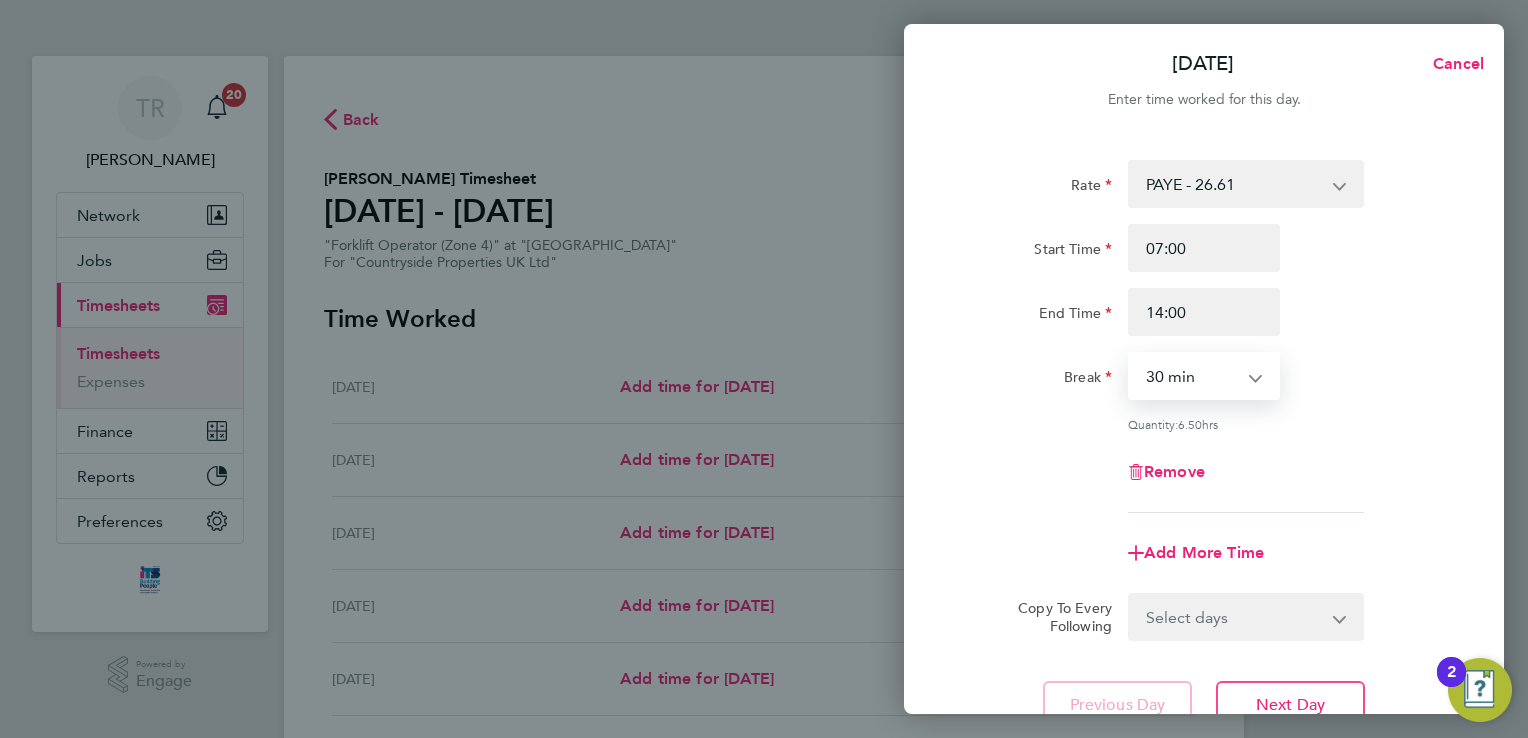 select on "0" 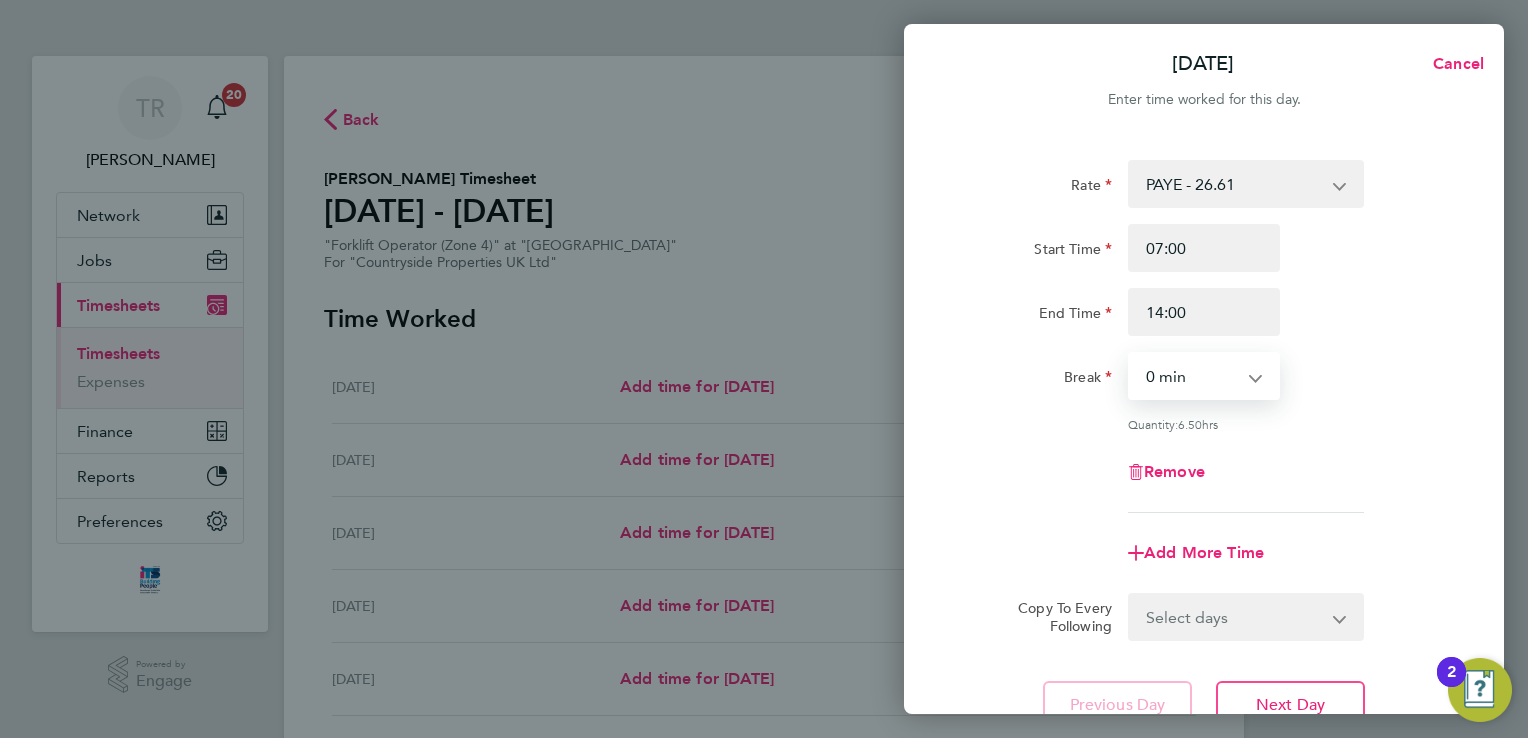 click on "0 min   15 min   30 min   45 min   60 min   75 min   90 min" at bounding box center (1192, 376) 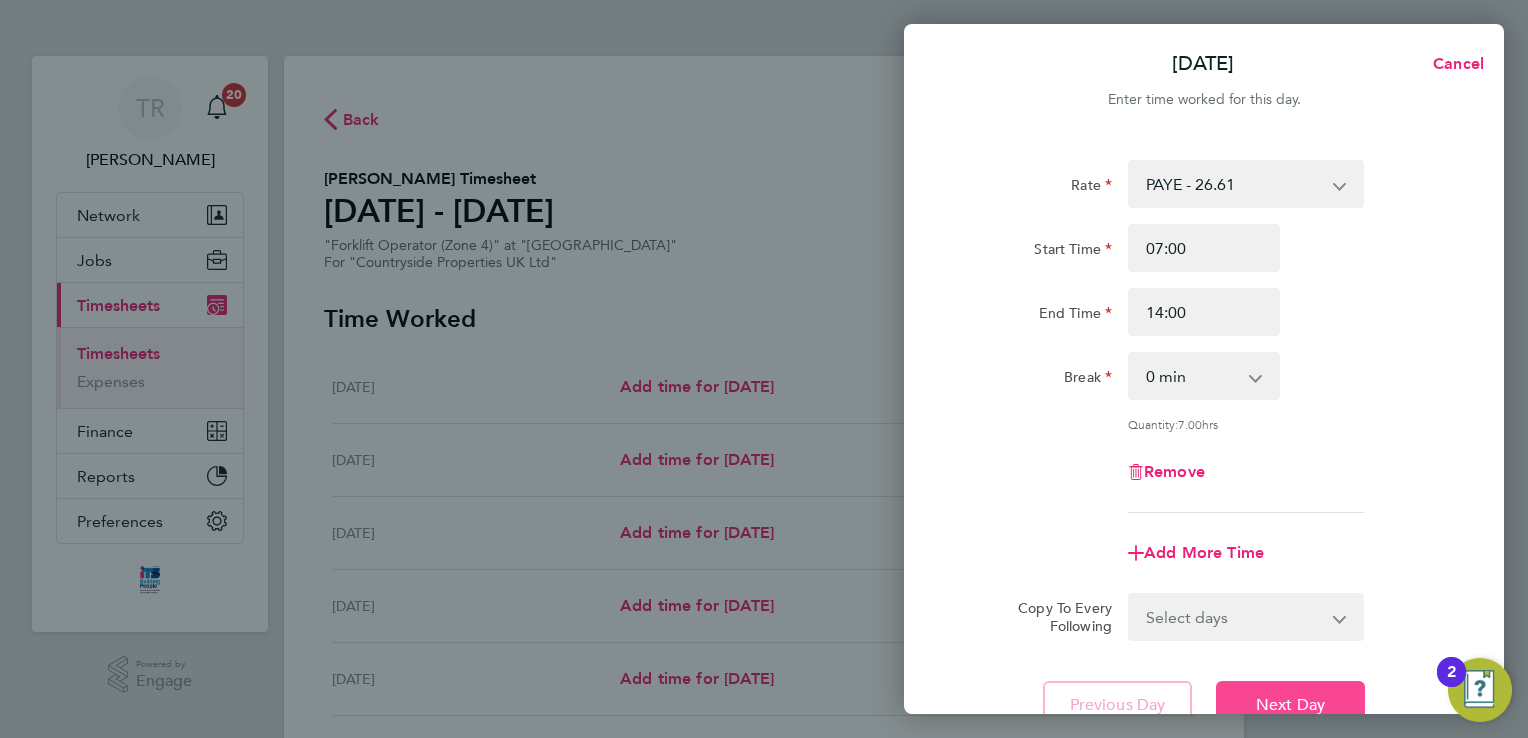 click on "Next Day" 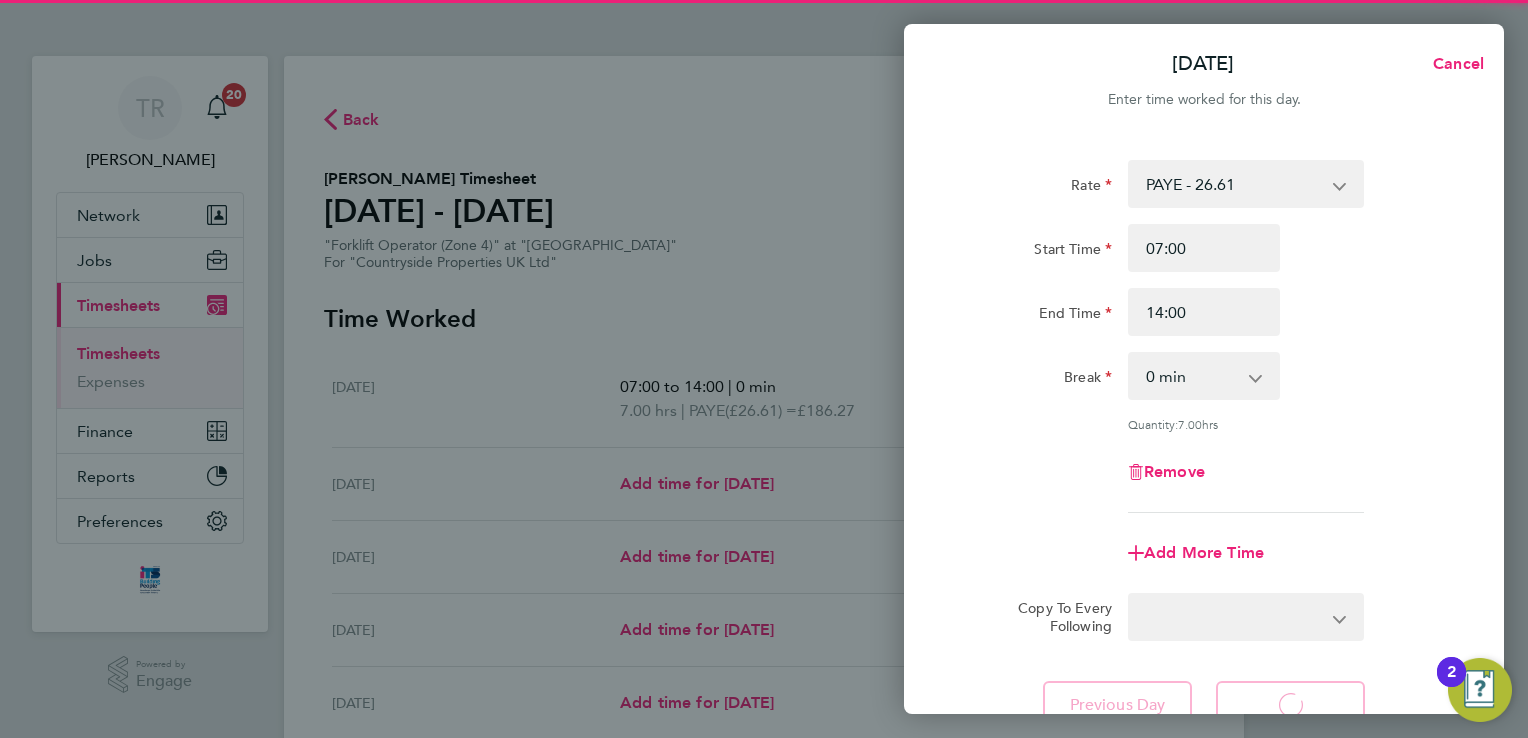 select on "30" 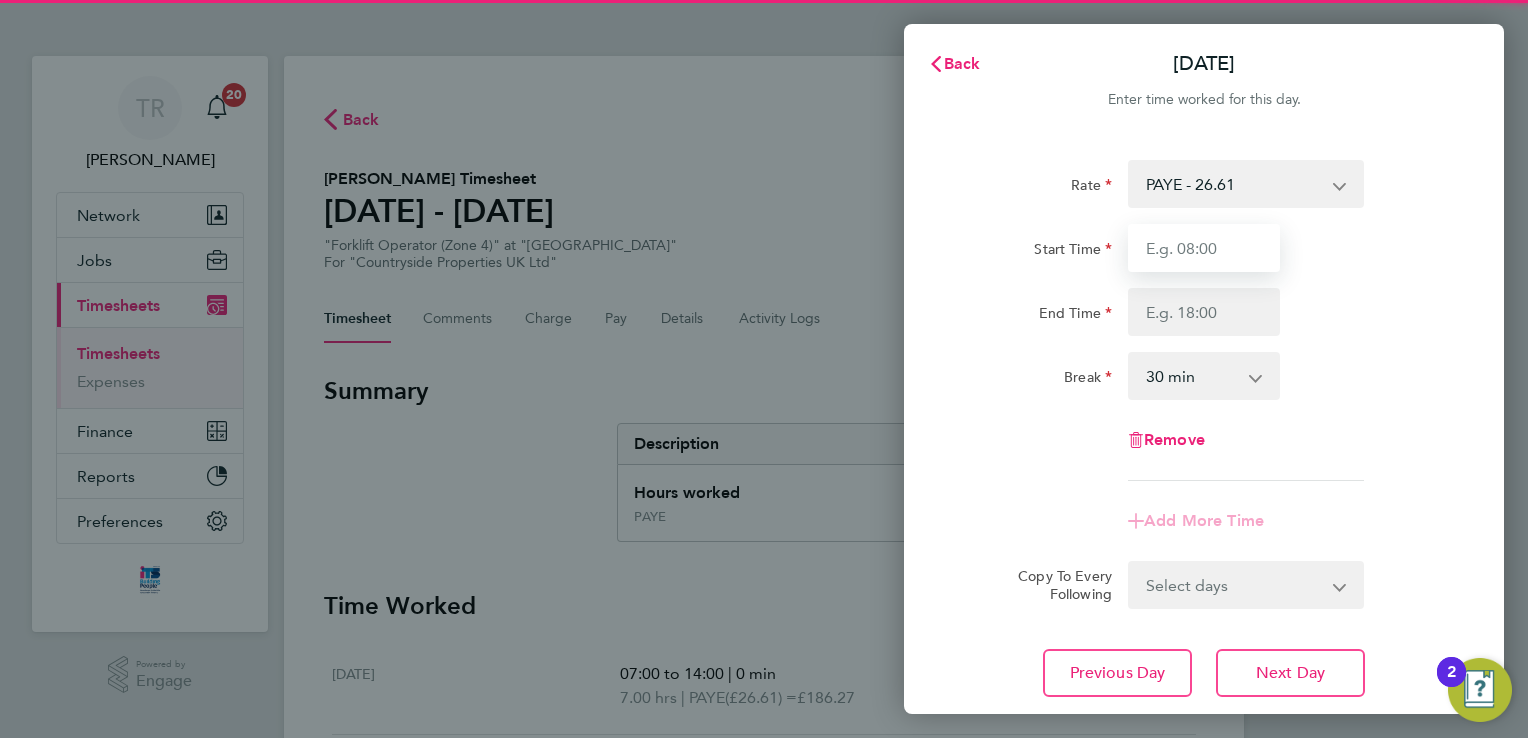 click on "Start Time" at bounding box center (1204, 248) 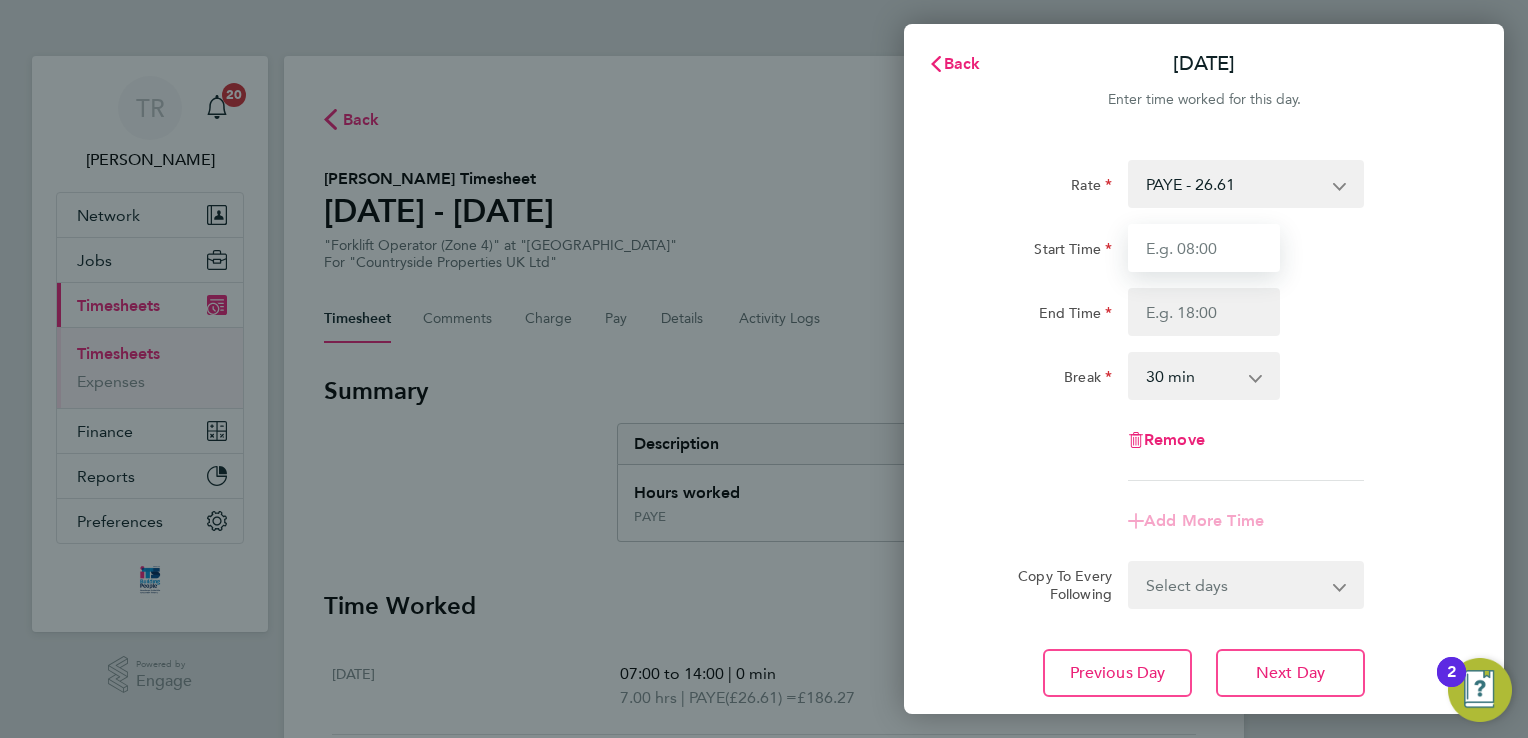 type on "07:00" 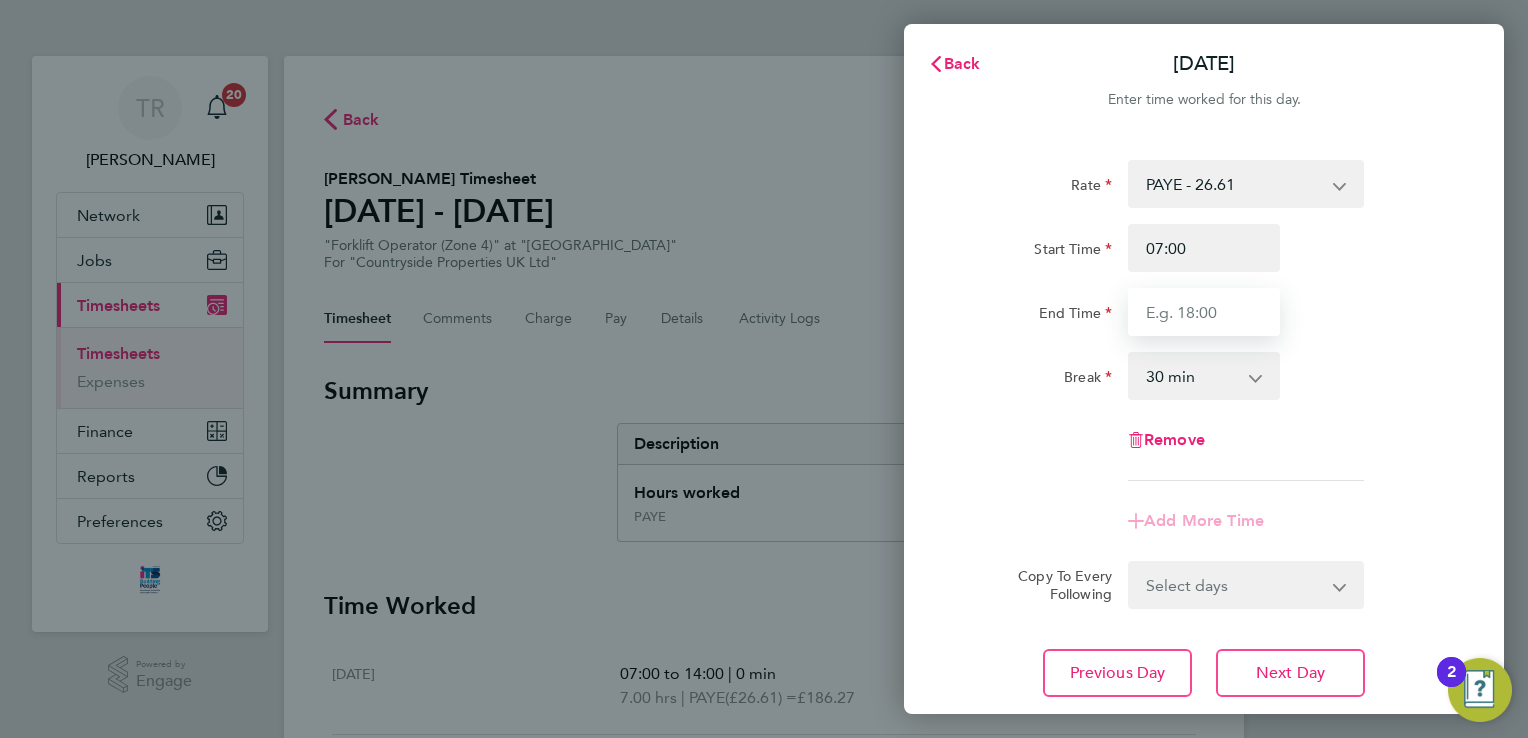 drag, startPoint x: 1213, startPoint y: 311, endPoint x: 1215, endPoint y: 322, distance: 11.18034 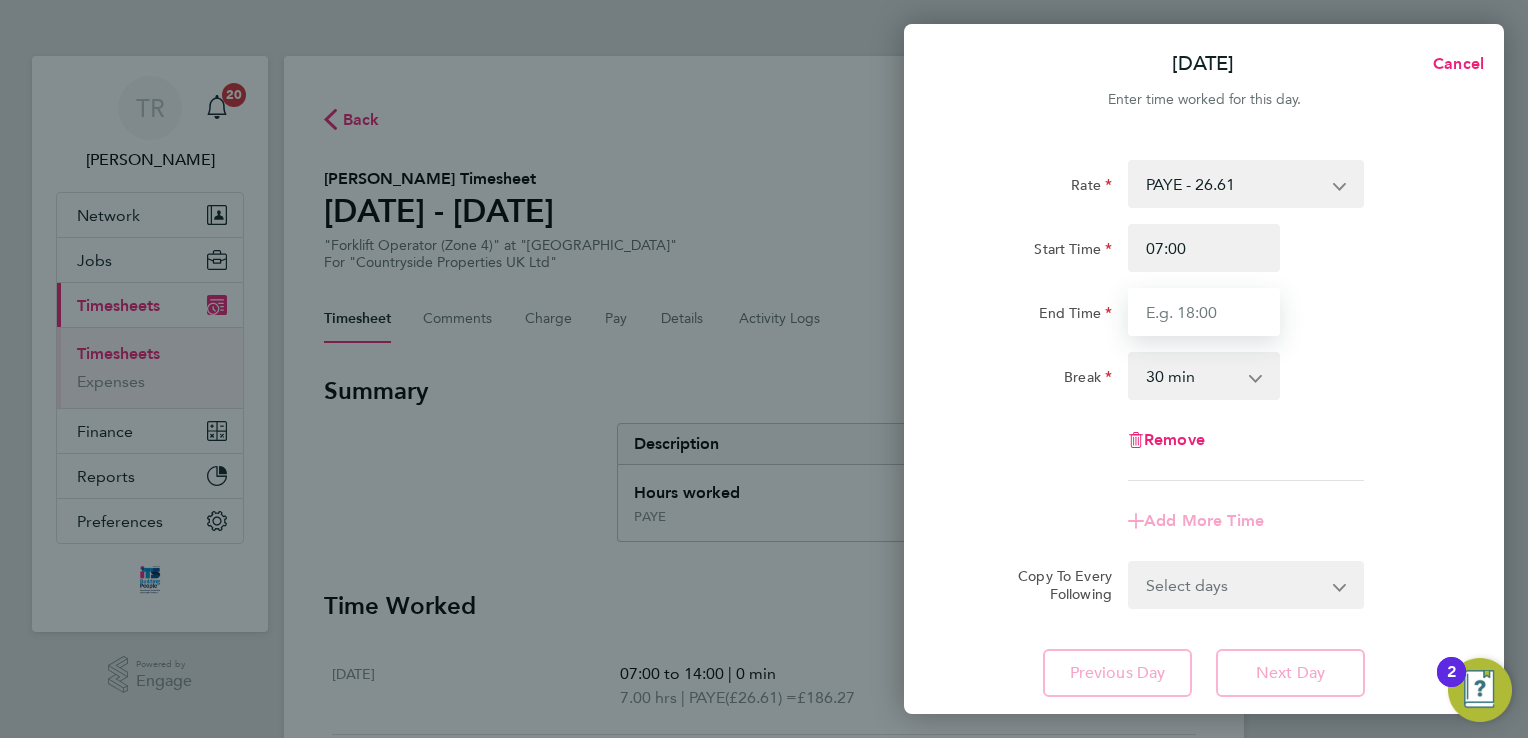 type on "17:00" 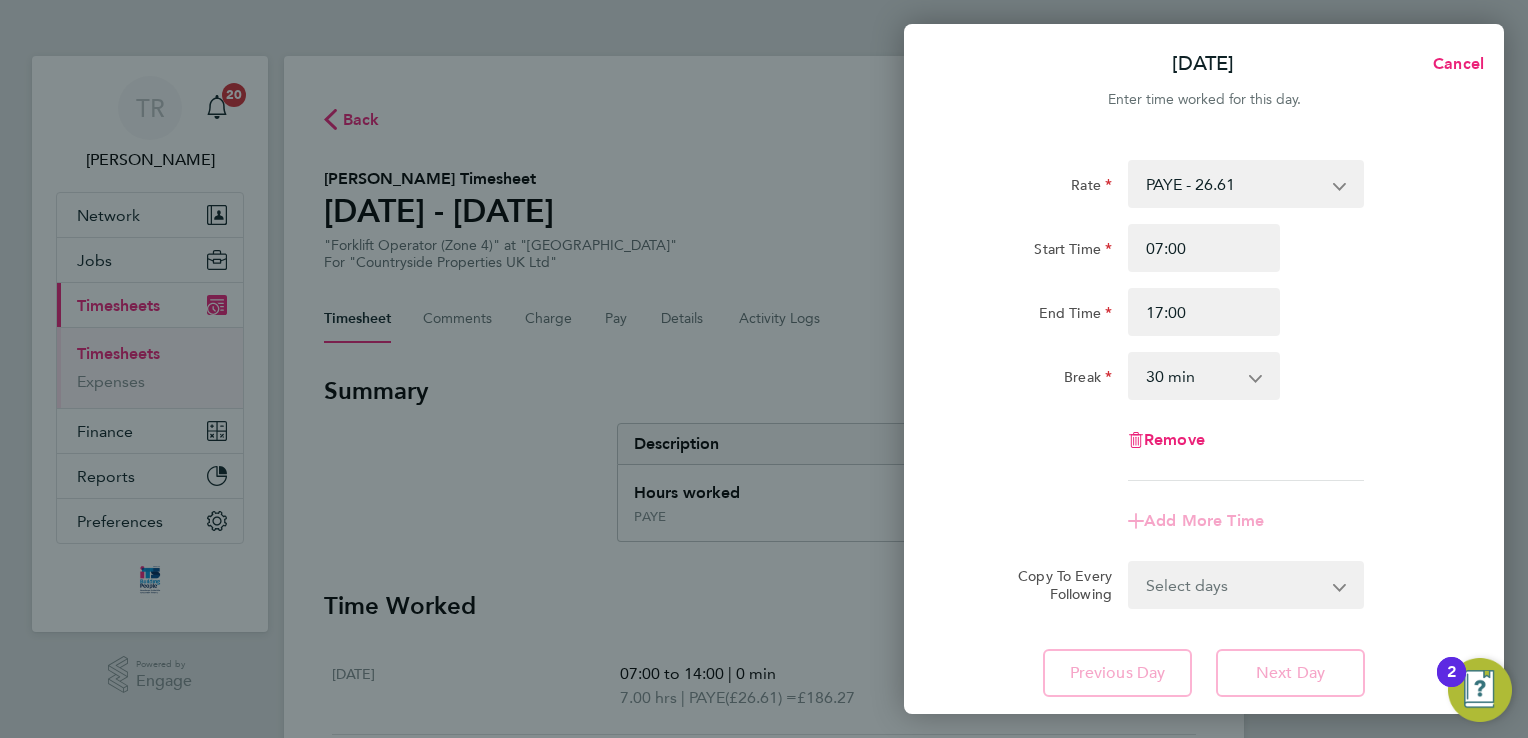 click on "0 min   15 min   30 min   45 min   60 min   75 min   90 min" at bounding box center [1192, 376] 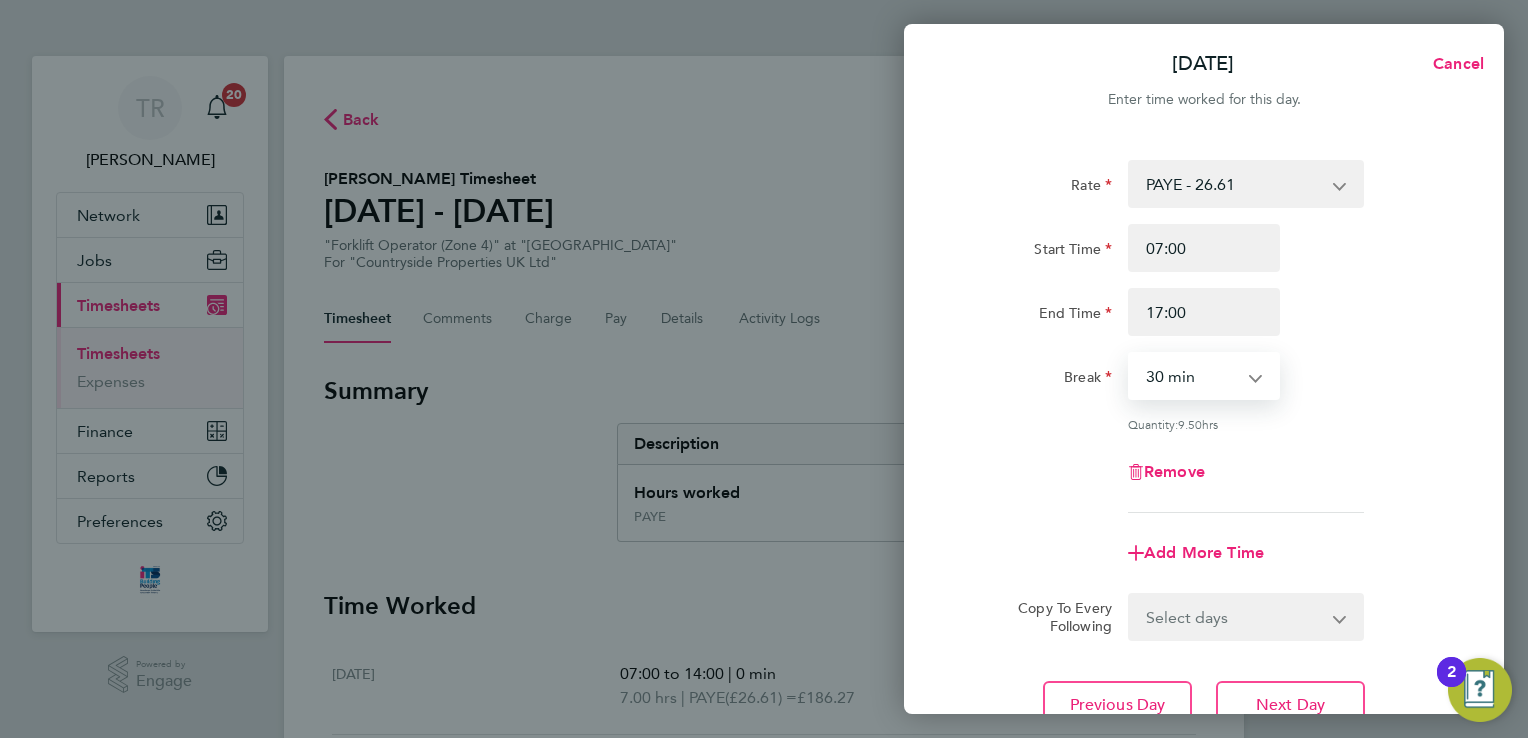 select on "0" 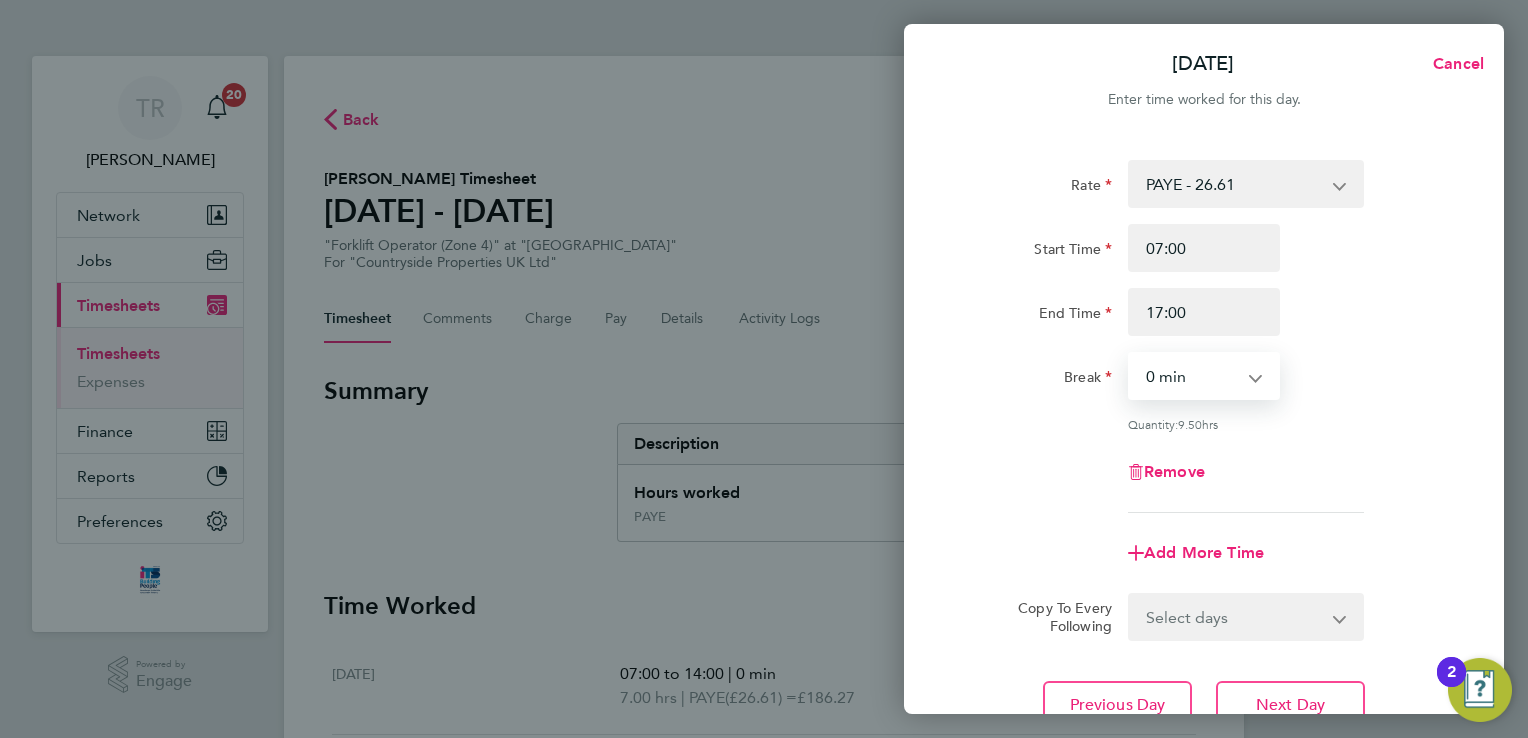 click on "0 min   15 min   30 min   45 min   60 min   75 min   90 min" at bounding box center (1192, 376) 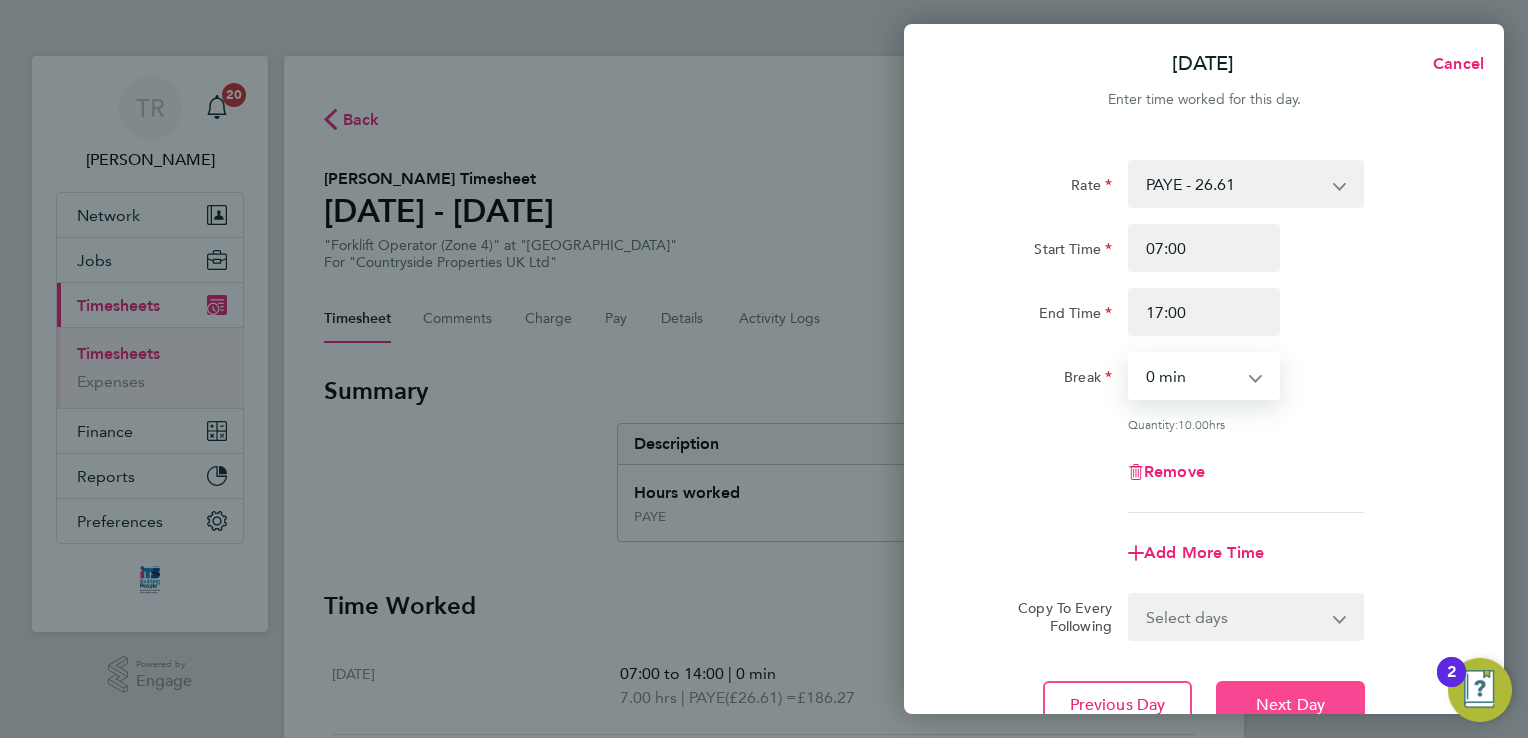 click on "Next Day" 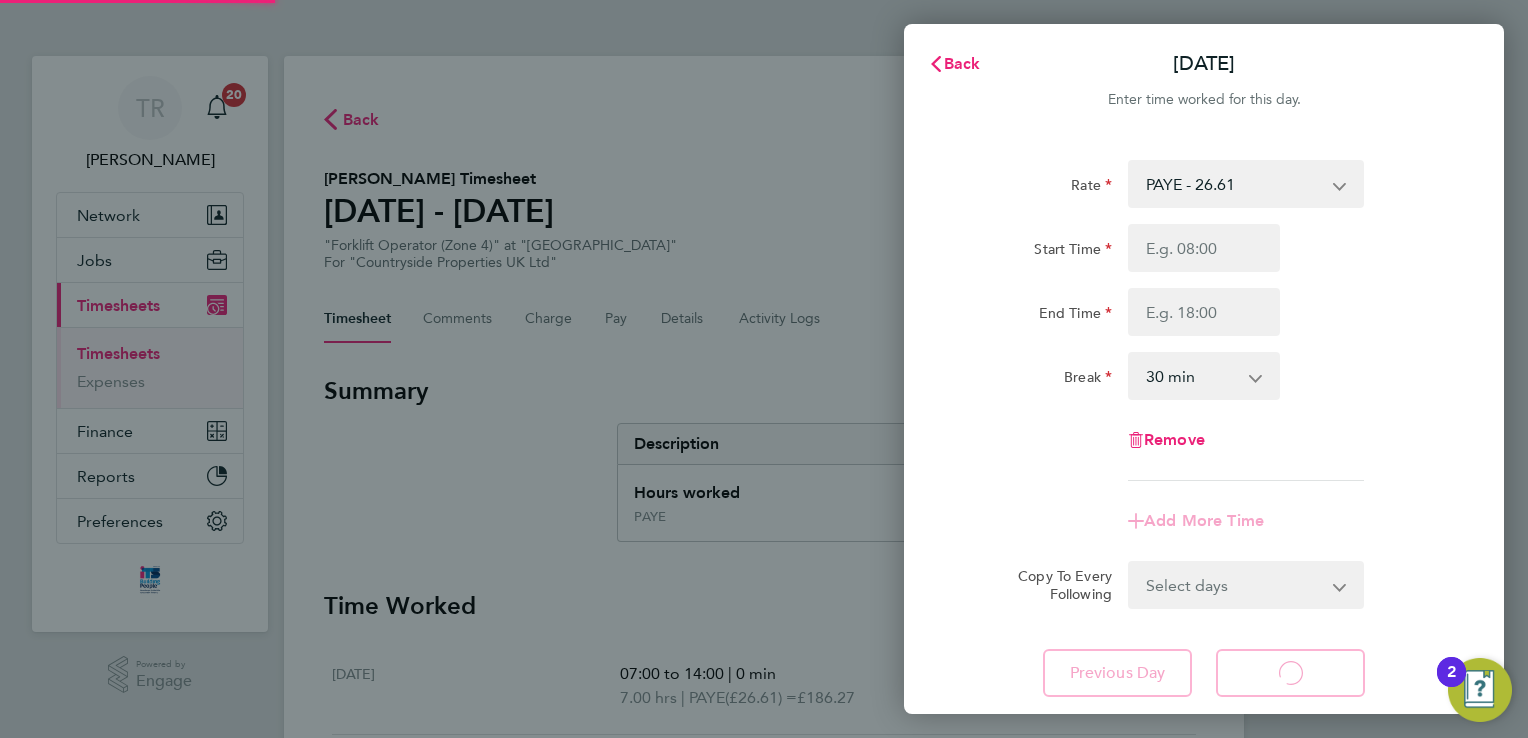 select on "30" 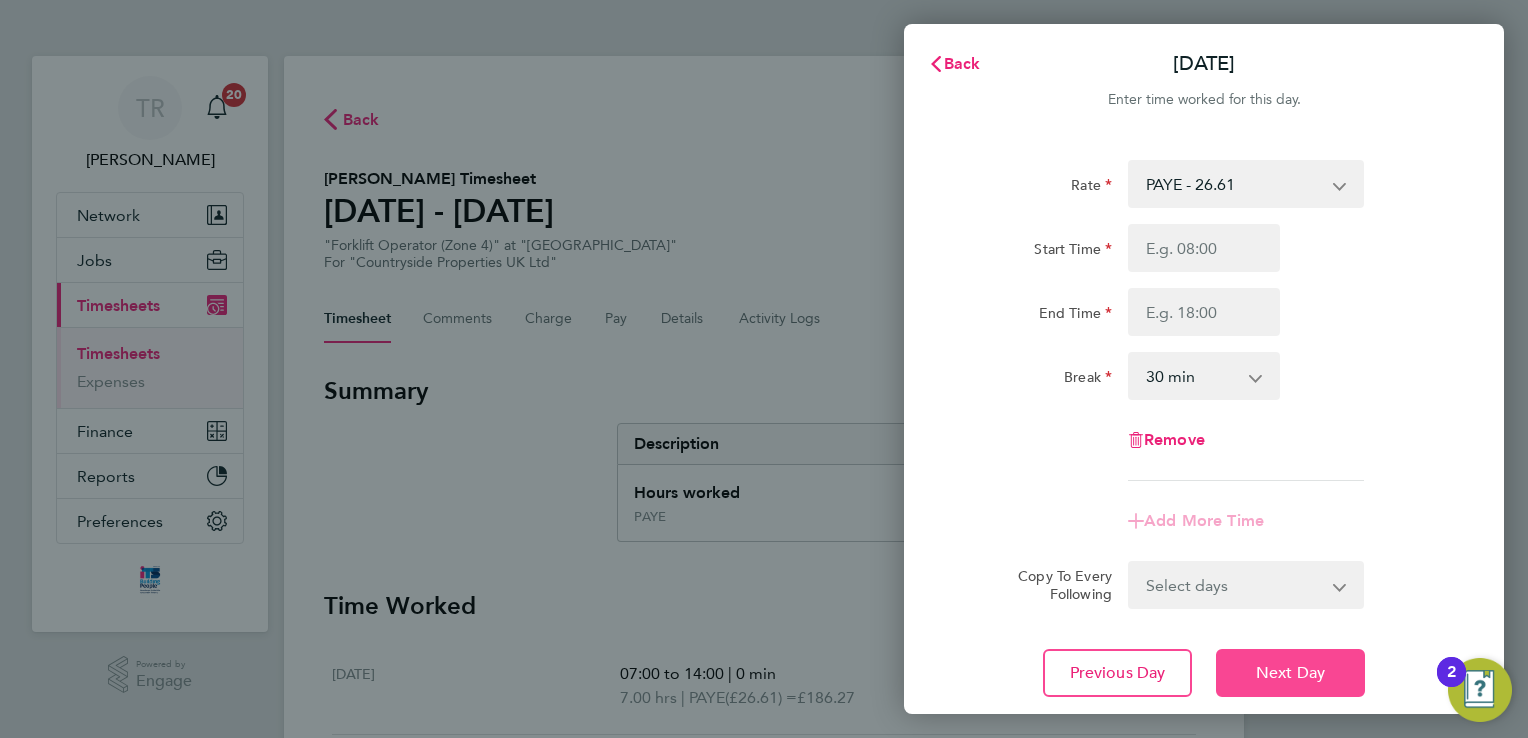 click on "Next Day" 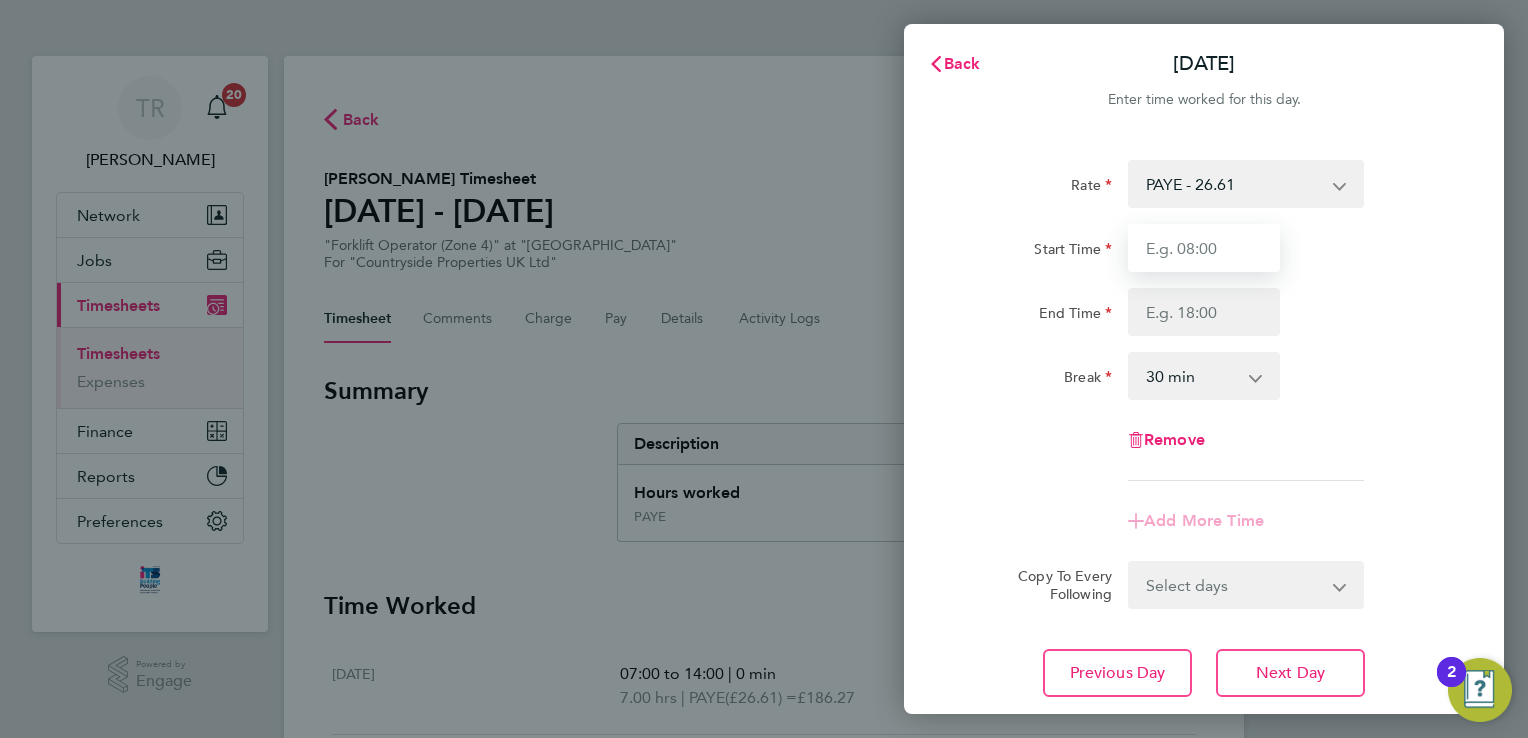 click on "Start Time" at bounding box center [1204, 248] 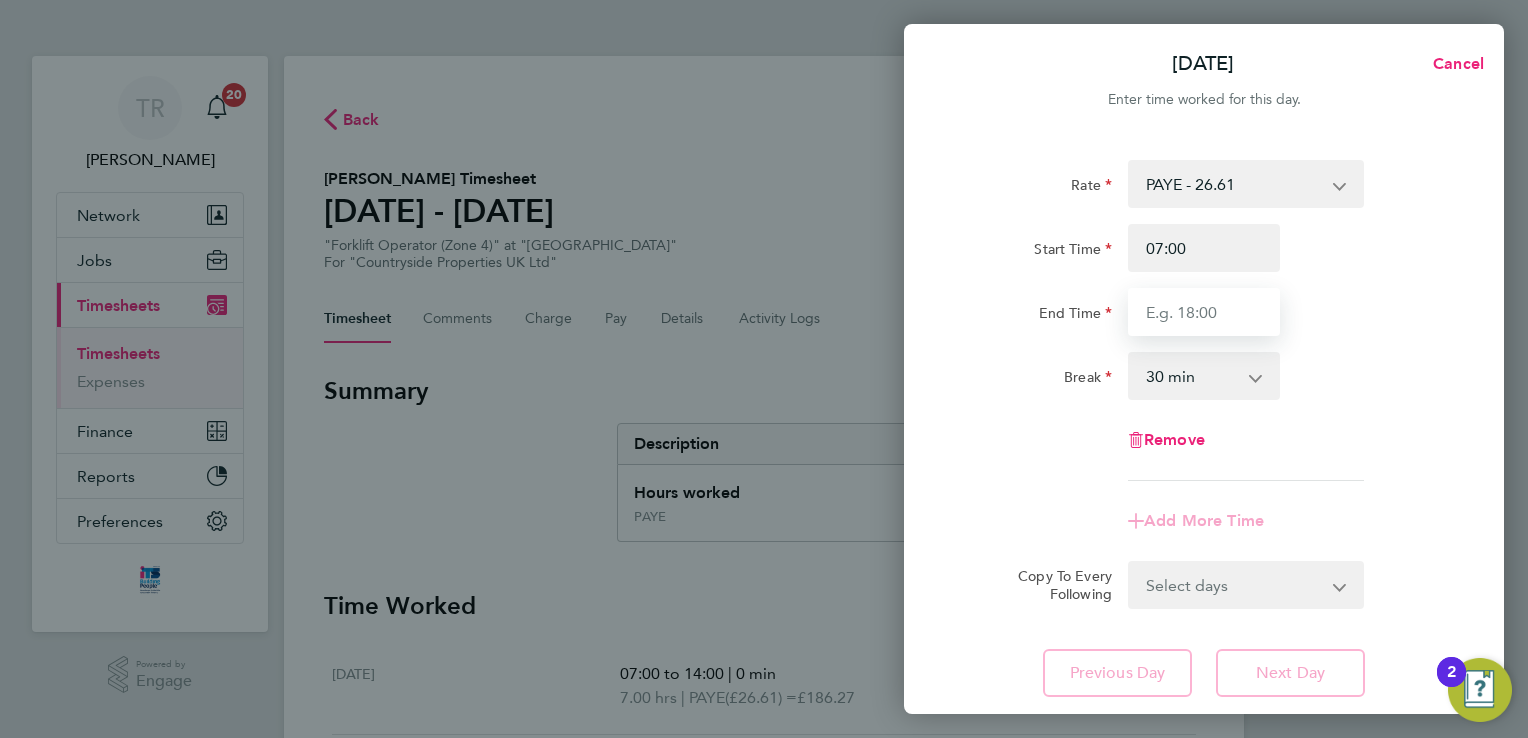 click on "End Time" at bounding box center (1204, 312) 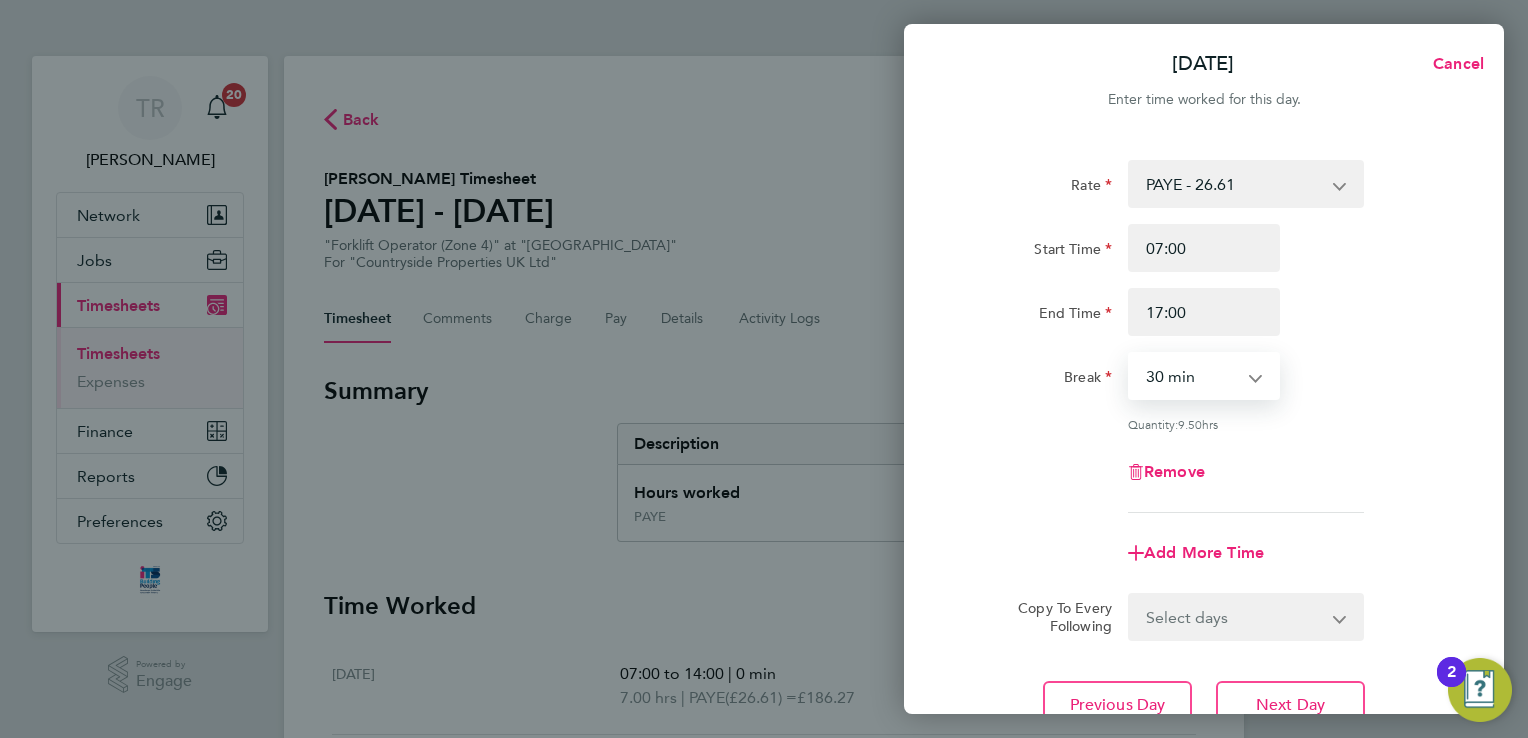 drag, startPoint x: 1203, startPoint y: 372, endPoint x: 1203, endPoint y: 386, distance: 14 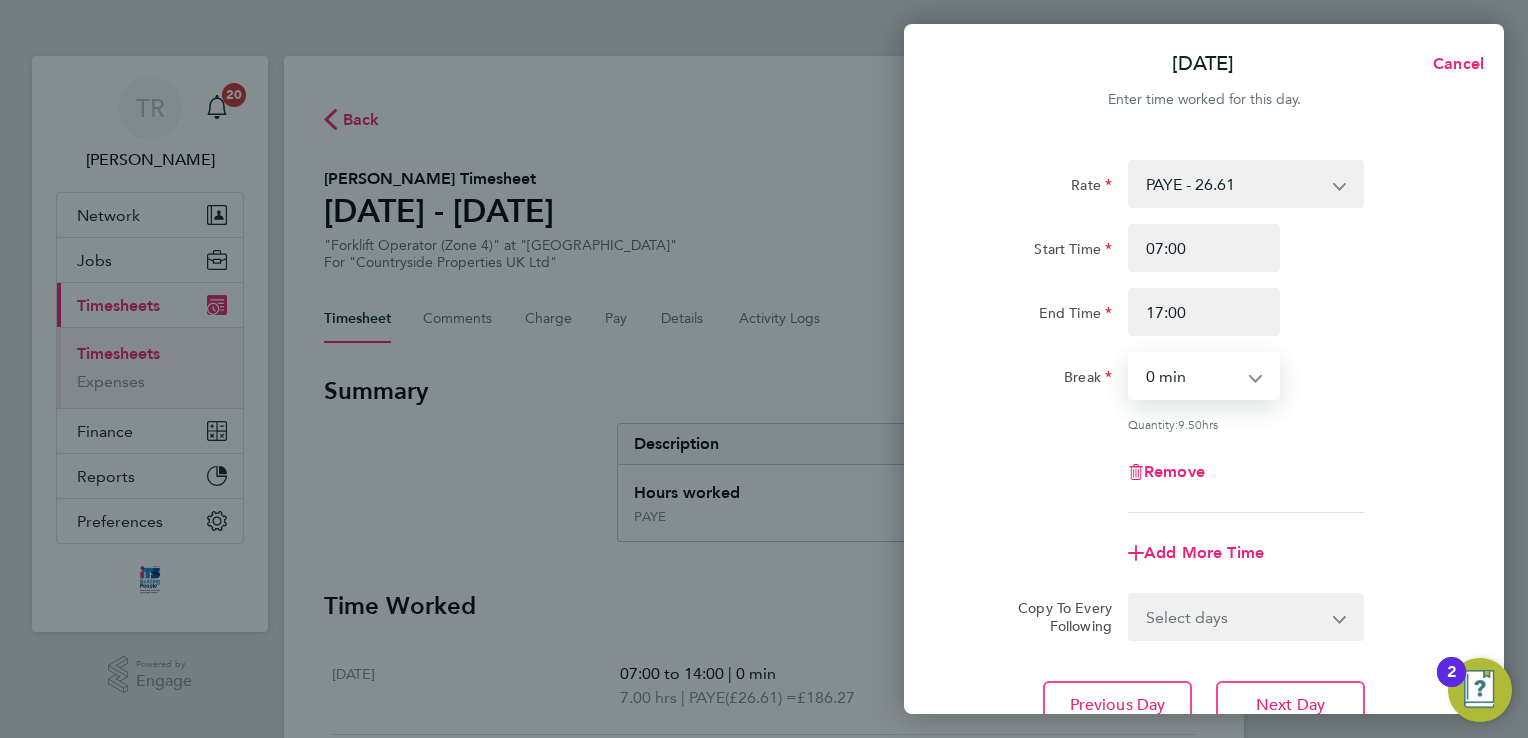 click on "0 min   15 min   30 min   45 min   60 min   75 min   90 min" at bounding box center [1192, 376] 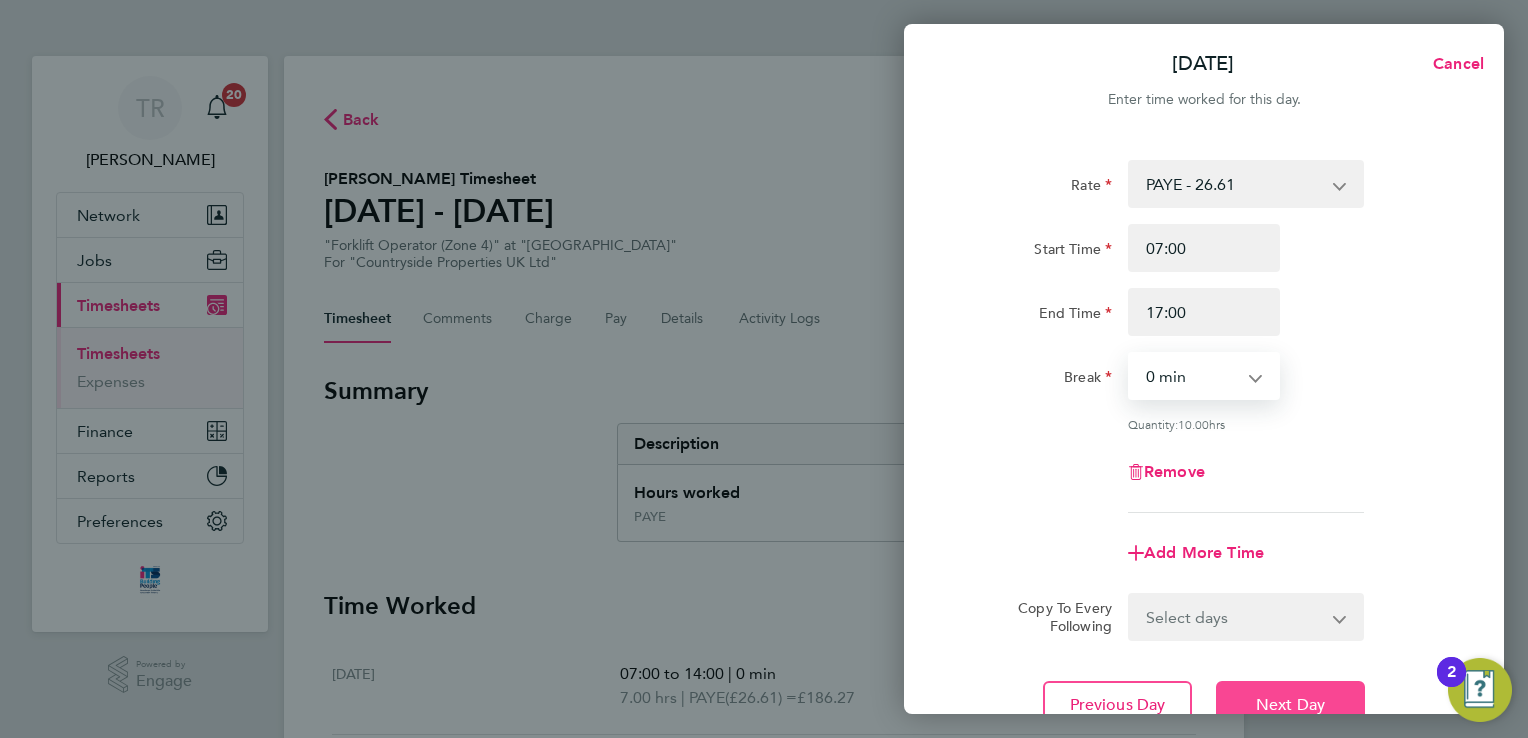 click on "Next Day" 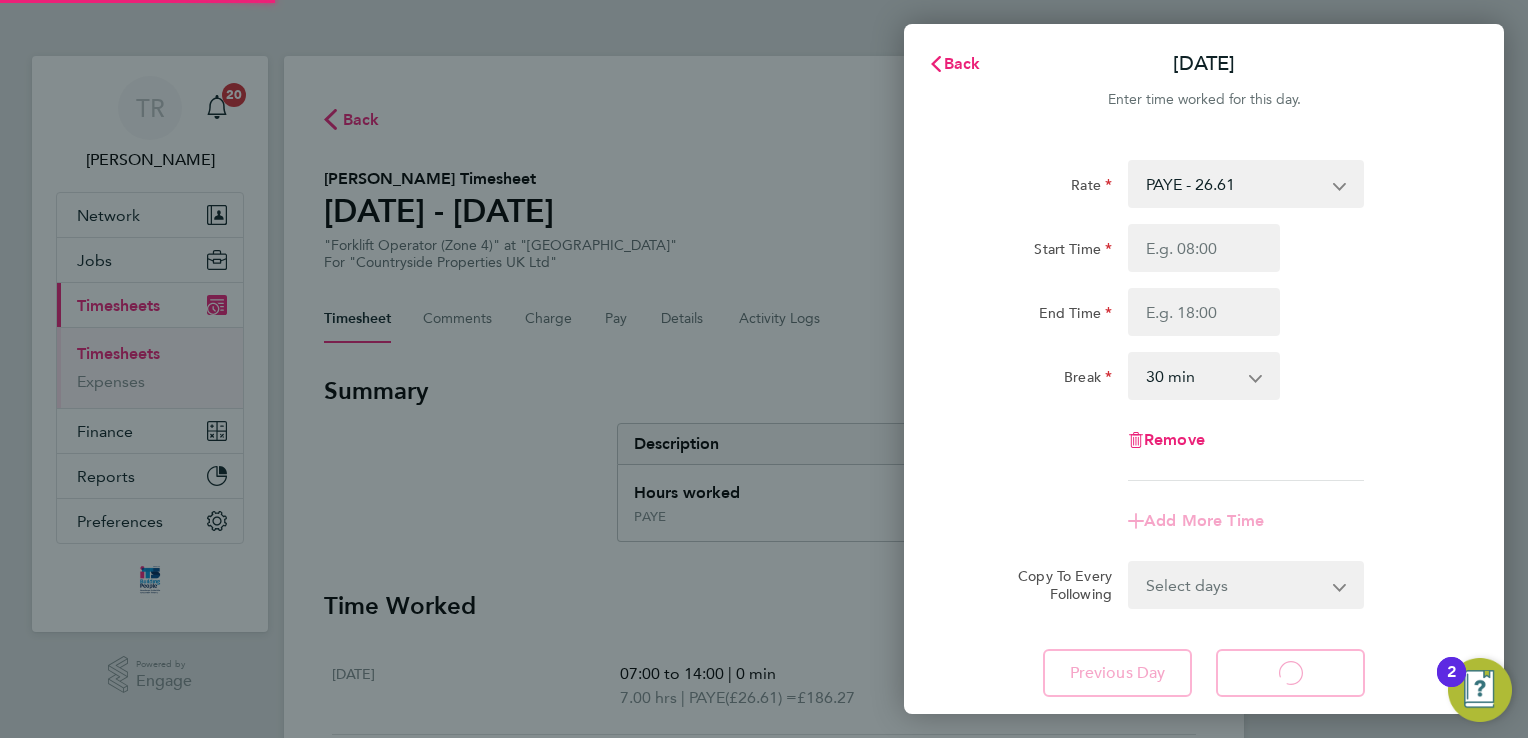 select on "30" 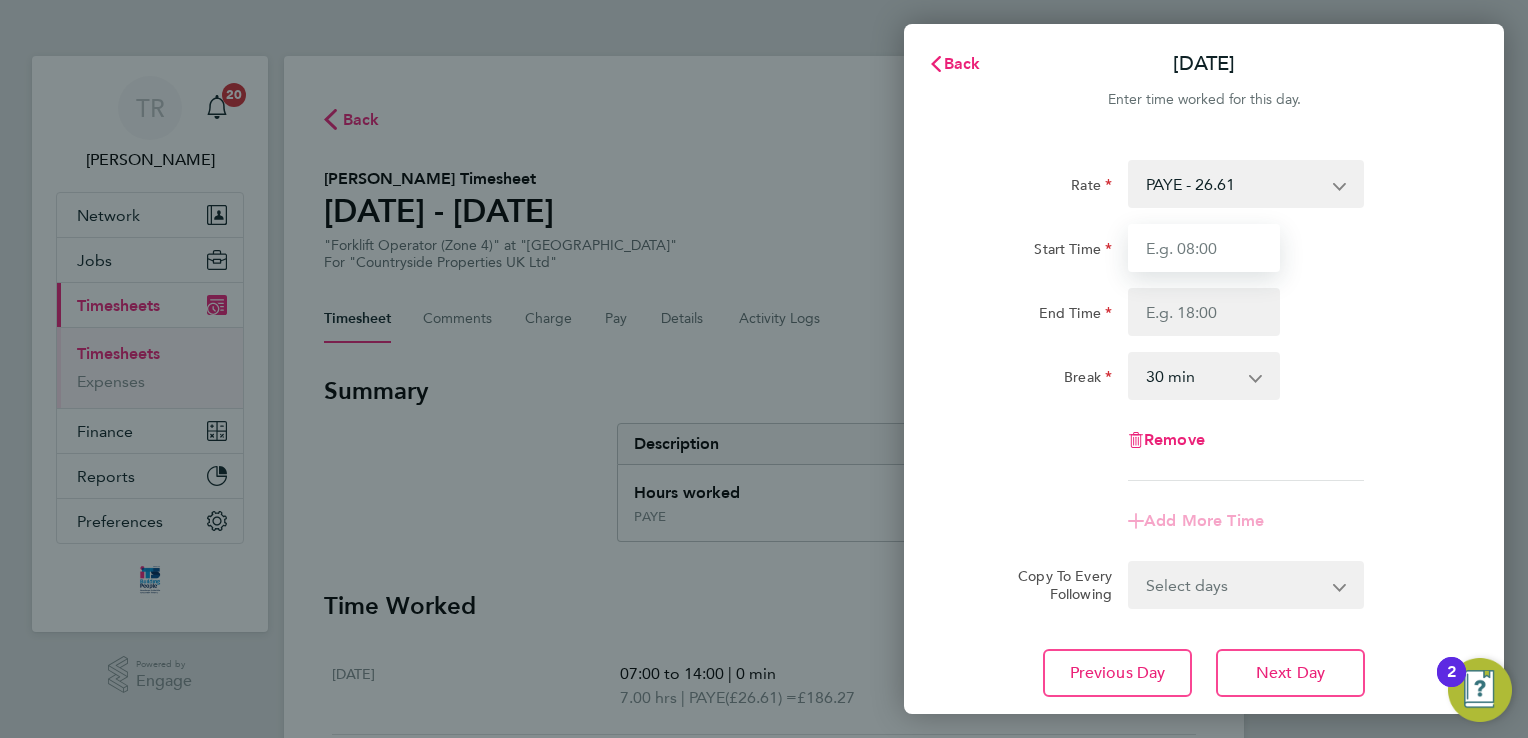 click on "Start Time" at bounding box center [1204, 248] 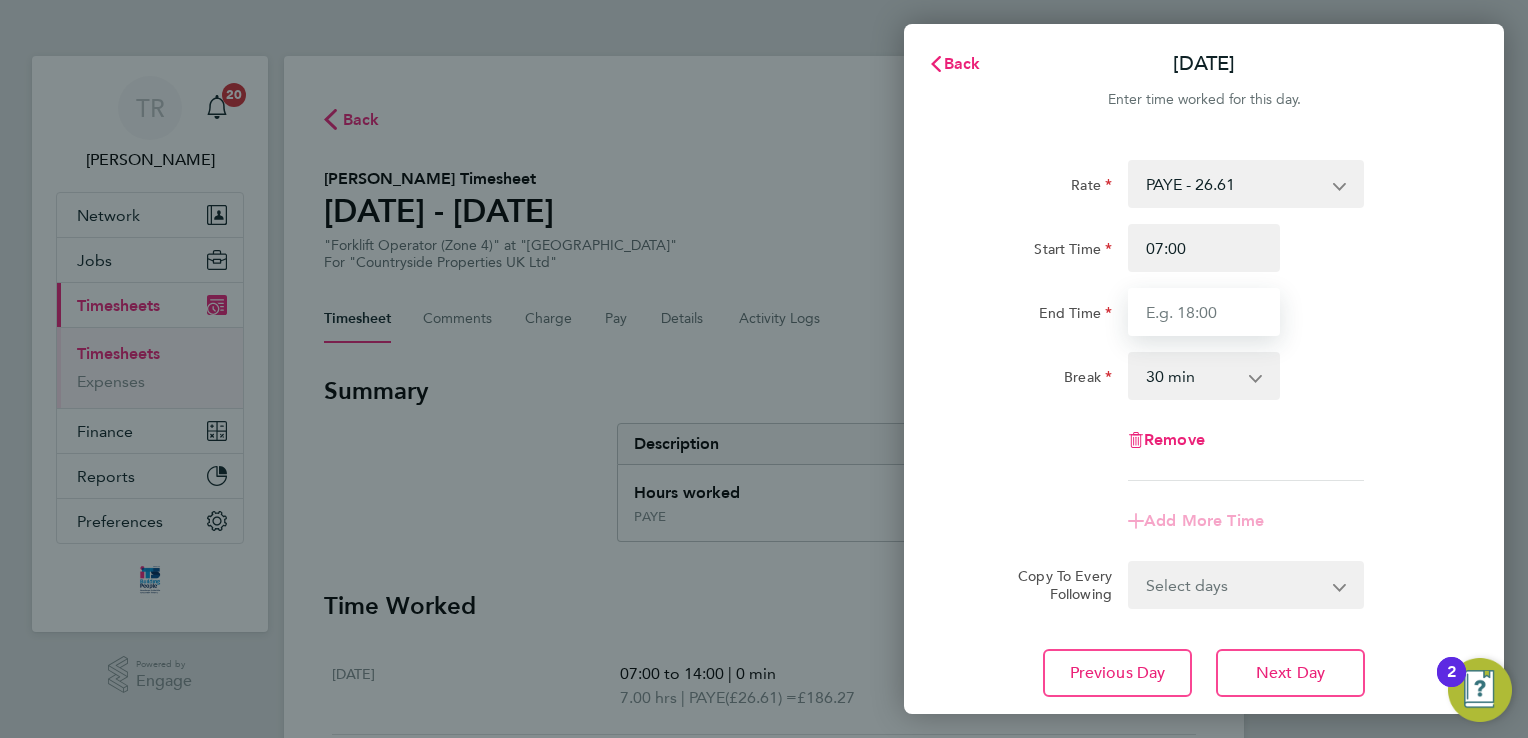 click on "End Time" at bounding box center (1204, 312) 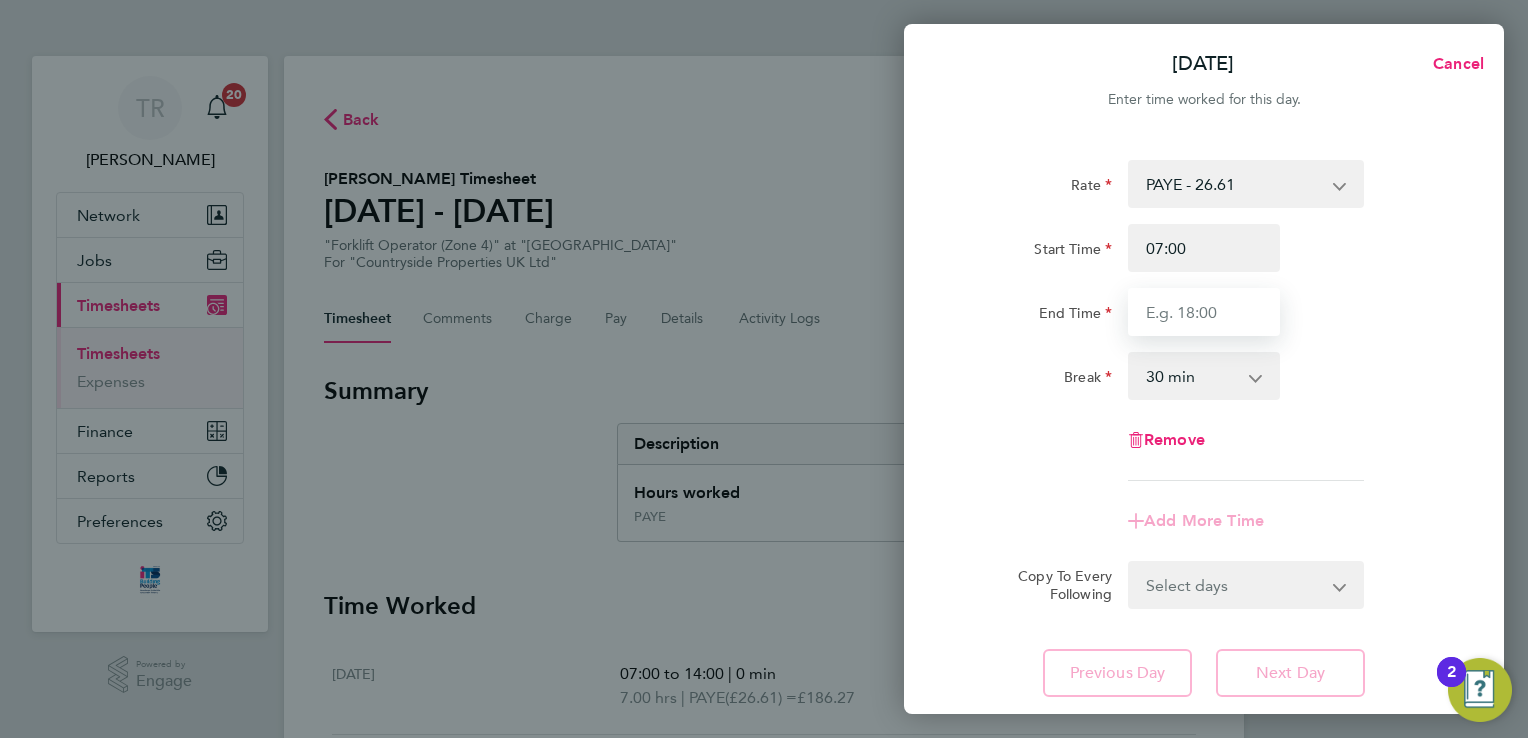 type on "17:00" 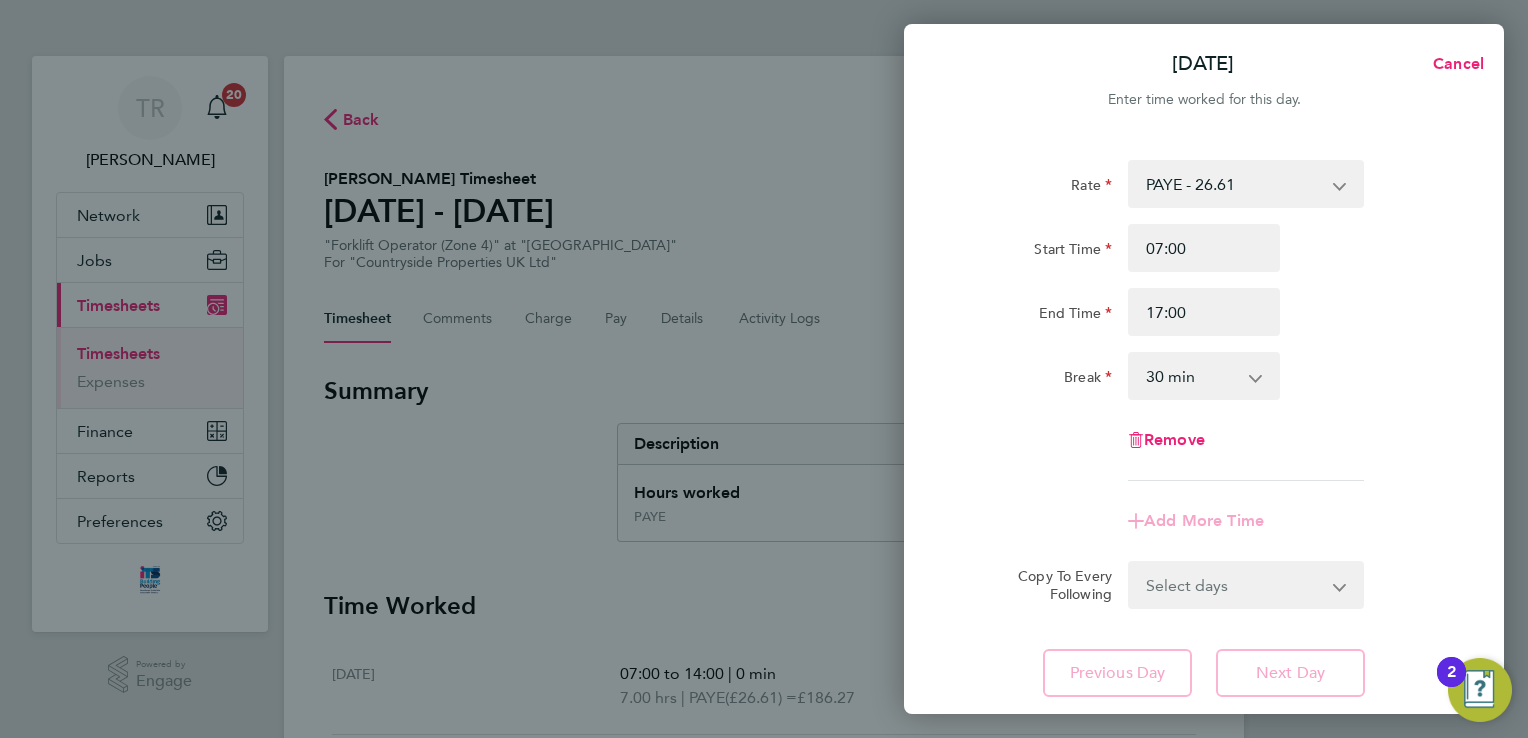 click on "0 min   15 min   30 min   45 min   60 min   75 min   90 min" at bounding box center (1192, 376) 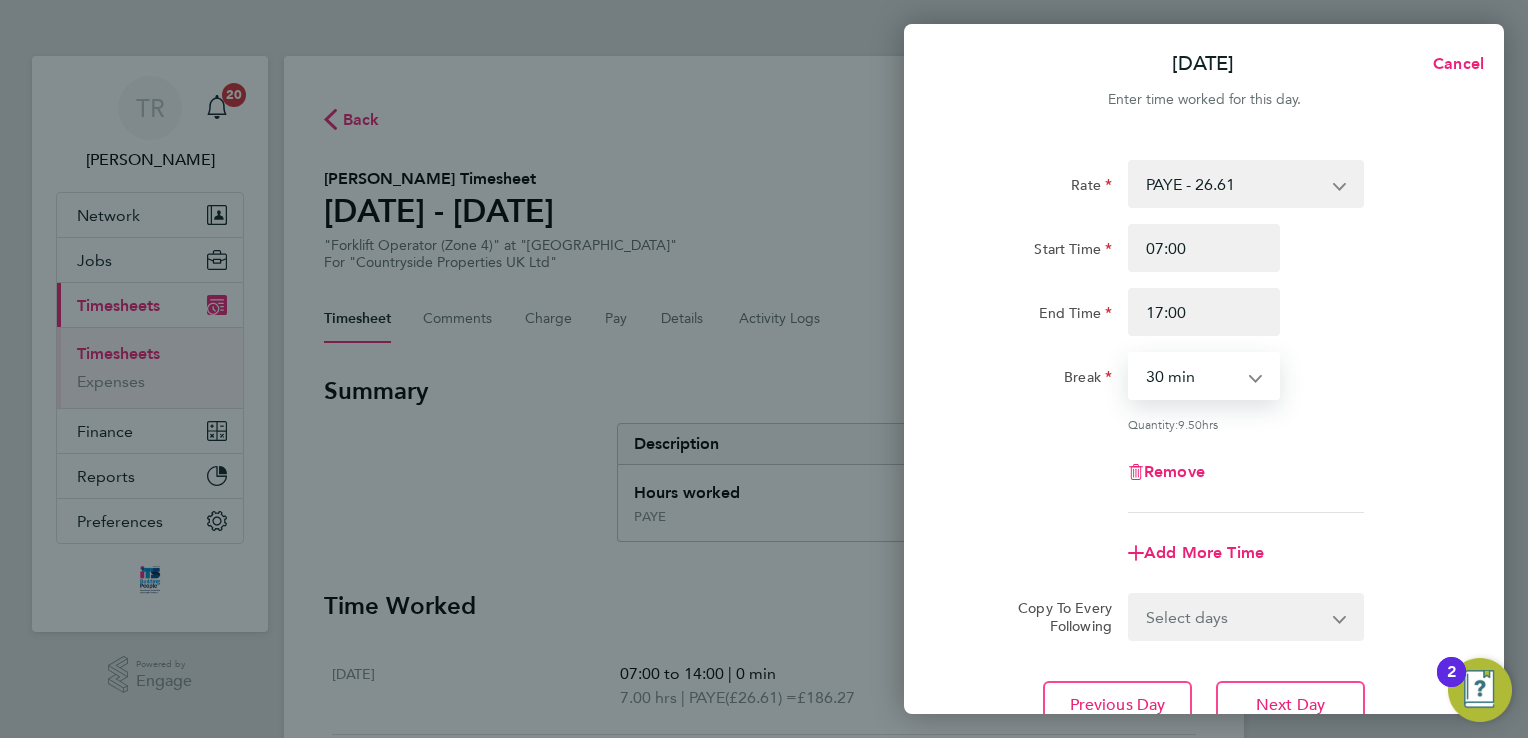 select on "0" 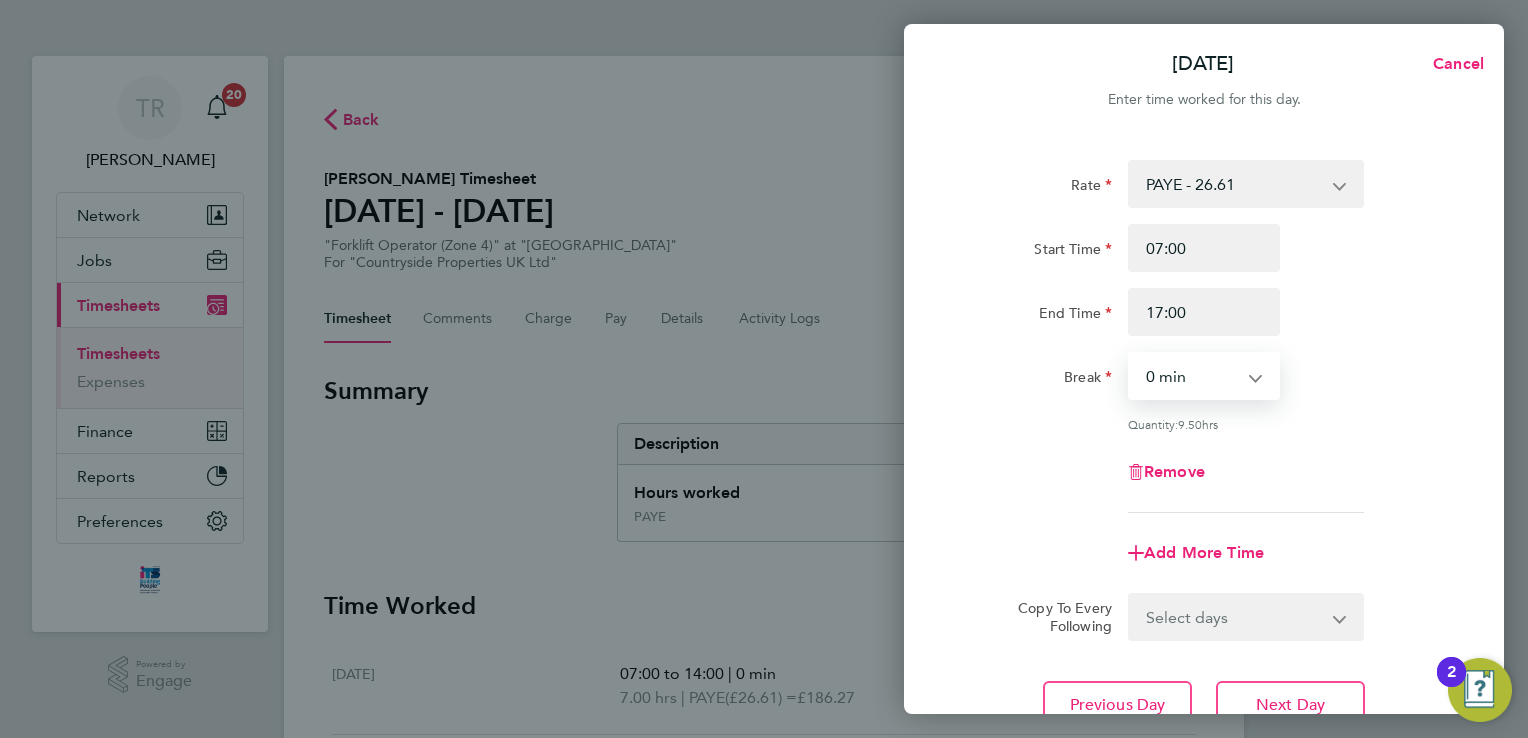 click on "0 min   15 min   30 min   45 min   60 min   75 min   90 min" at bounding box center [1192, 376] 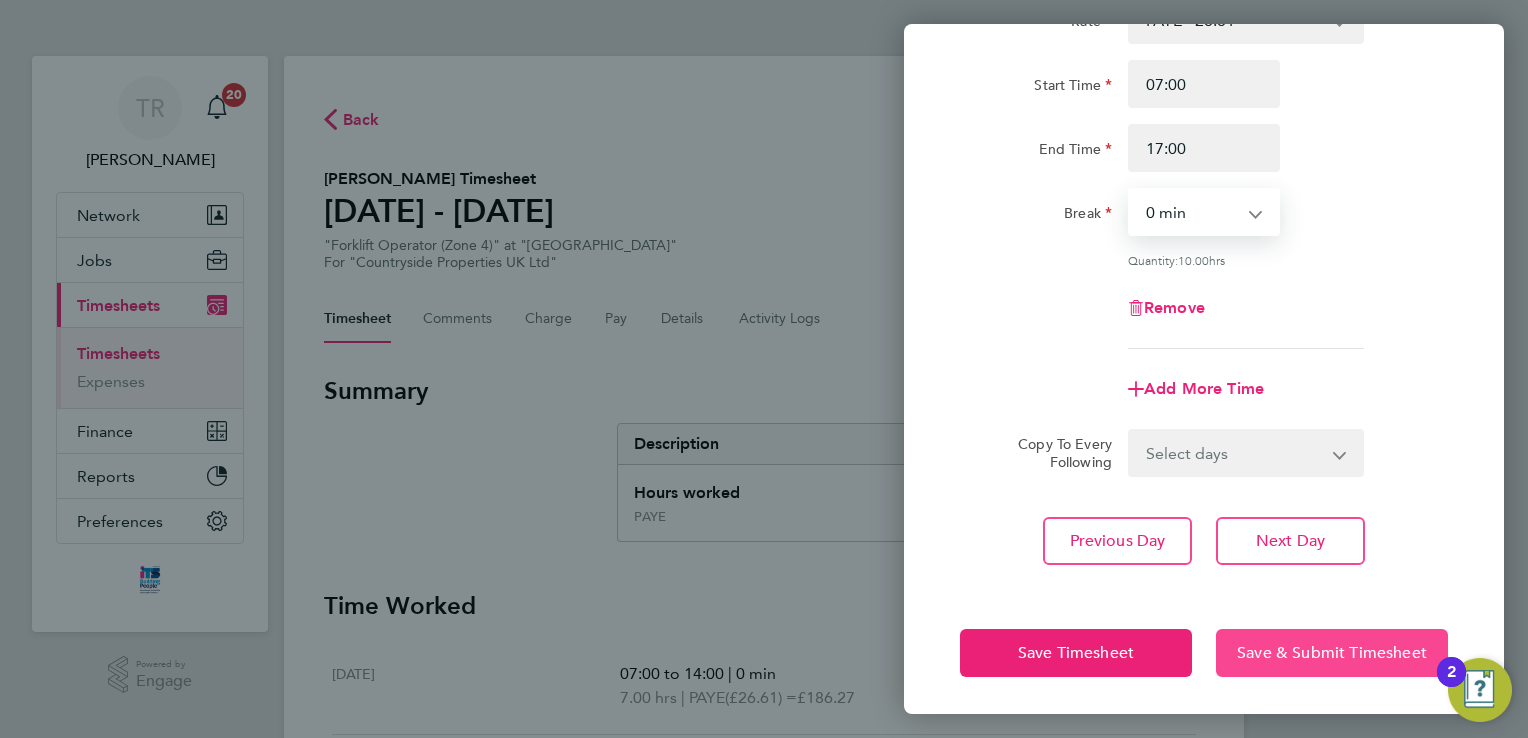click on "Save & Submit Timesheet" 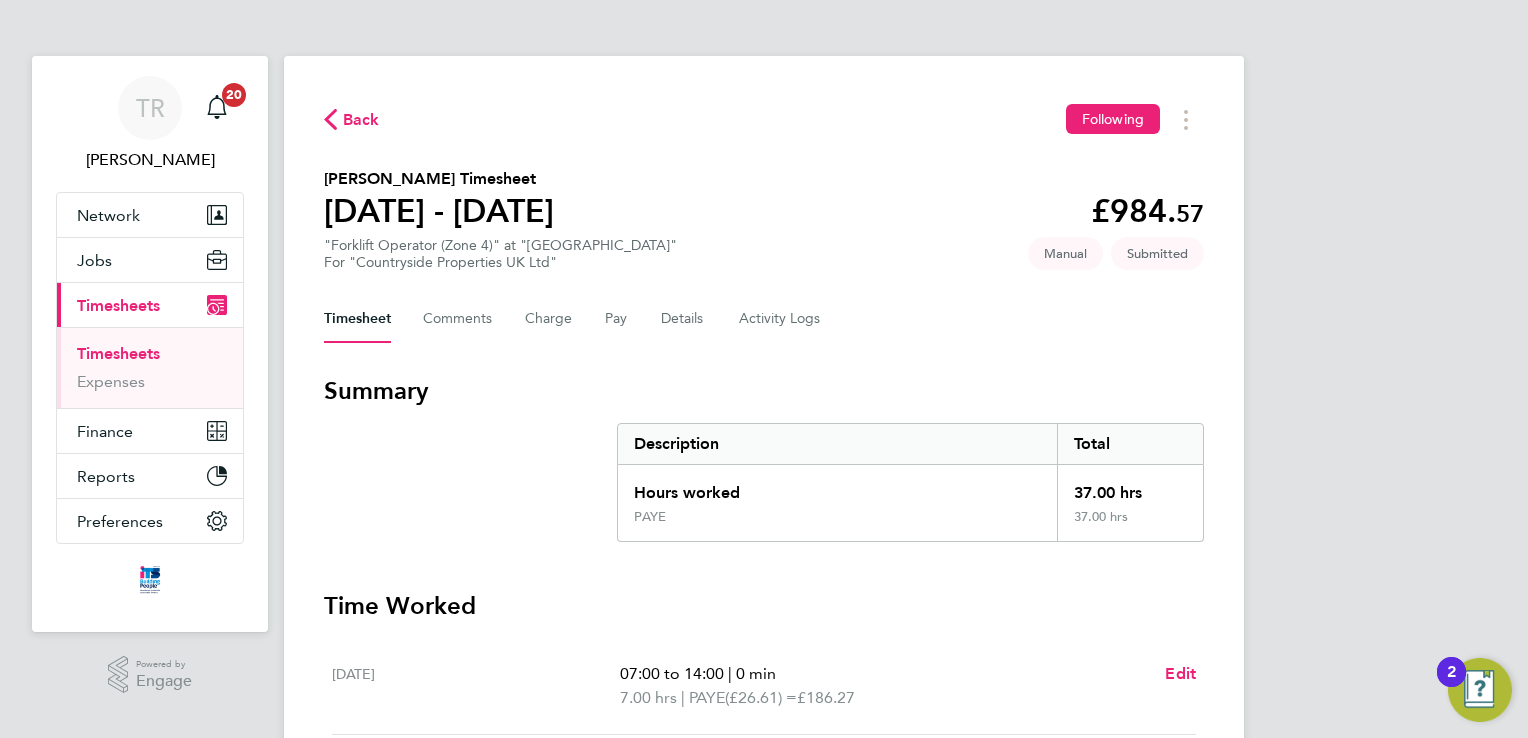 click on "Timesheets" at bounding box center [118, 353] 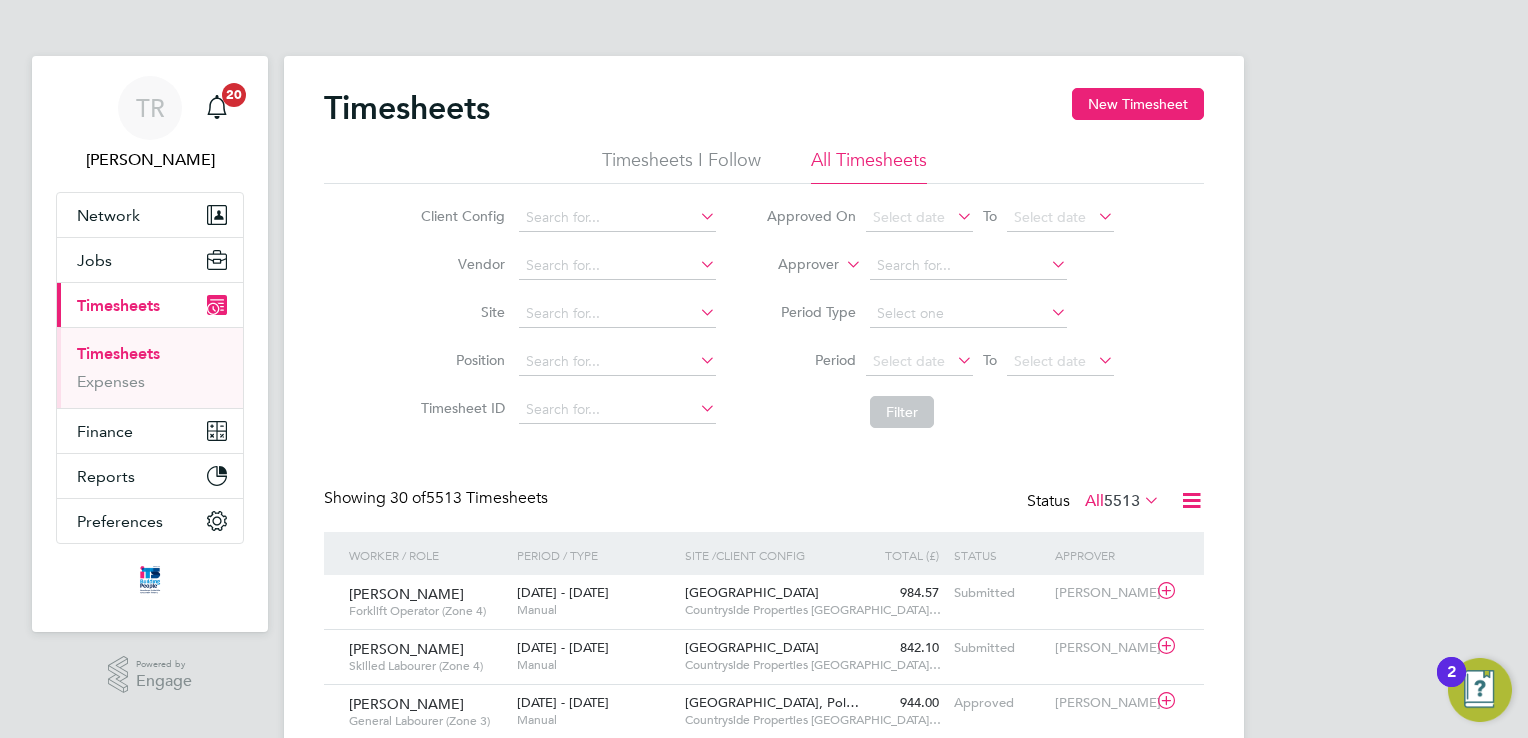 scroll, scrollTop: 9, scrollLeft: 10, axis: both 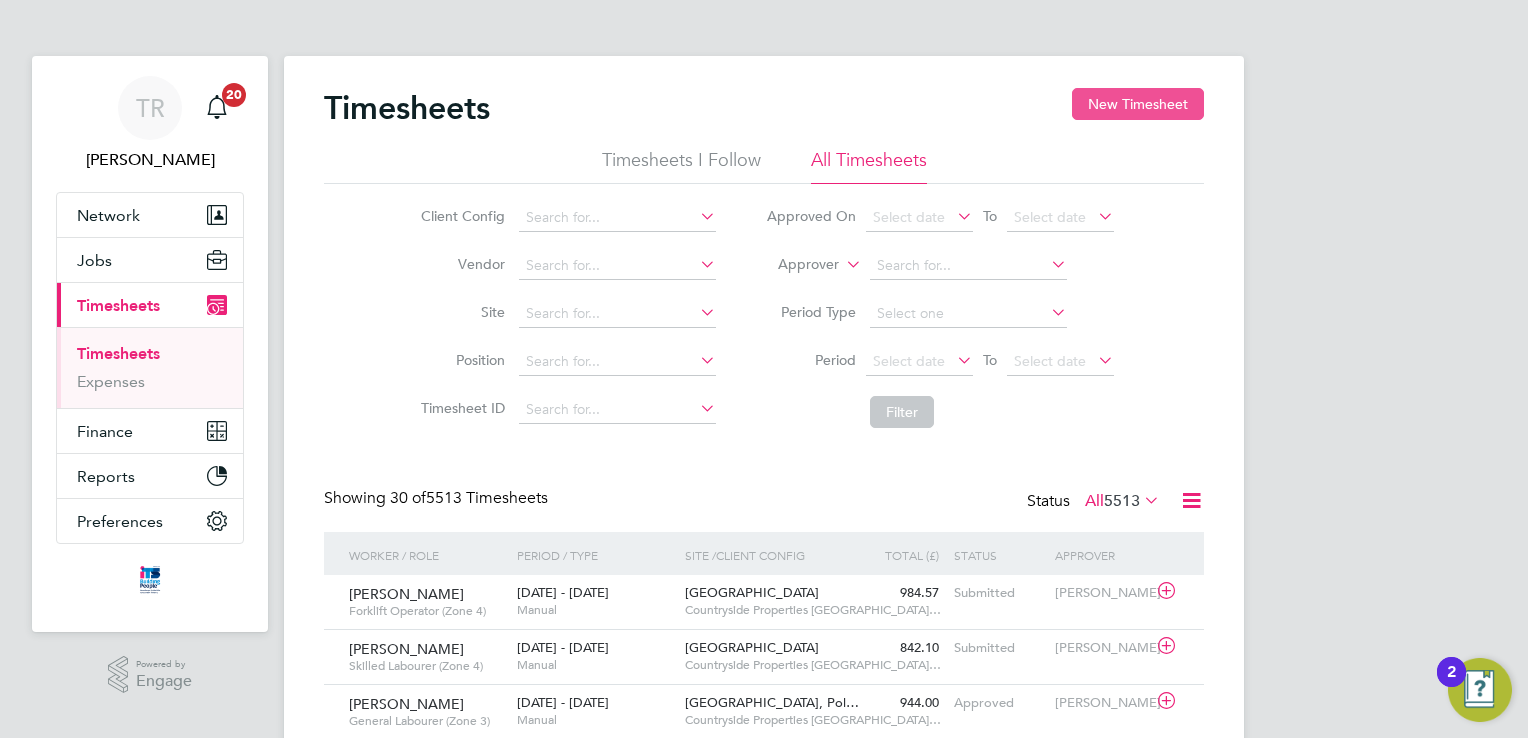 click on "New Timesheet" 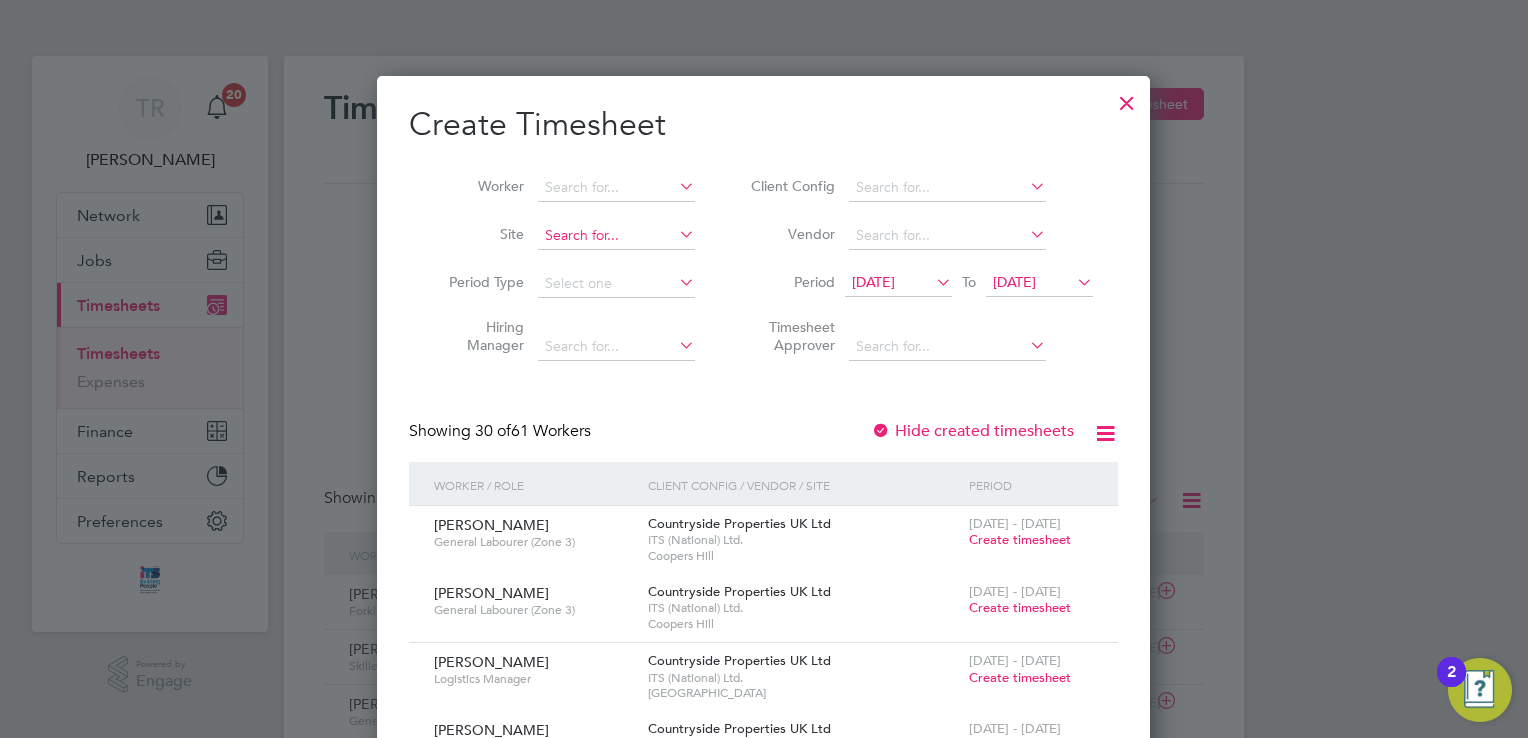 click at bounding box center [616, 236] 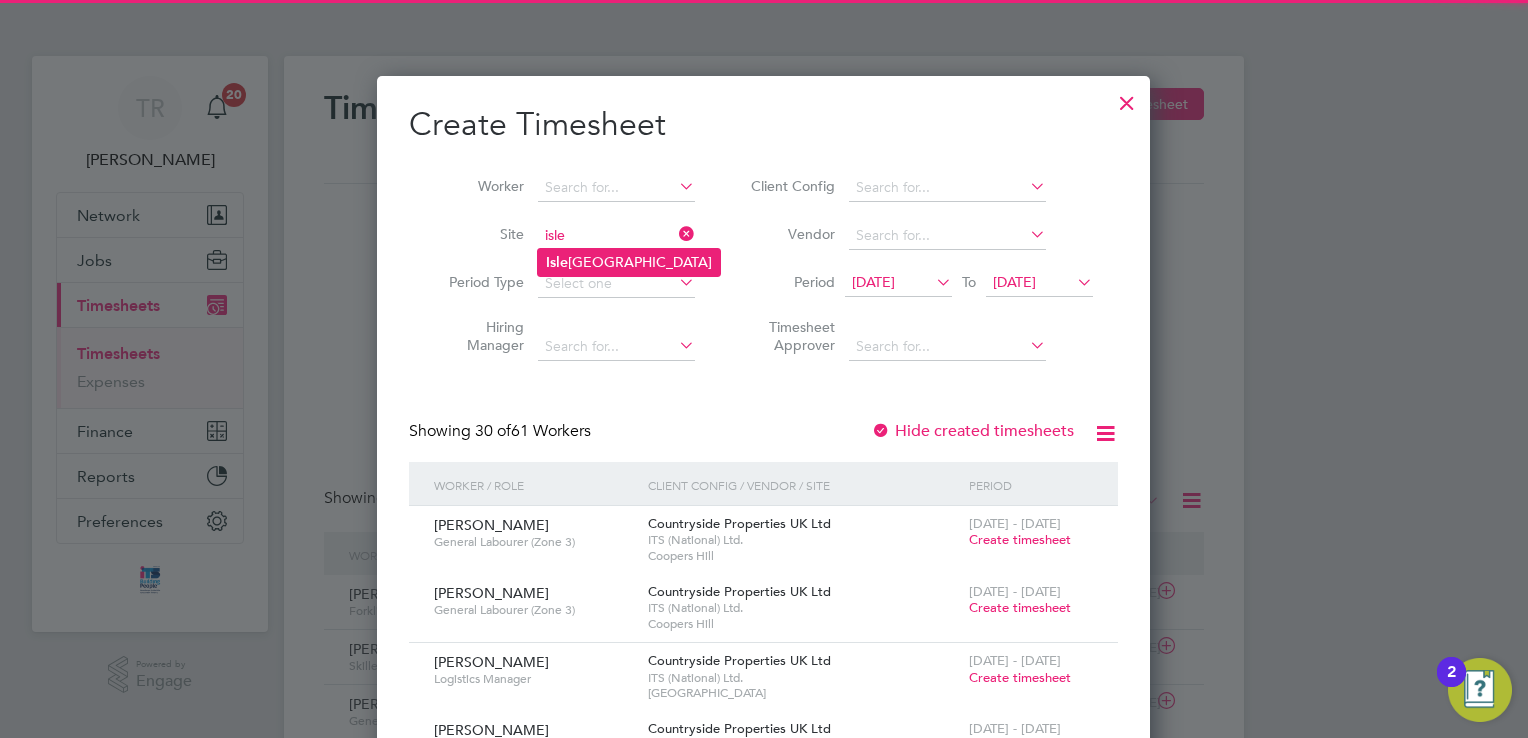 click on "[GEOGRAPHIC_DATA]" 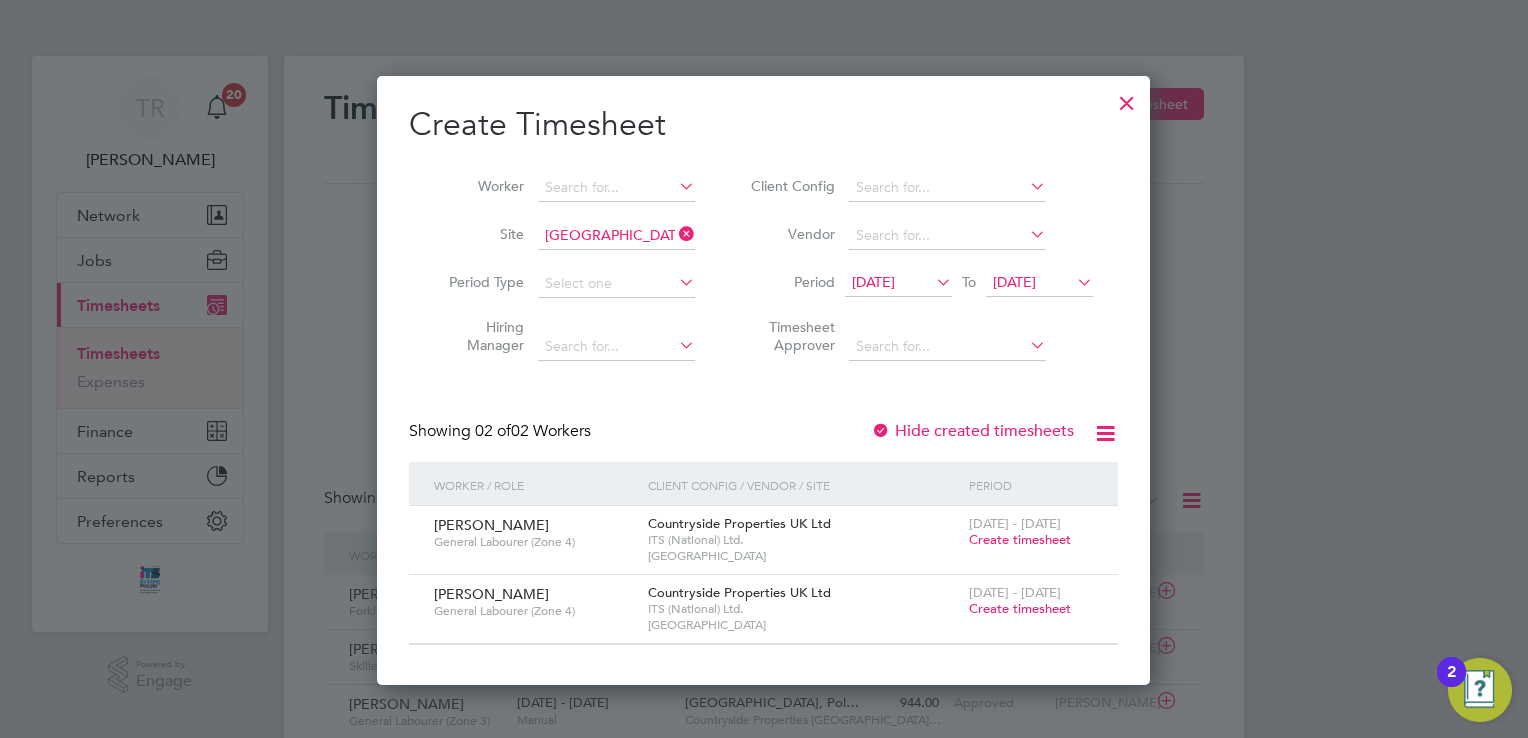 click on "Create timesheet" at bounding box center (1020, 539) 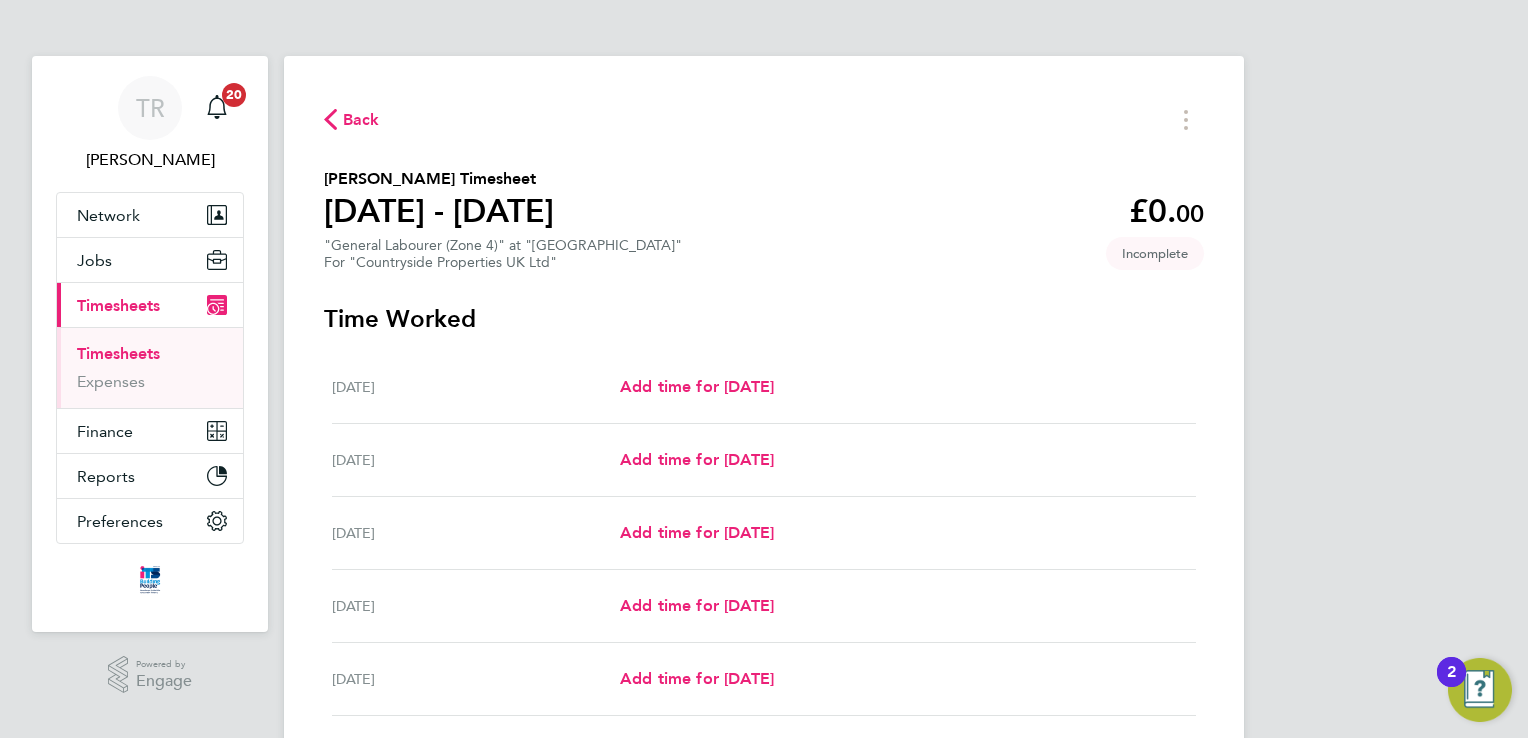 click on "Add time for [DATE]   Add time for [DATE]" at bounding box center (908, 387) 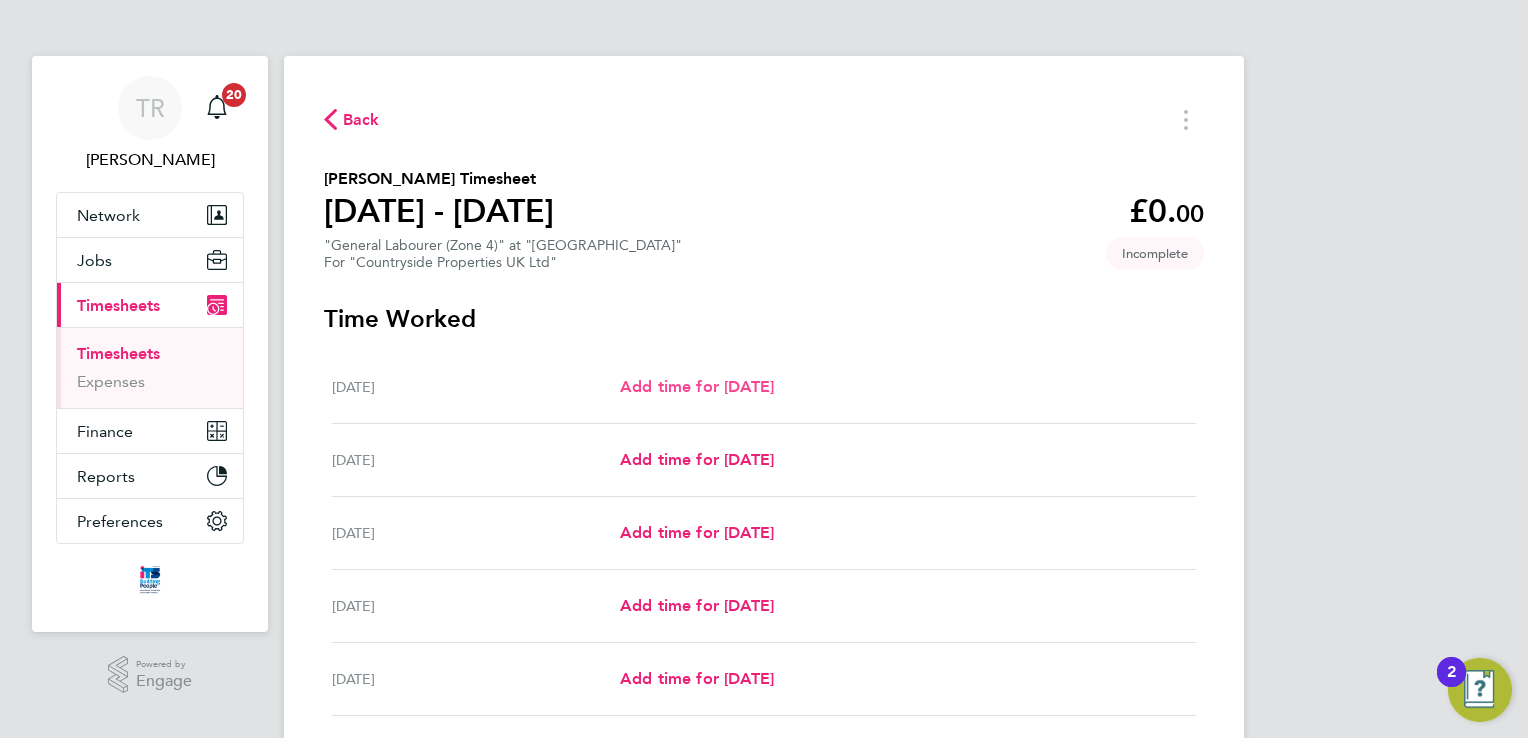click on "Add time for [DATE]" at bounding box center (697, 386) 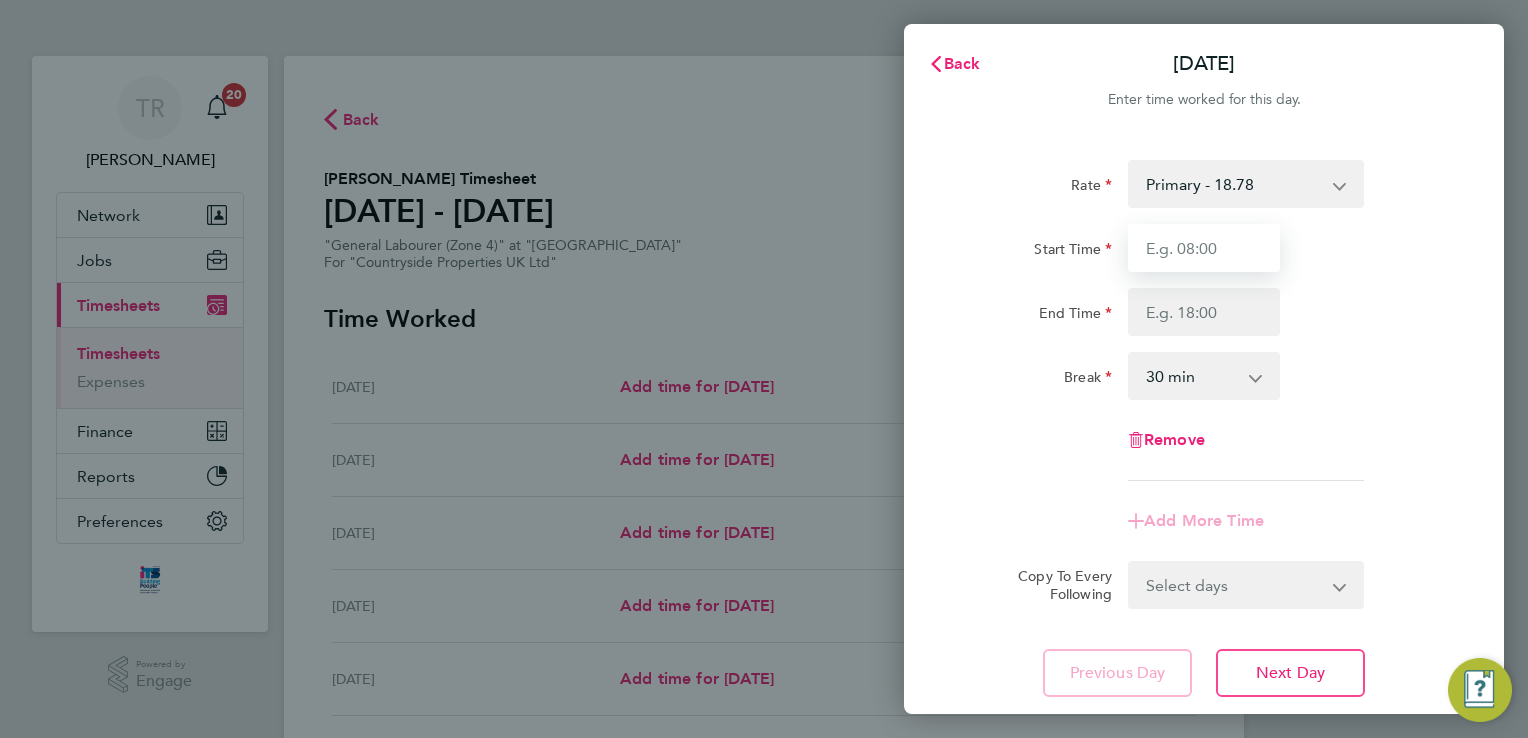 click on "Start Time" at bounding box center (1204, 248) 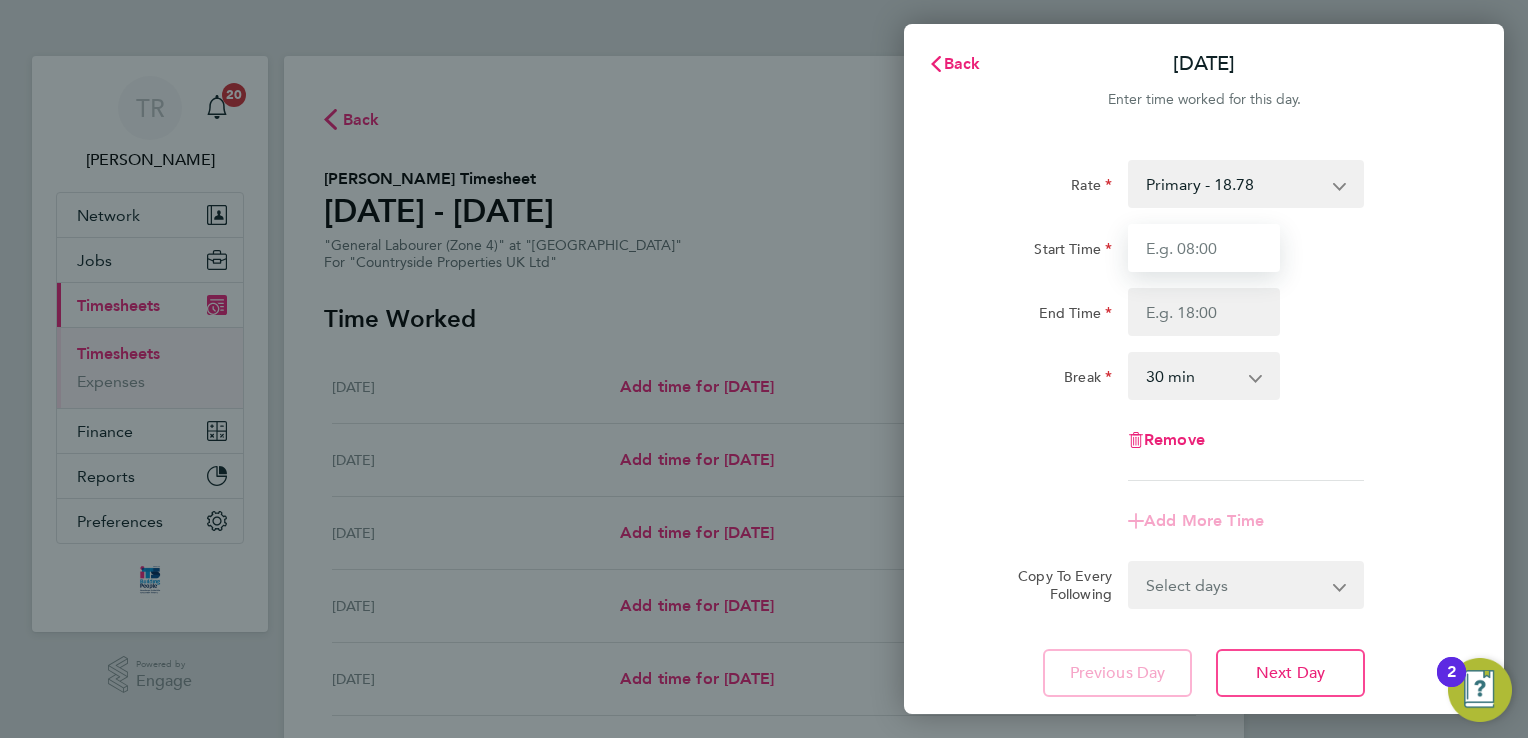 type on "07:30" 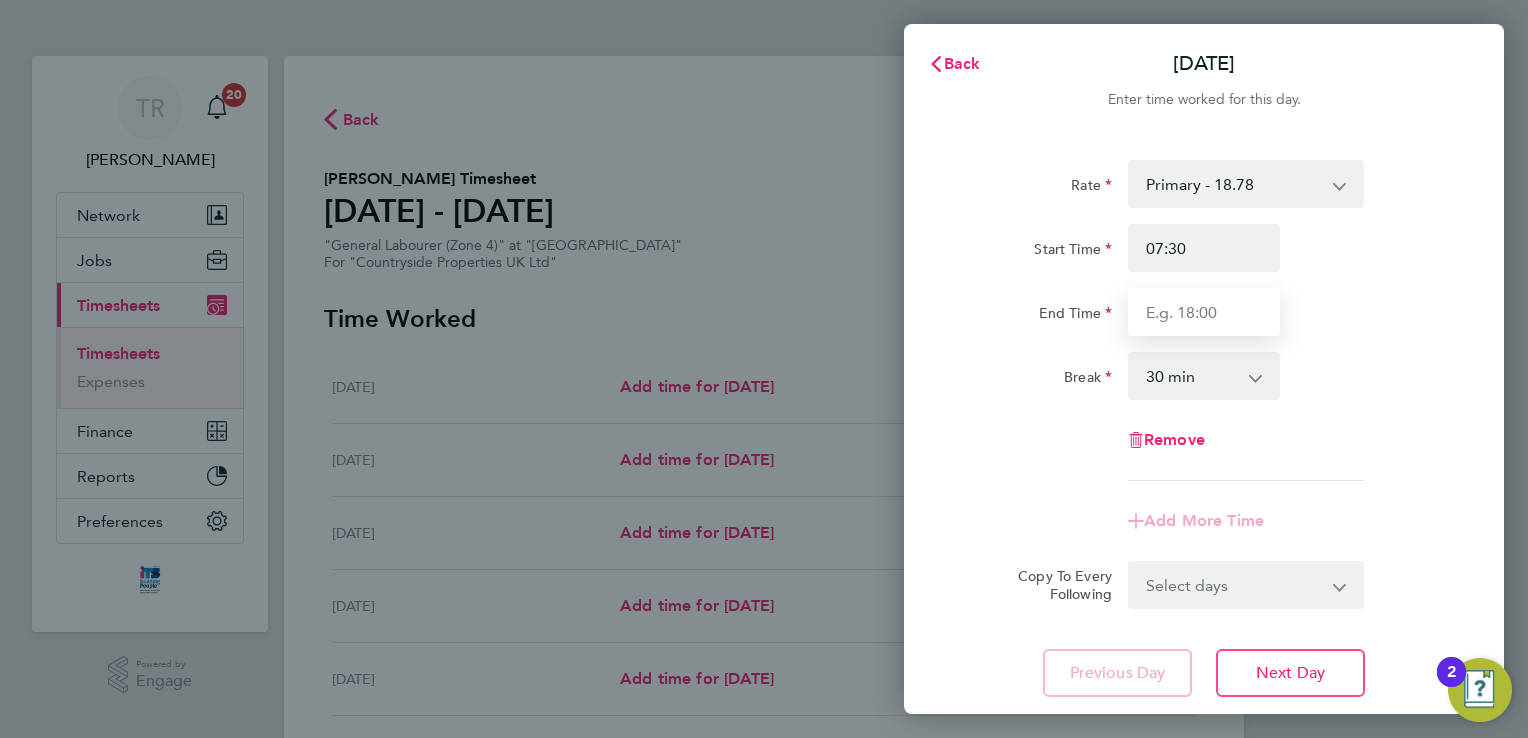 click on "End Time" at bounding box center (1204, 312) 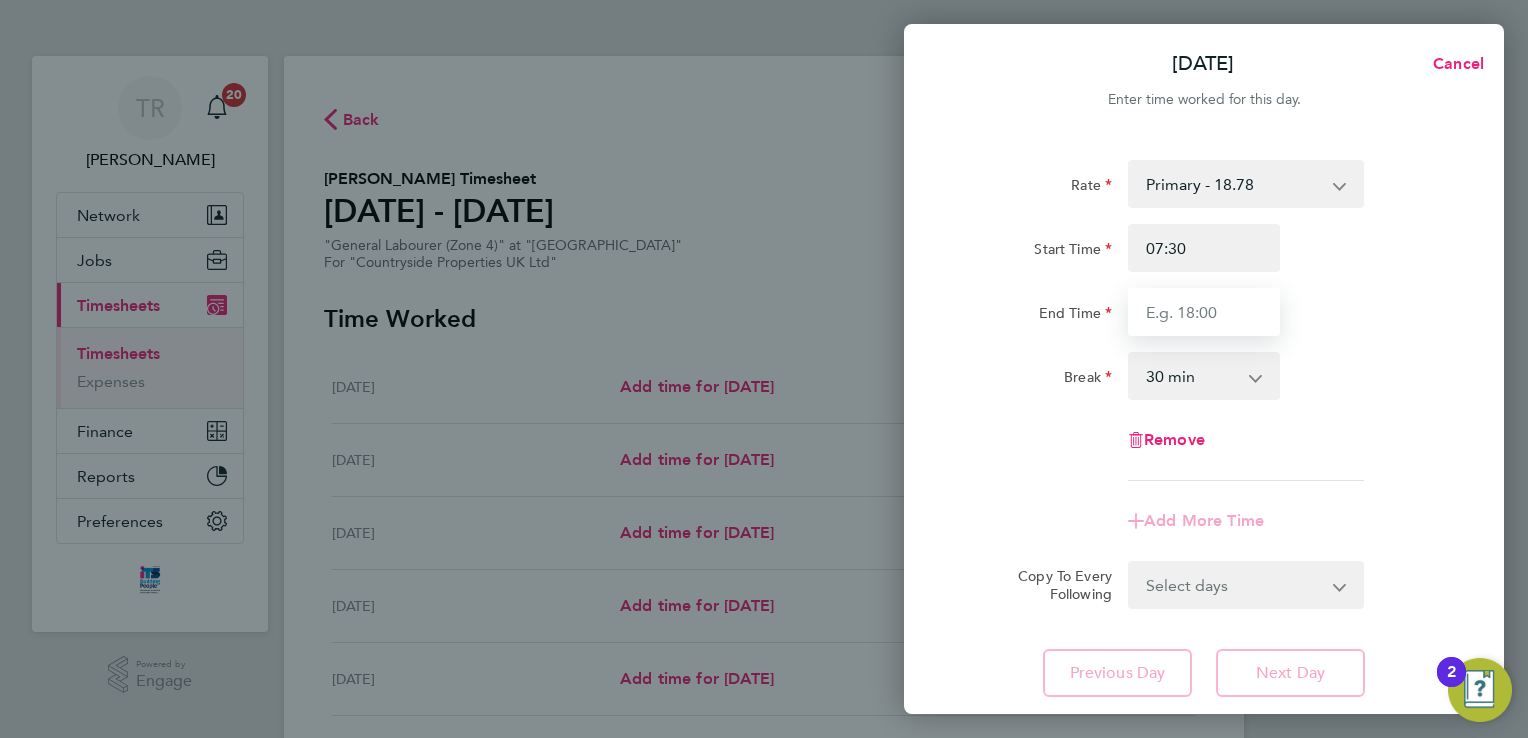 type on "16:30" 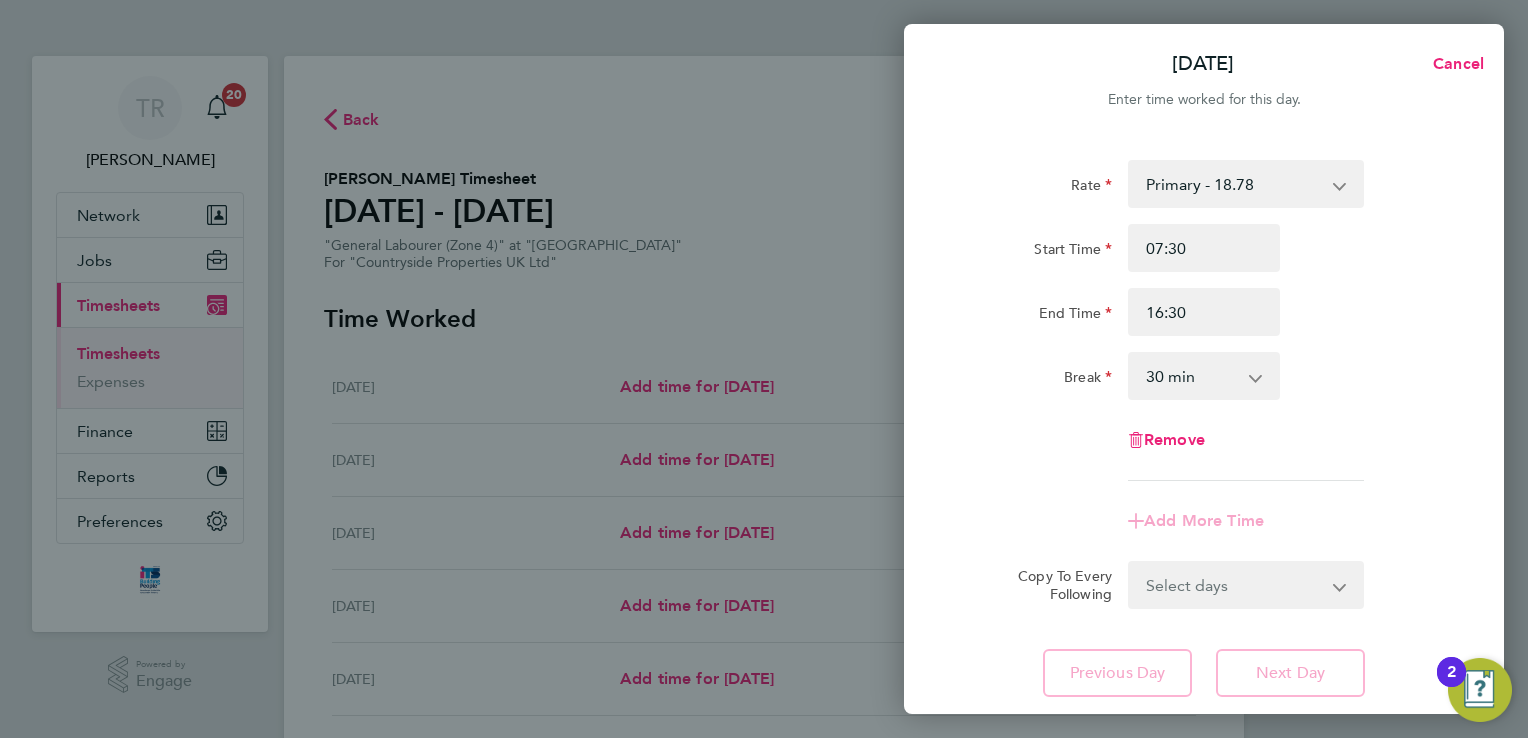 click on "Remove" 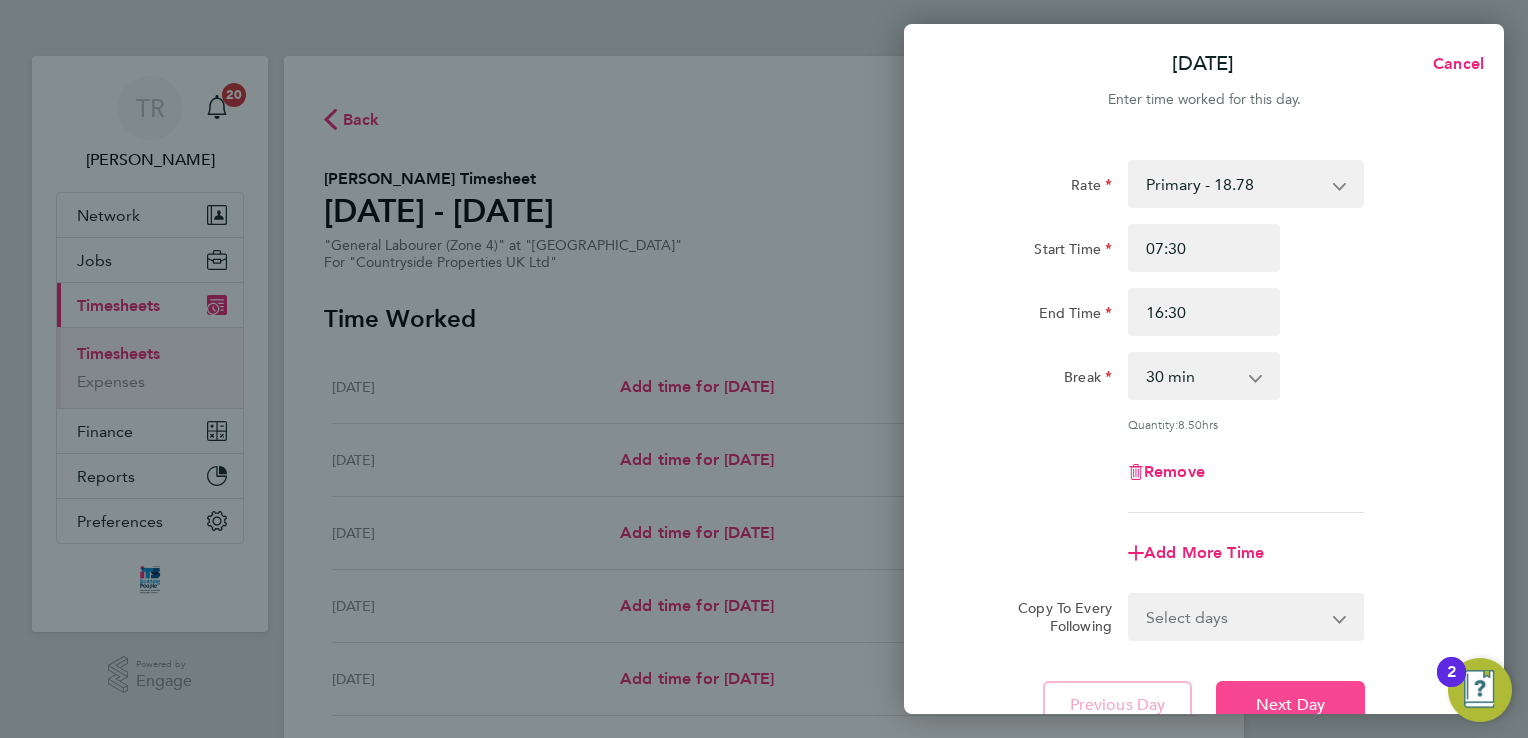 click on "Next Day" 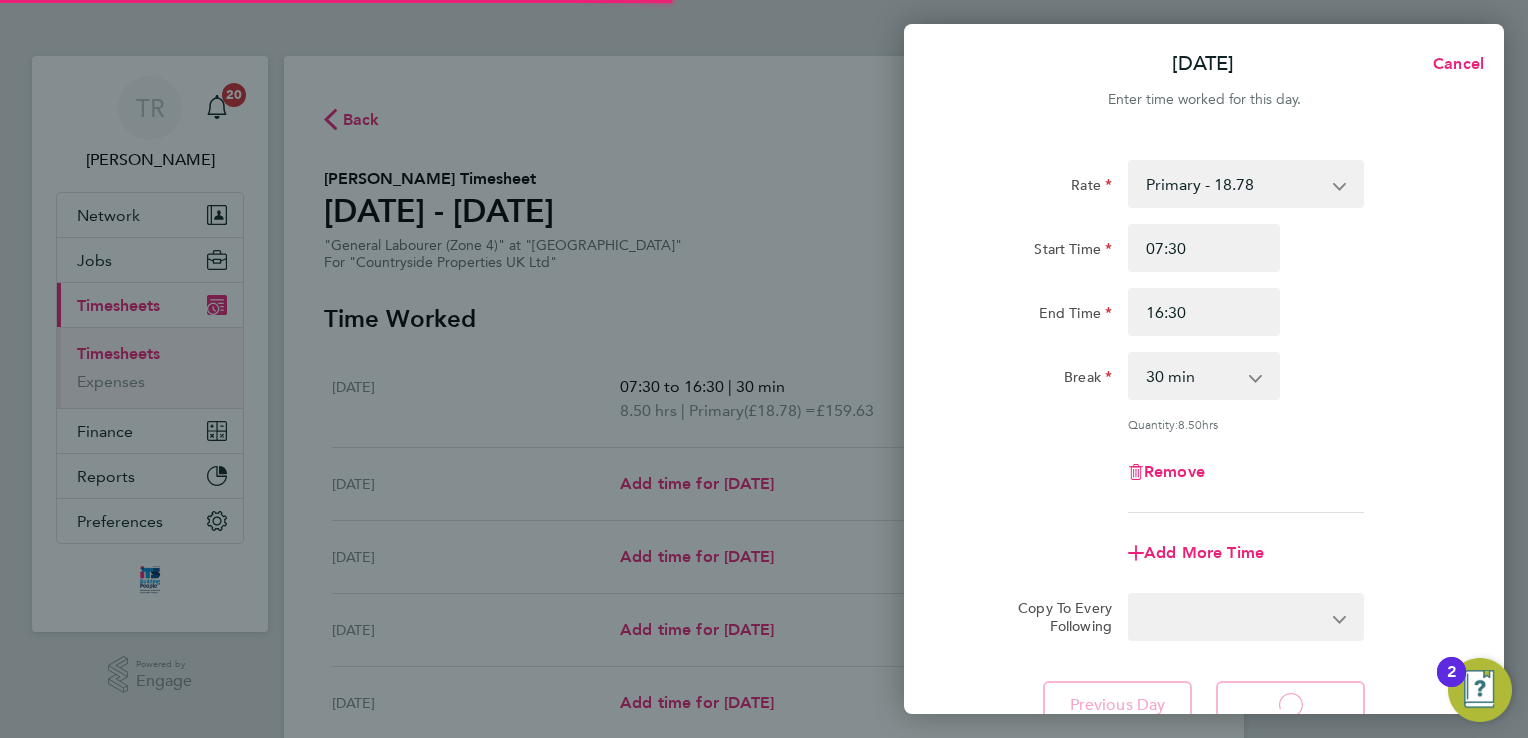 select on "30" 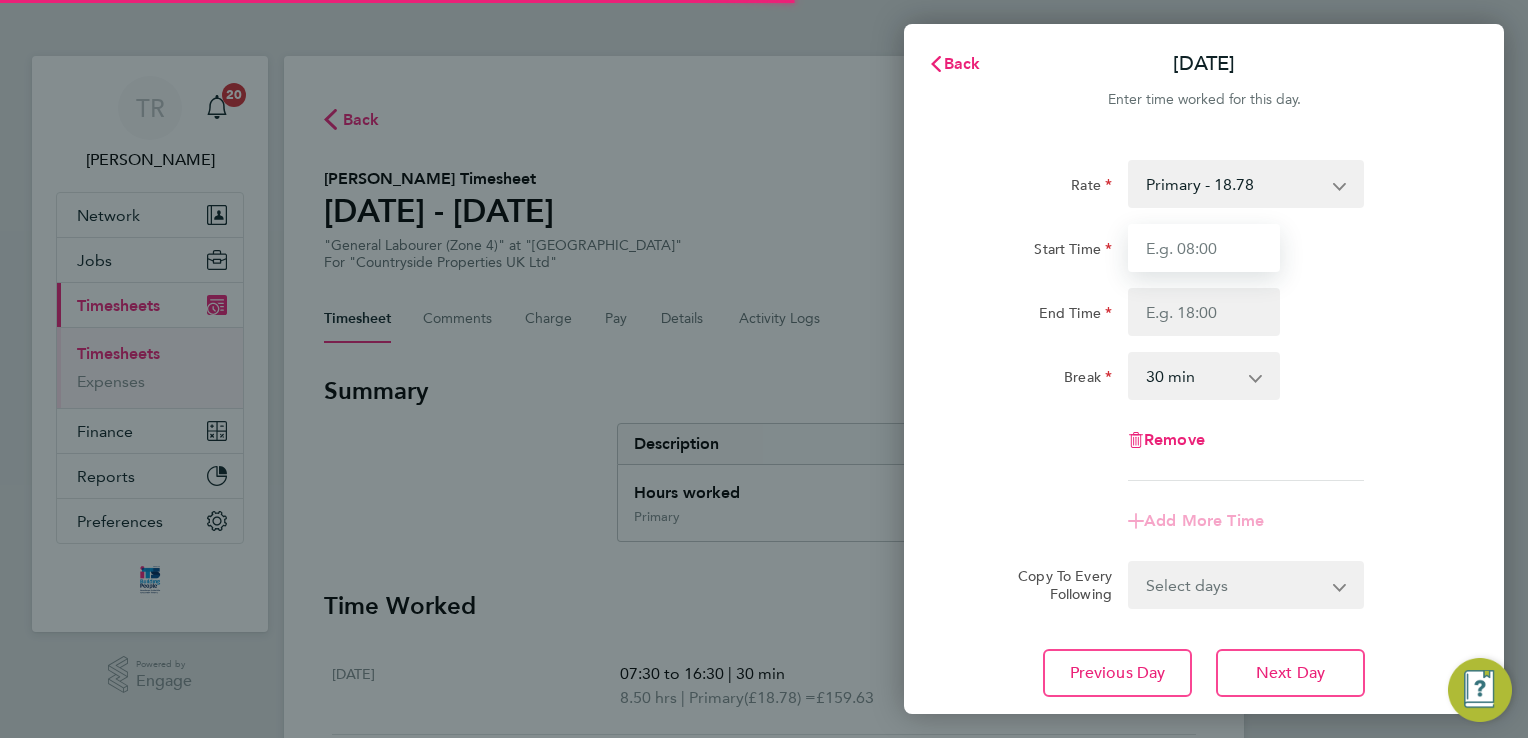 click on "Start Time" at bounding box center (1204, 248) 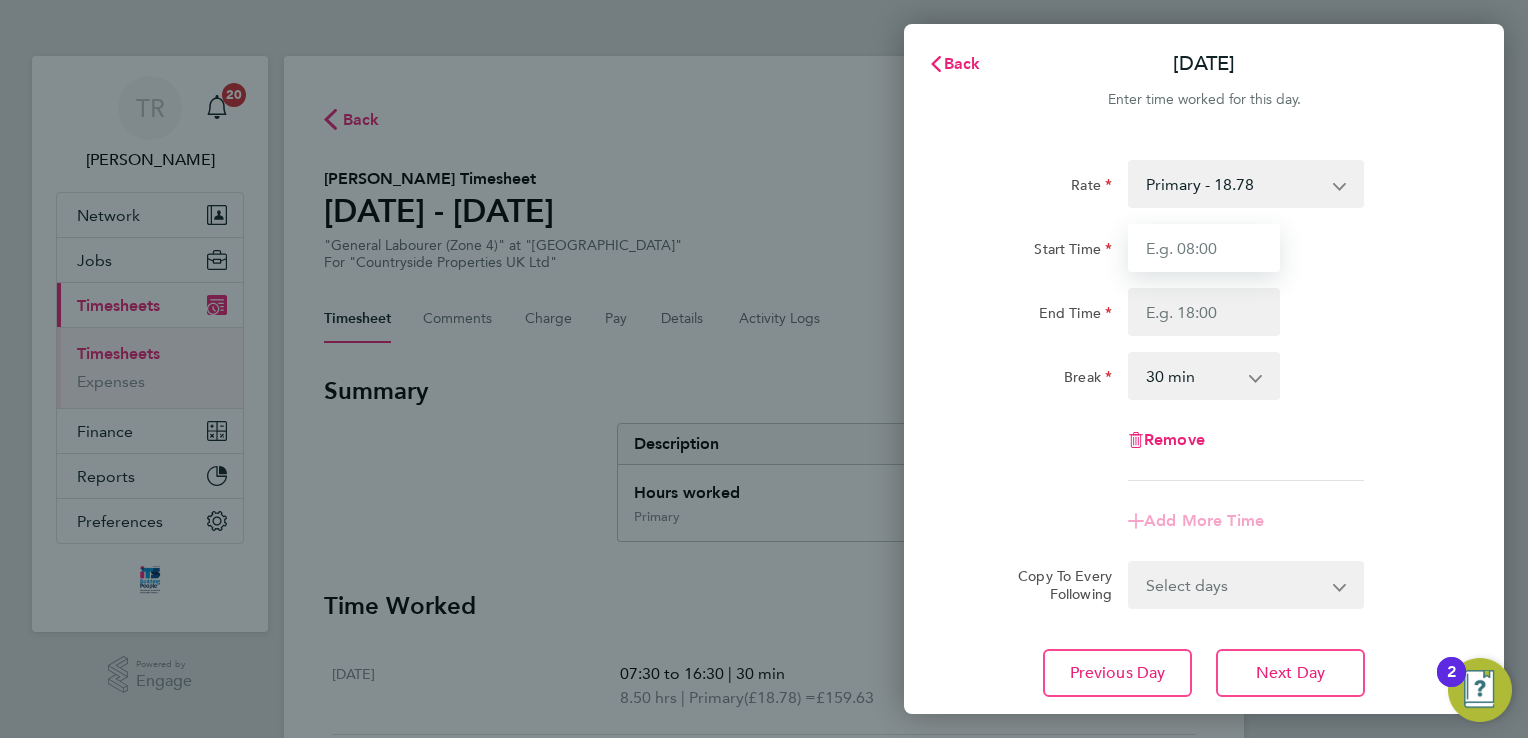 type on "07:30" 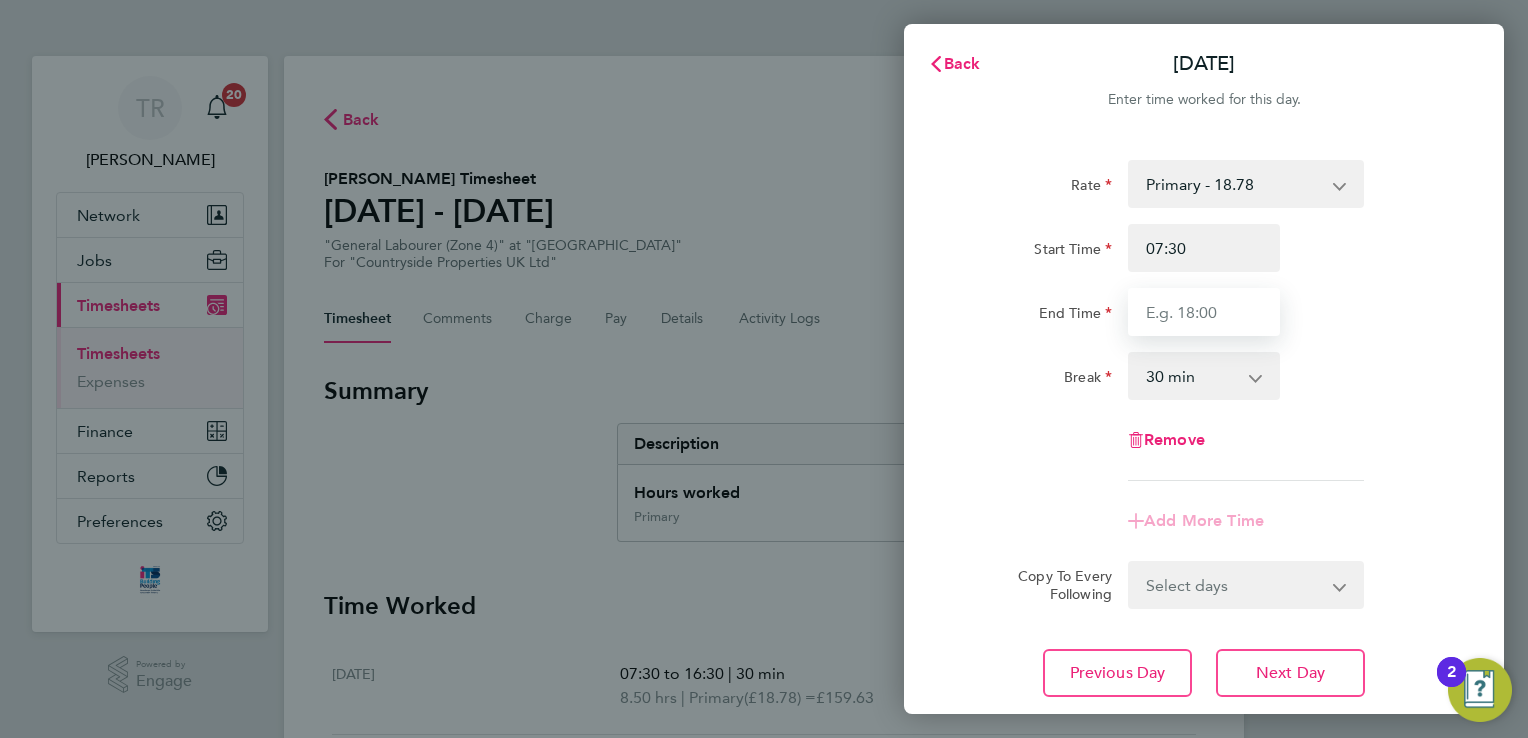 type on "16:30" 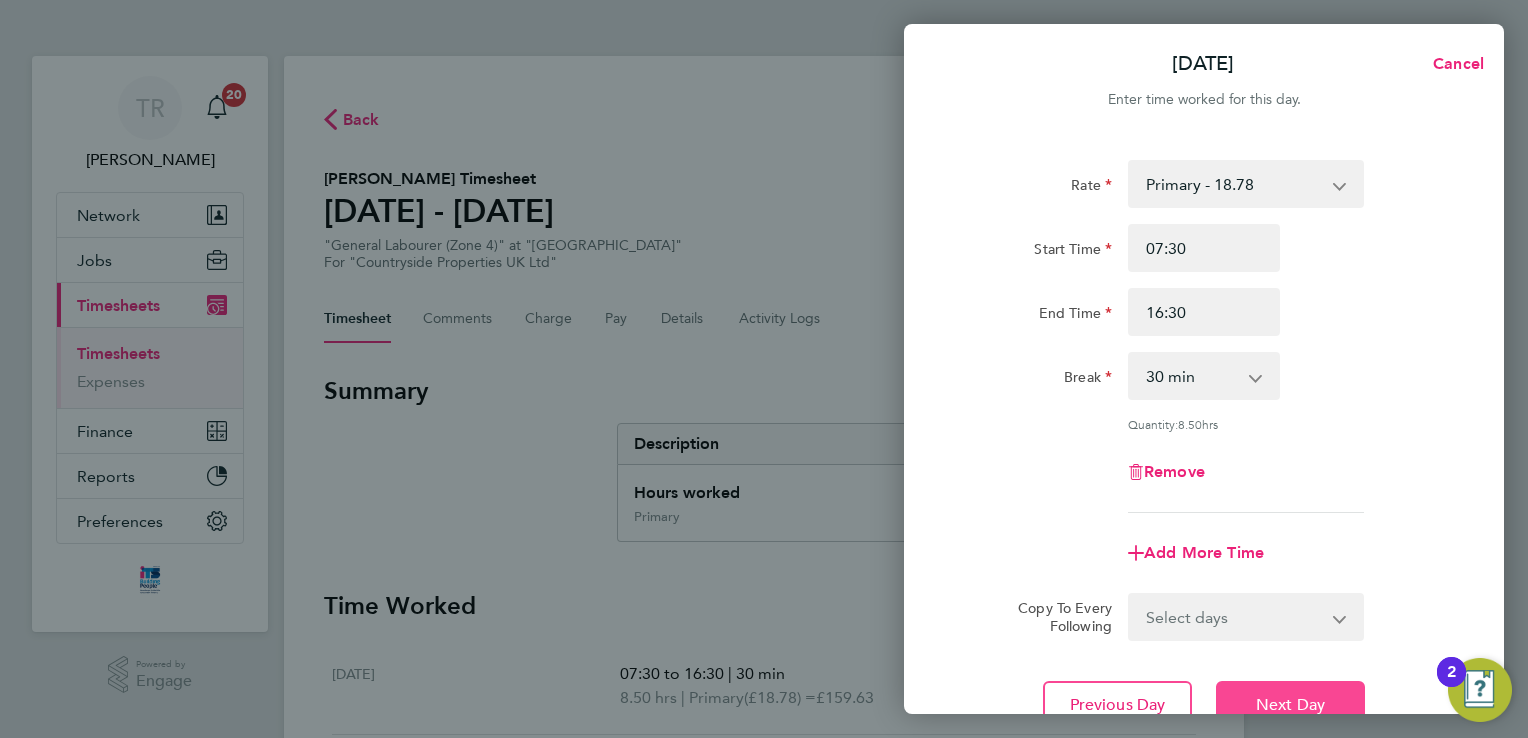 click on "Next Day" 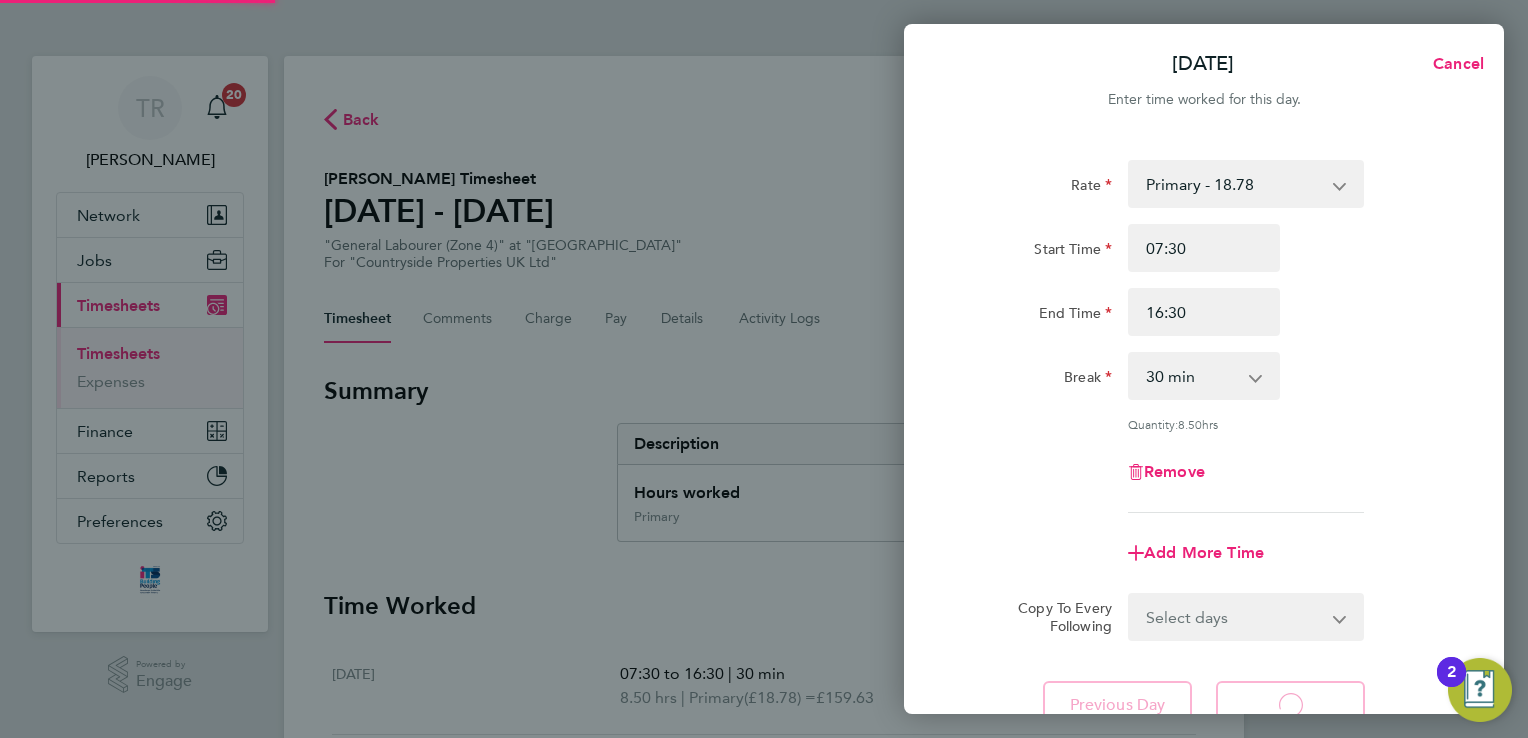 select on "30" 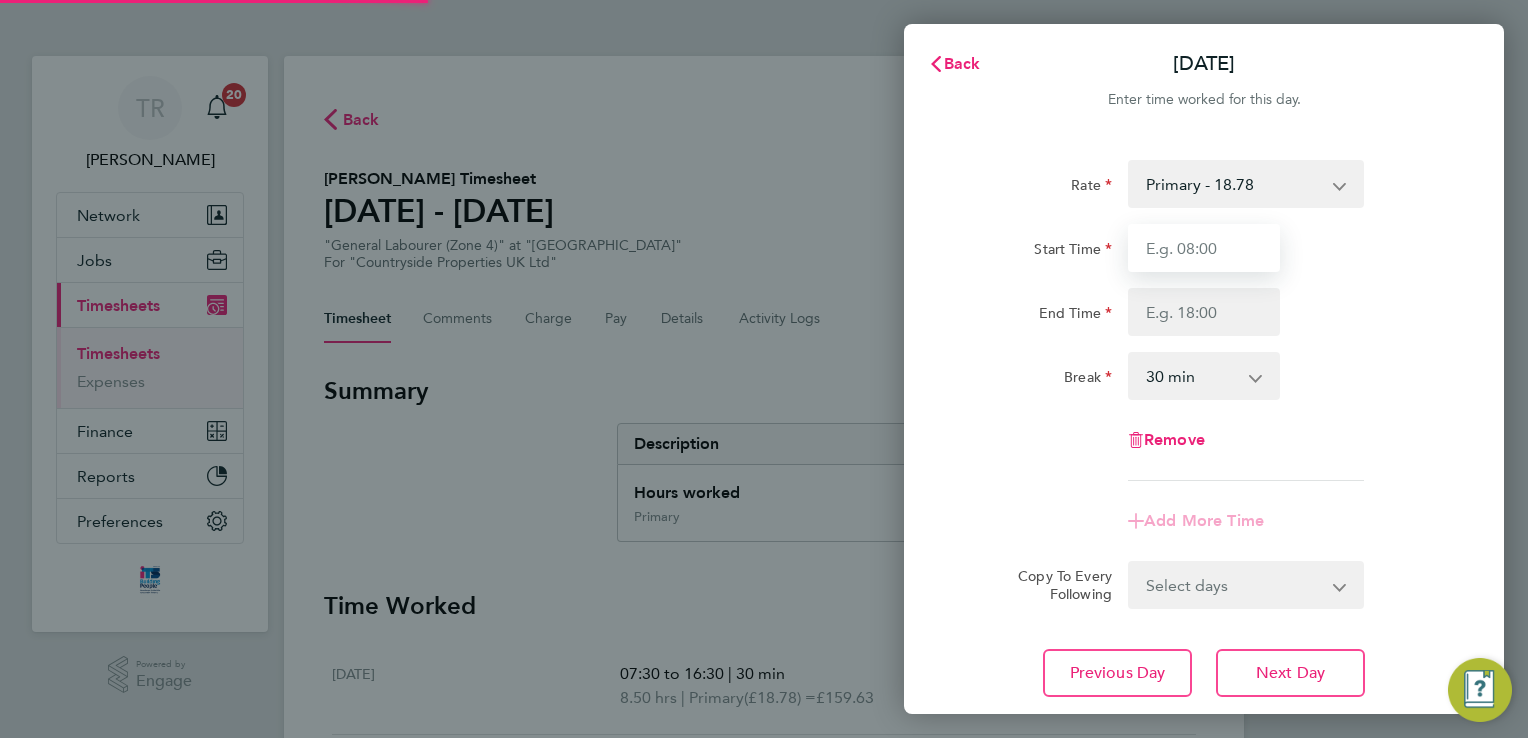 click on "Start Time" at bounding box center (1204, 248) 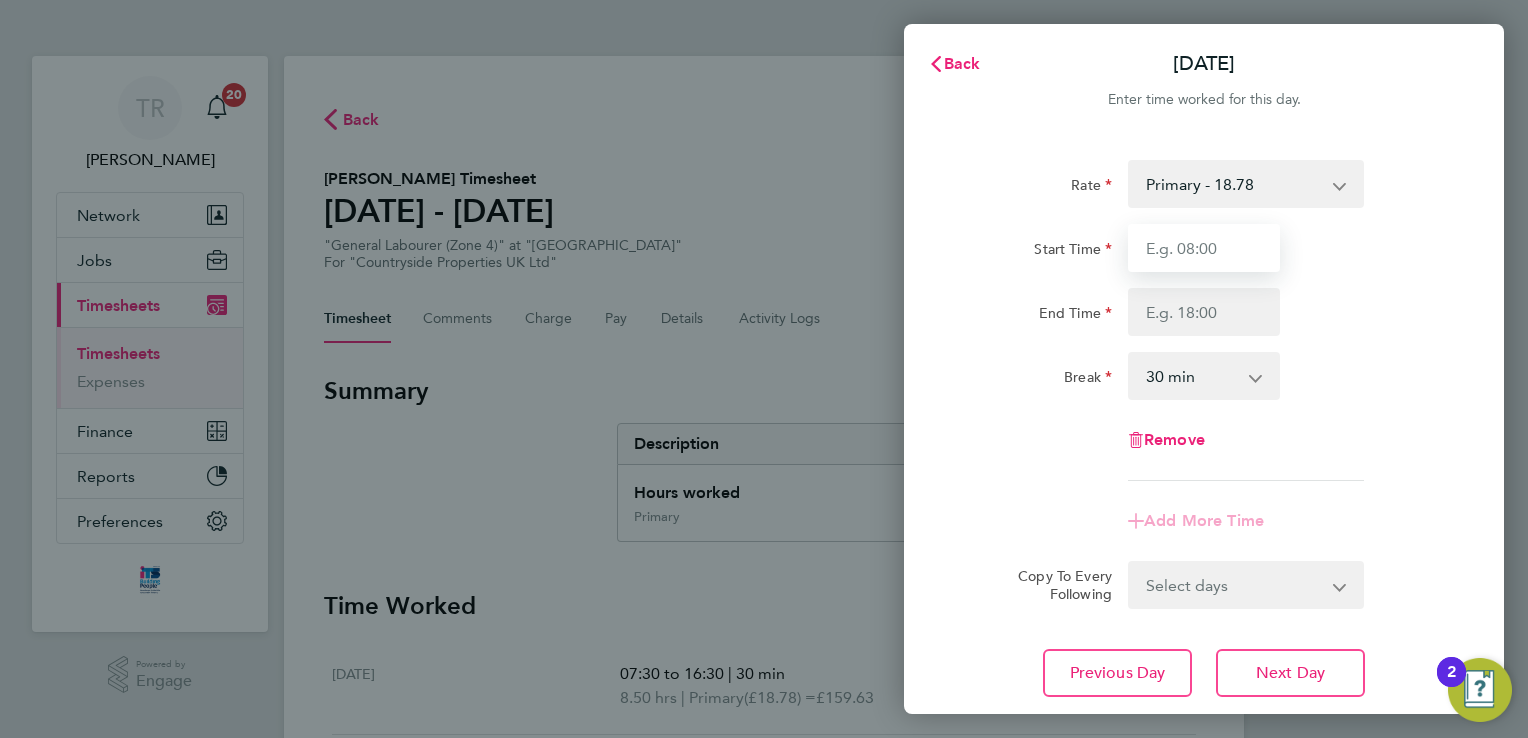 type on "07:30" 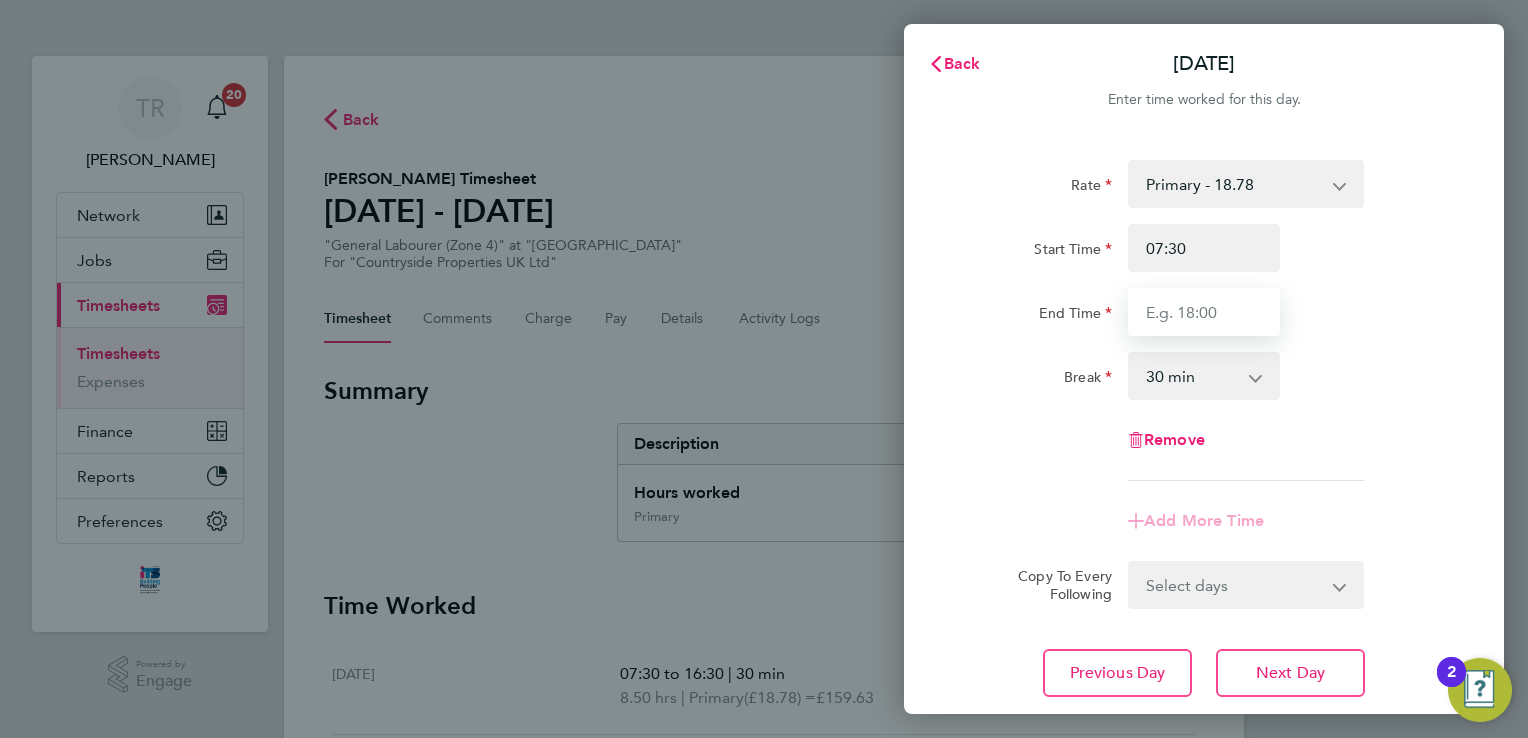 type on "16:30" 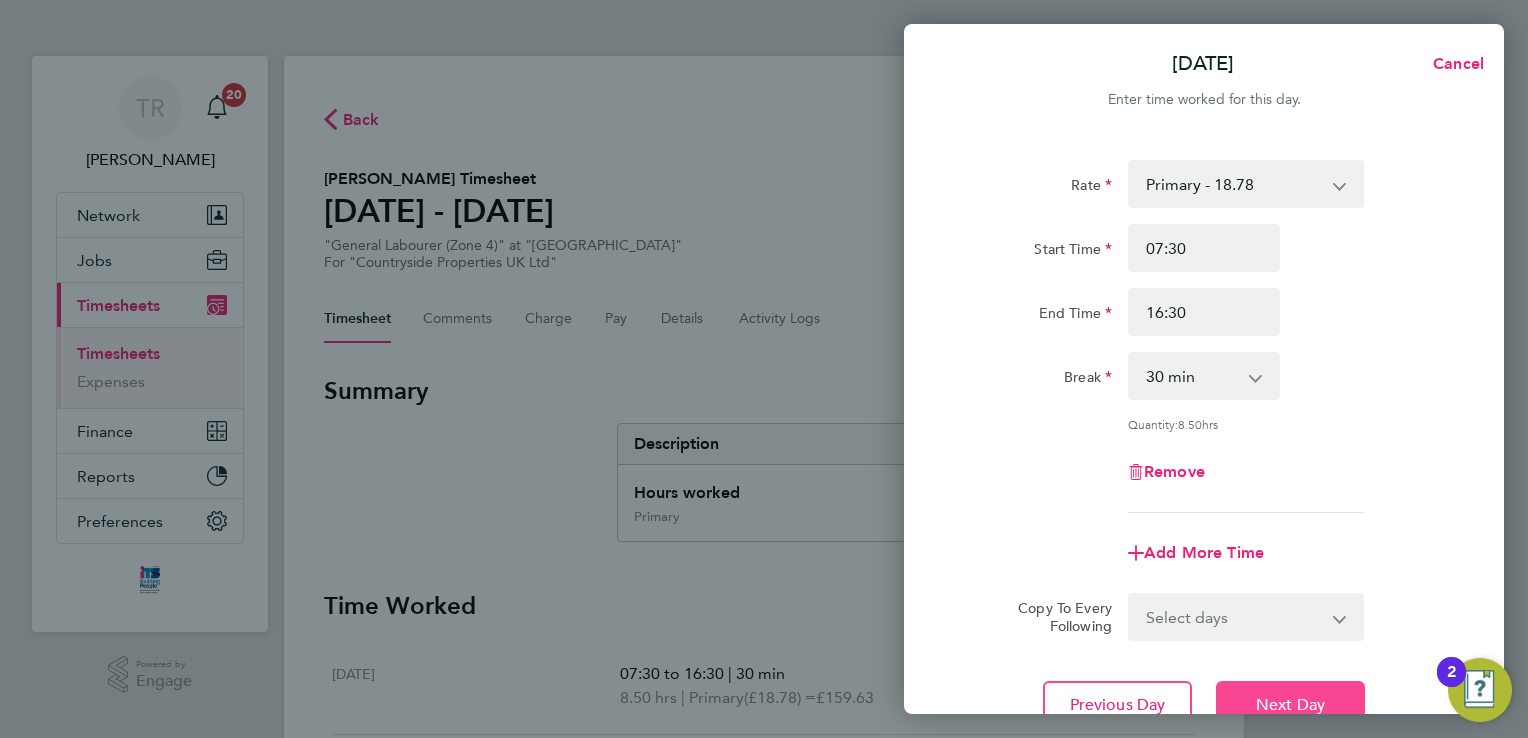 click on "Next Day" 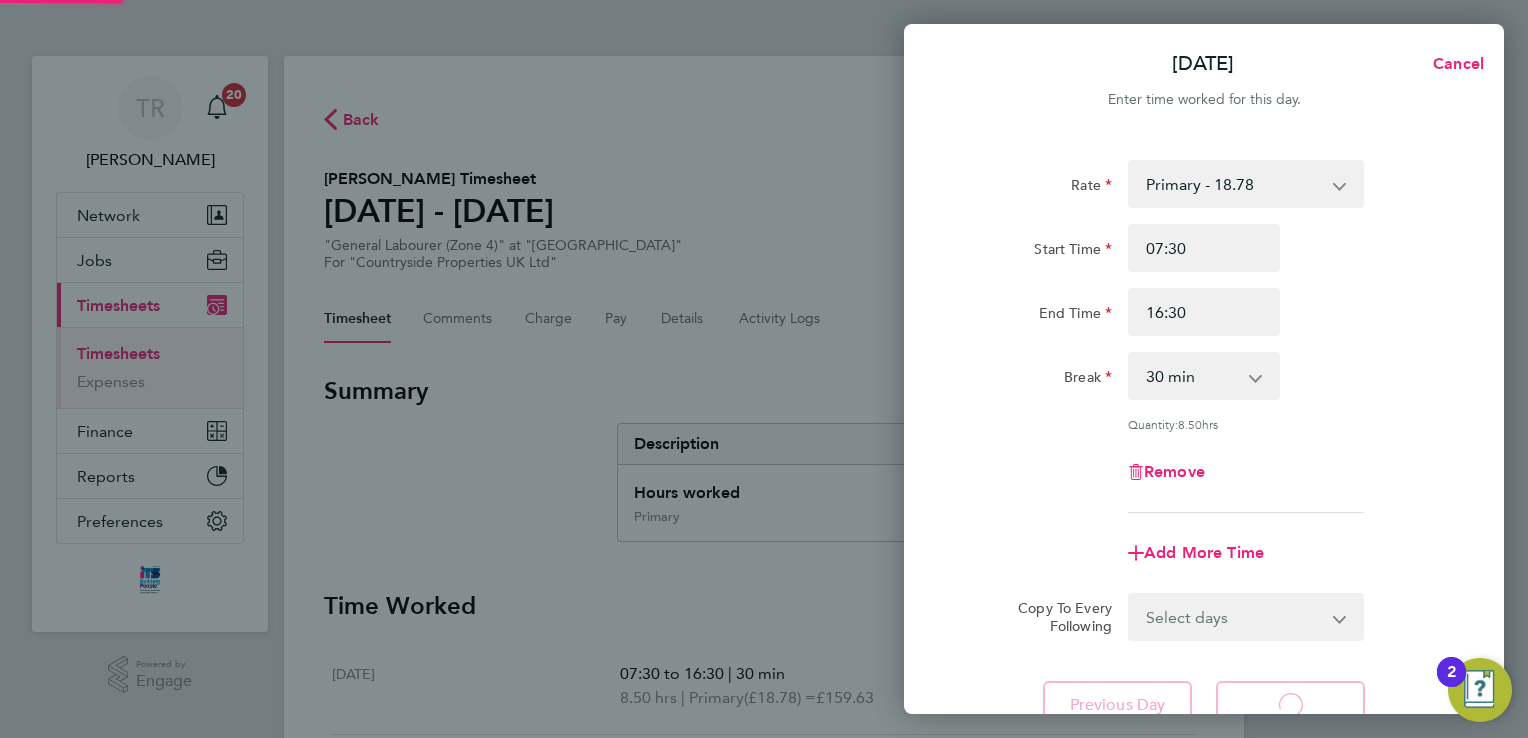 select on "30" 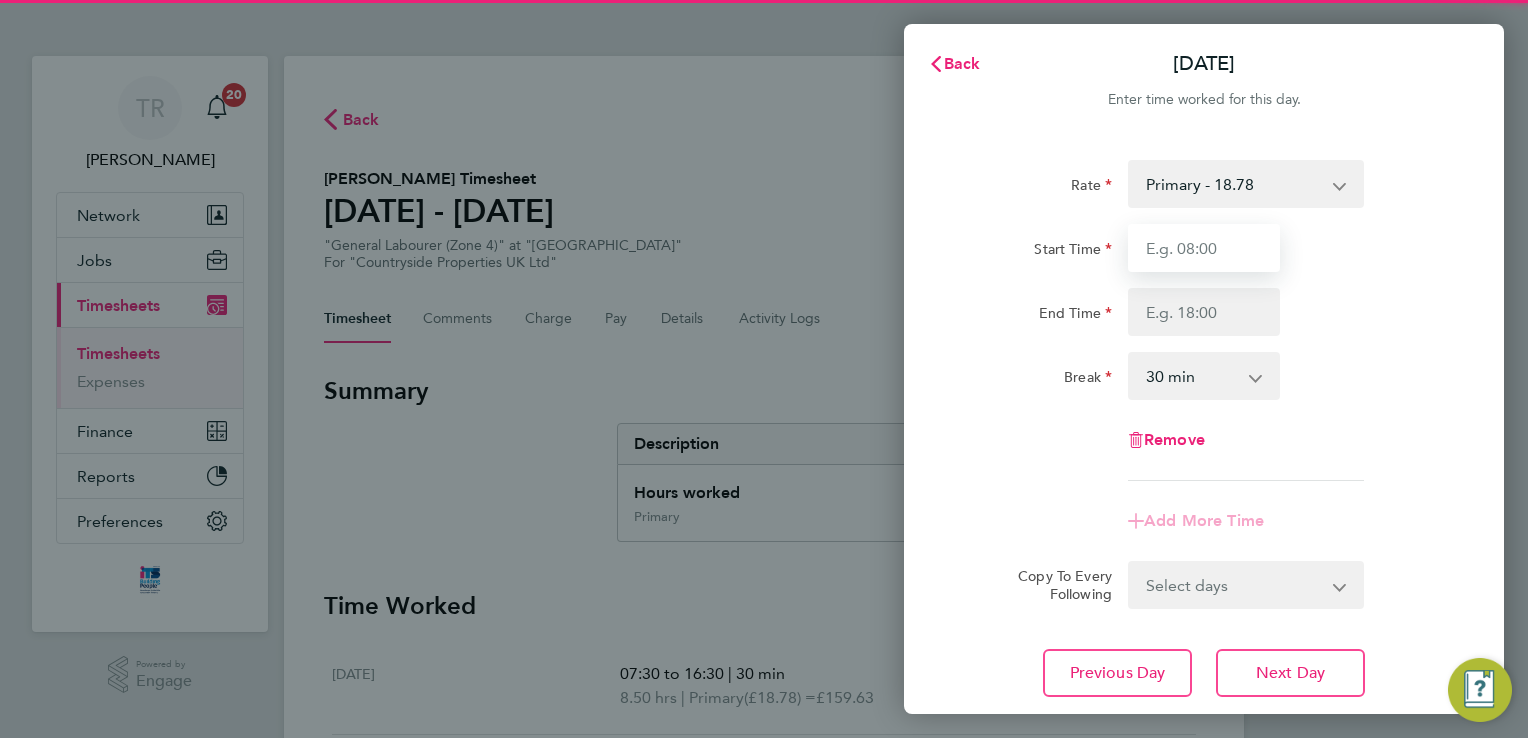 click on "Start Time" at bounding box center [1204, 248] 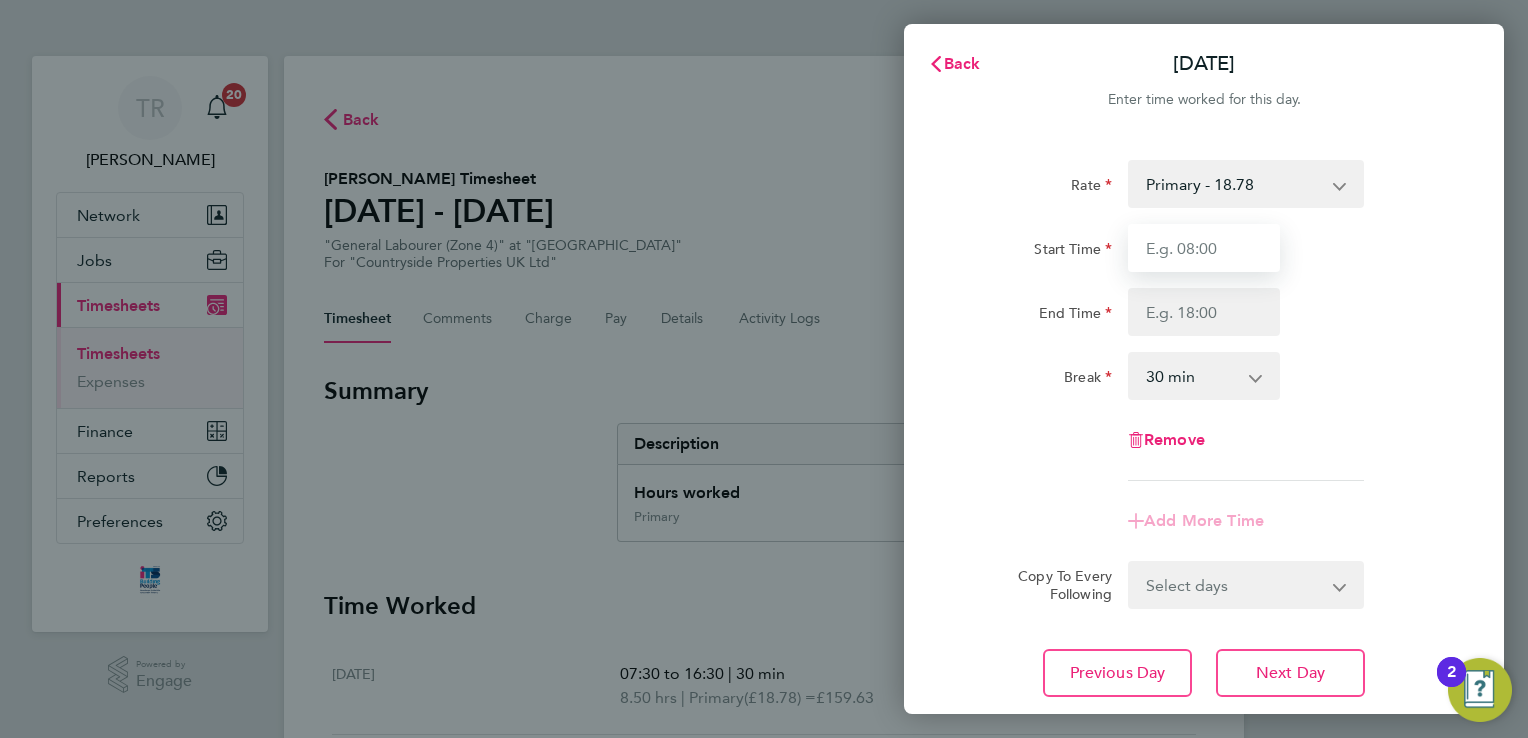 type on "07:30" 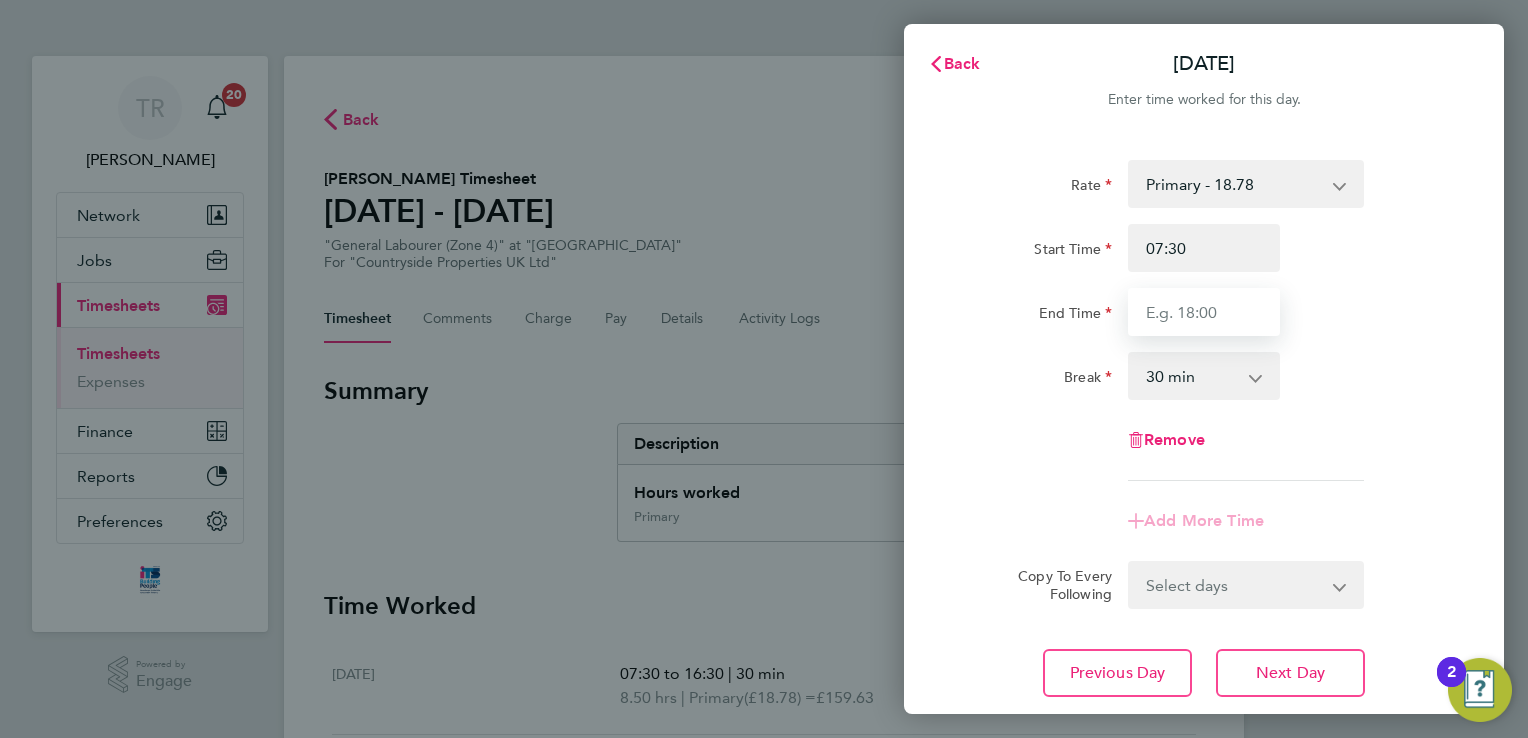 type on "16:30" 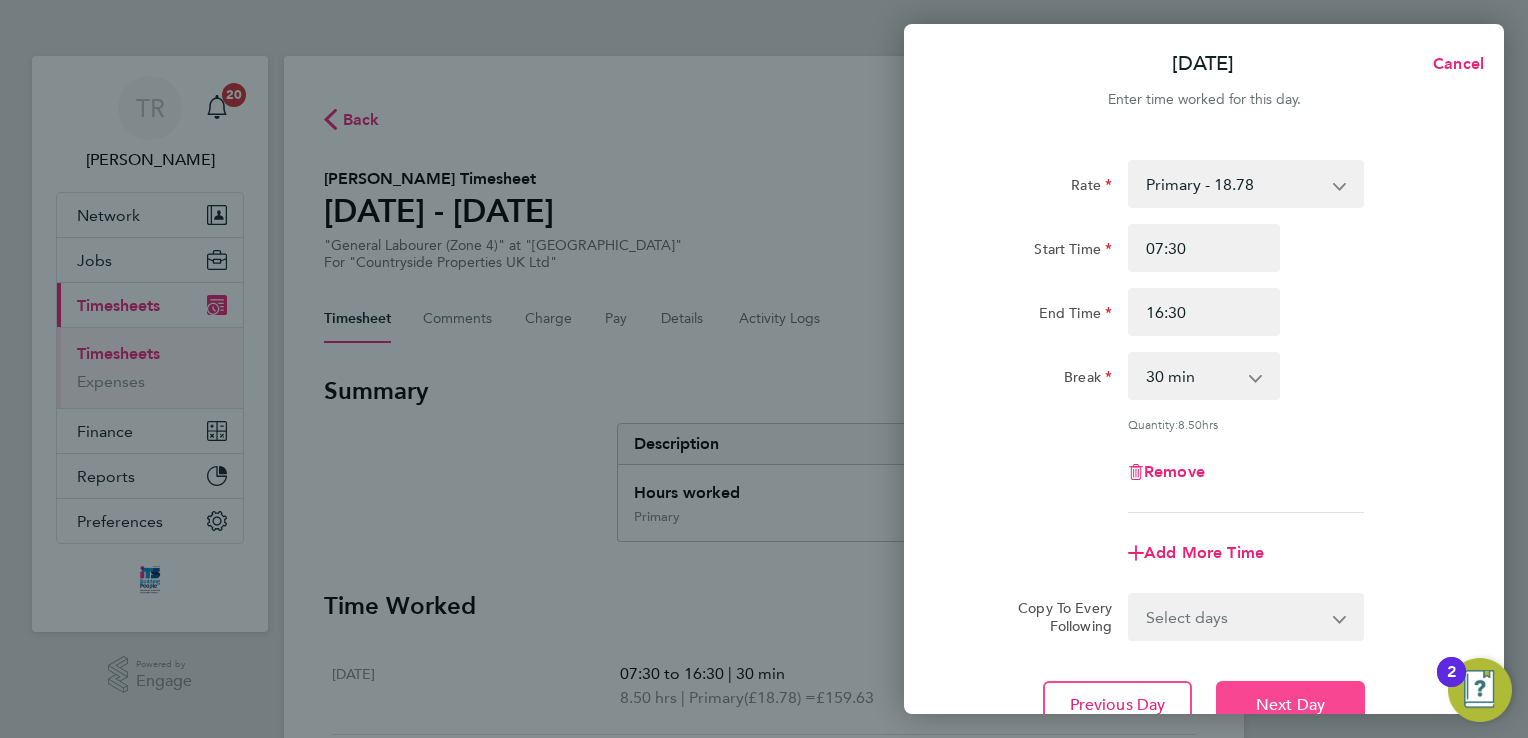 click on "Next Day" 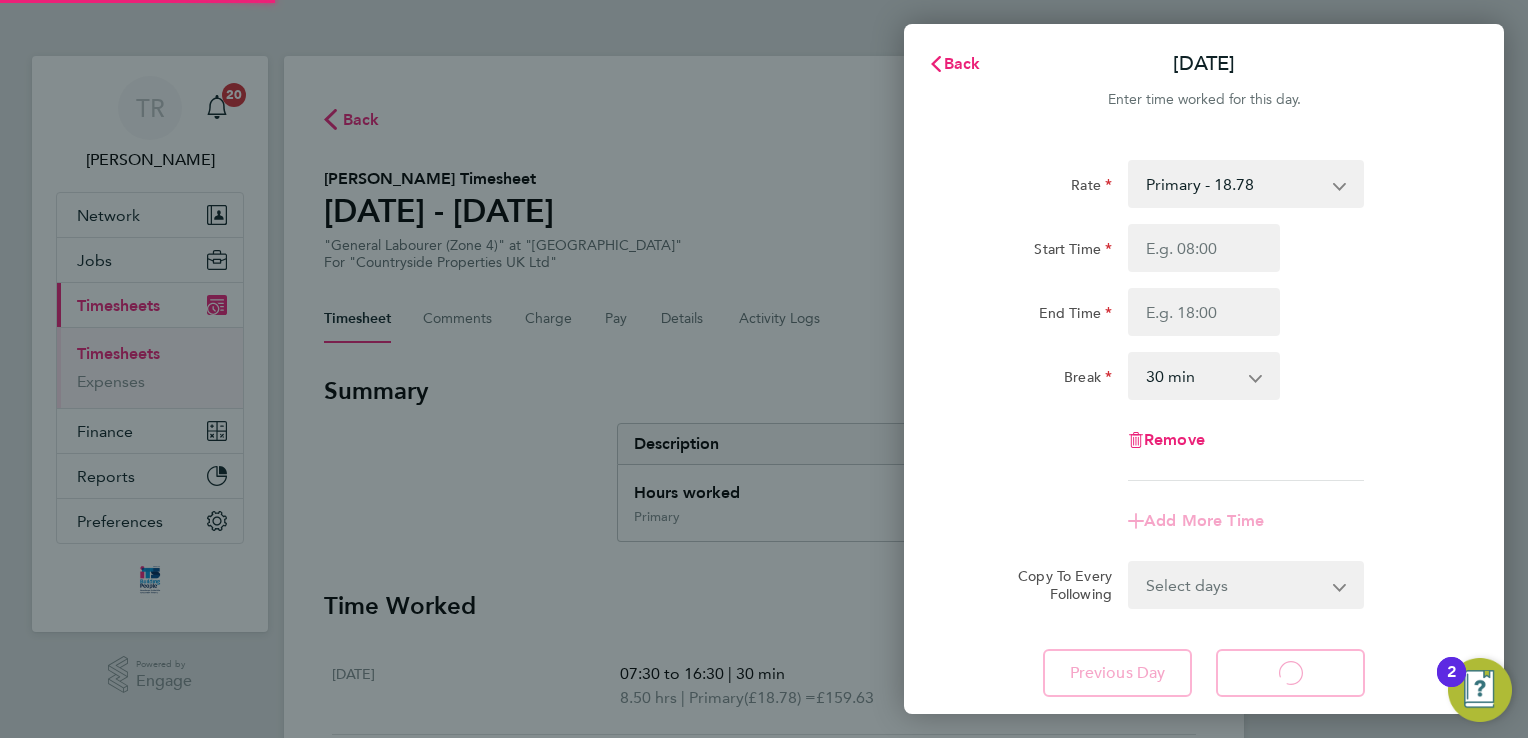 select on "30" 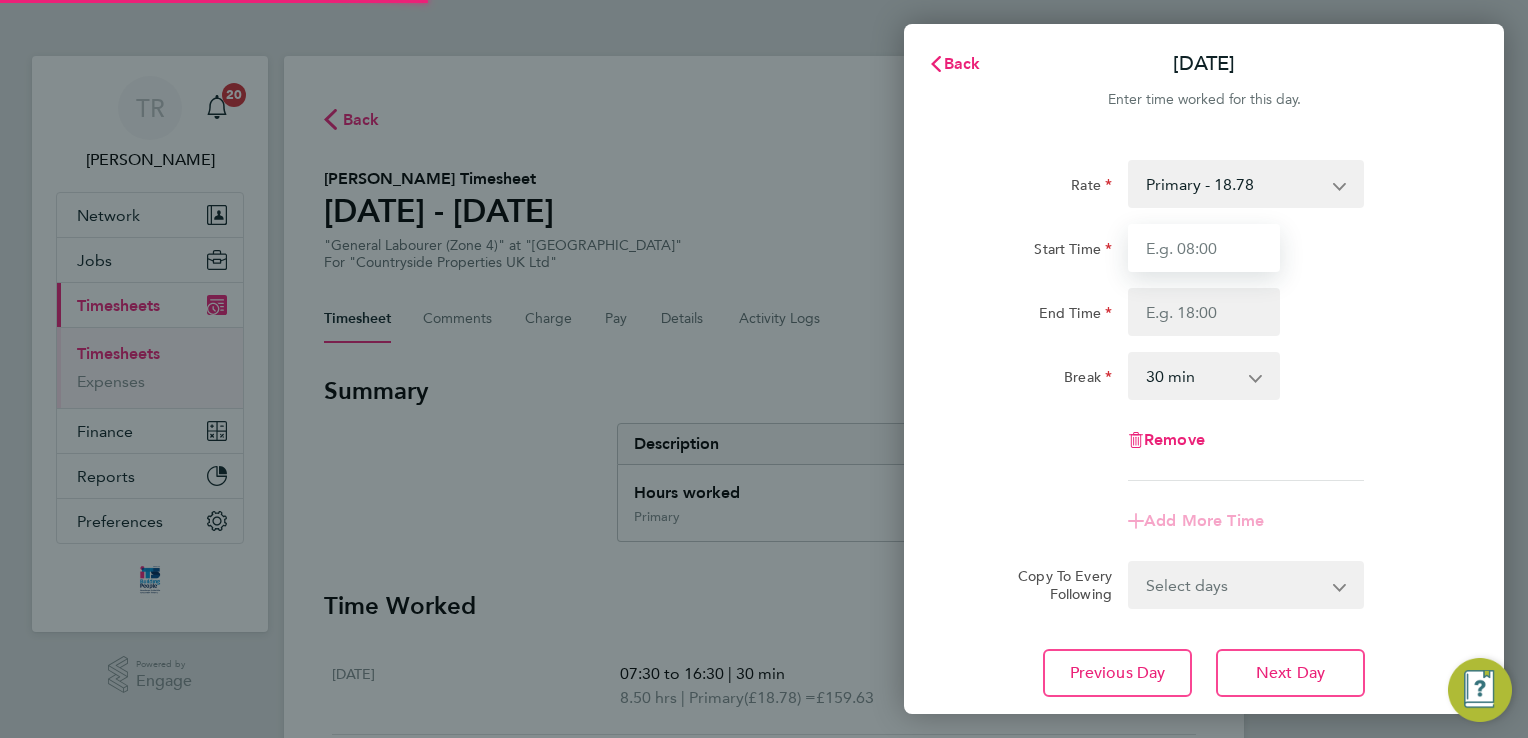click on "Start Time" at bounding box center (1204, 248) 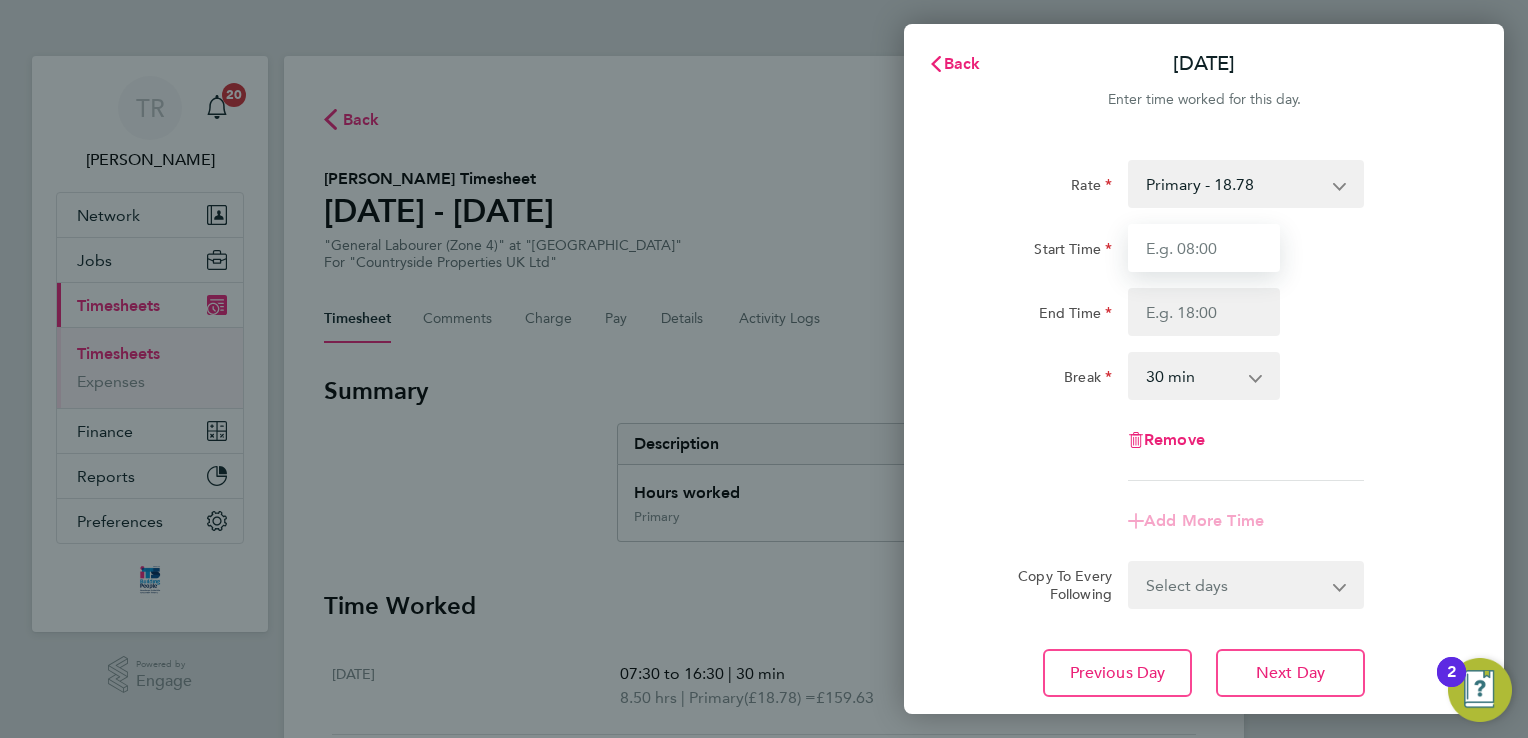 type on "07:30" 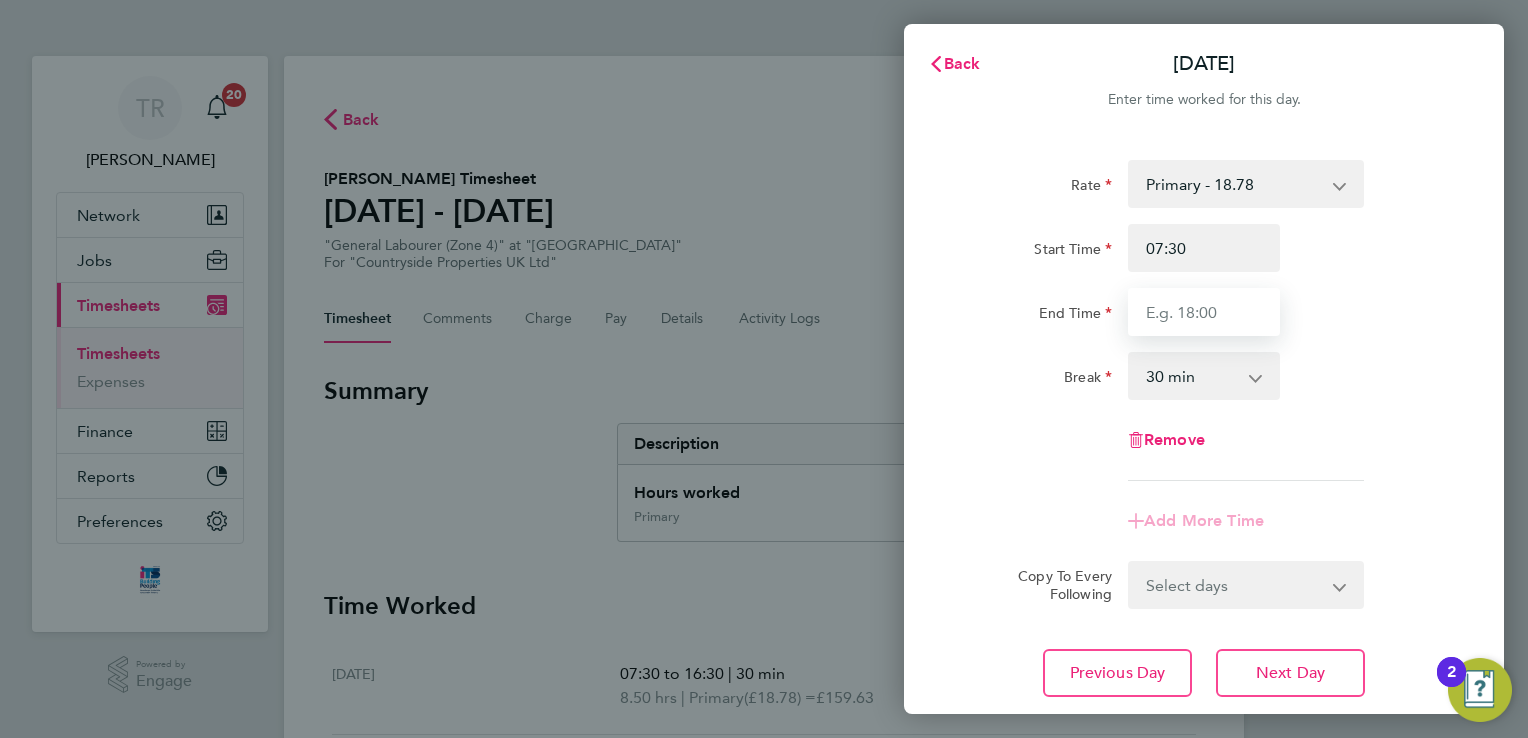 type on "16:30" 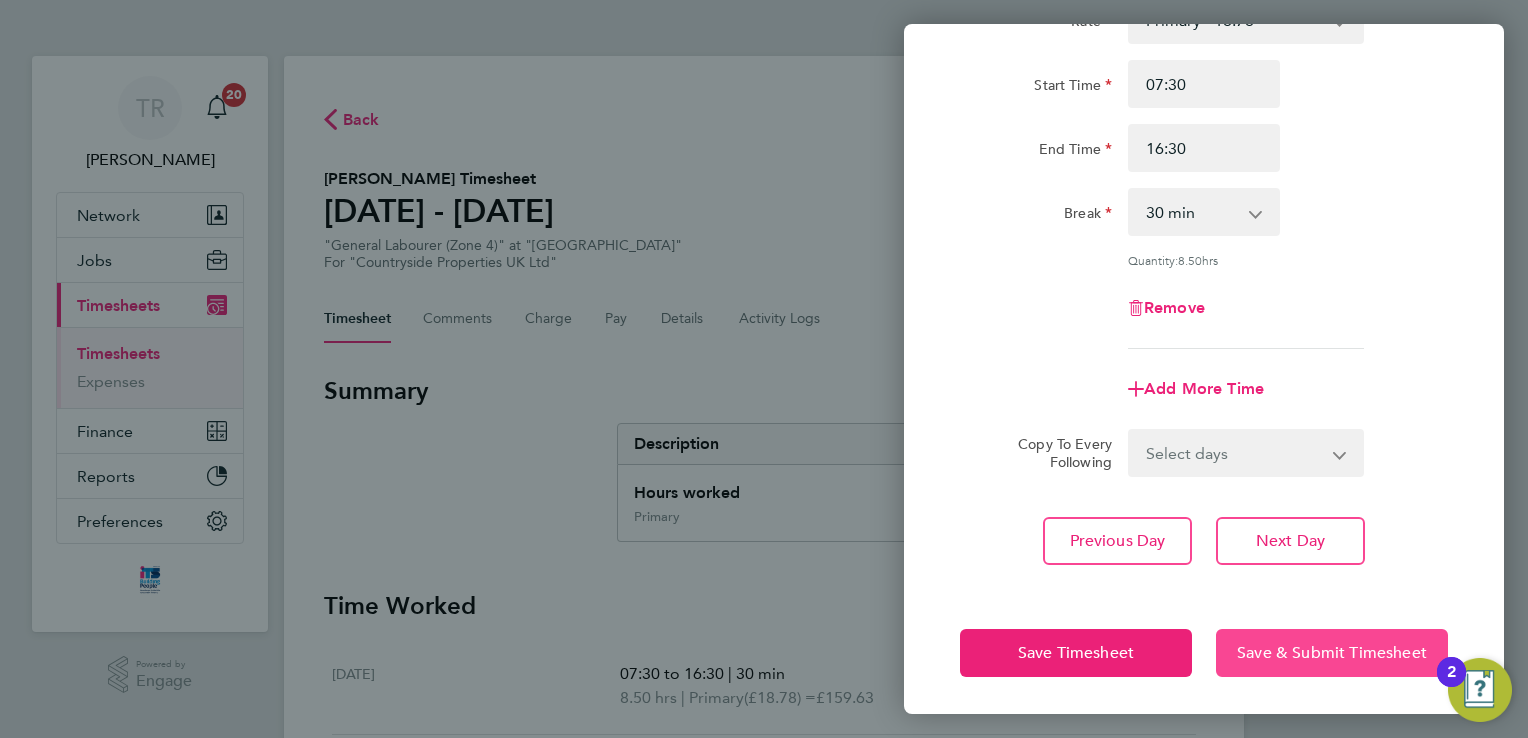 click on "Save & Submit Timesheet" 